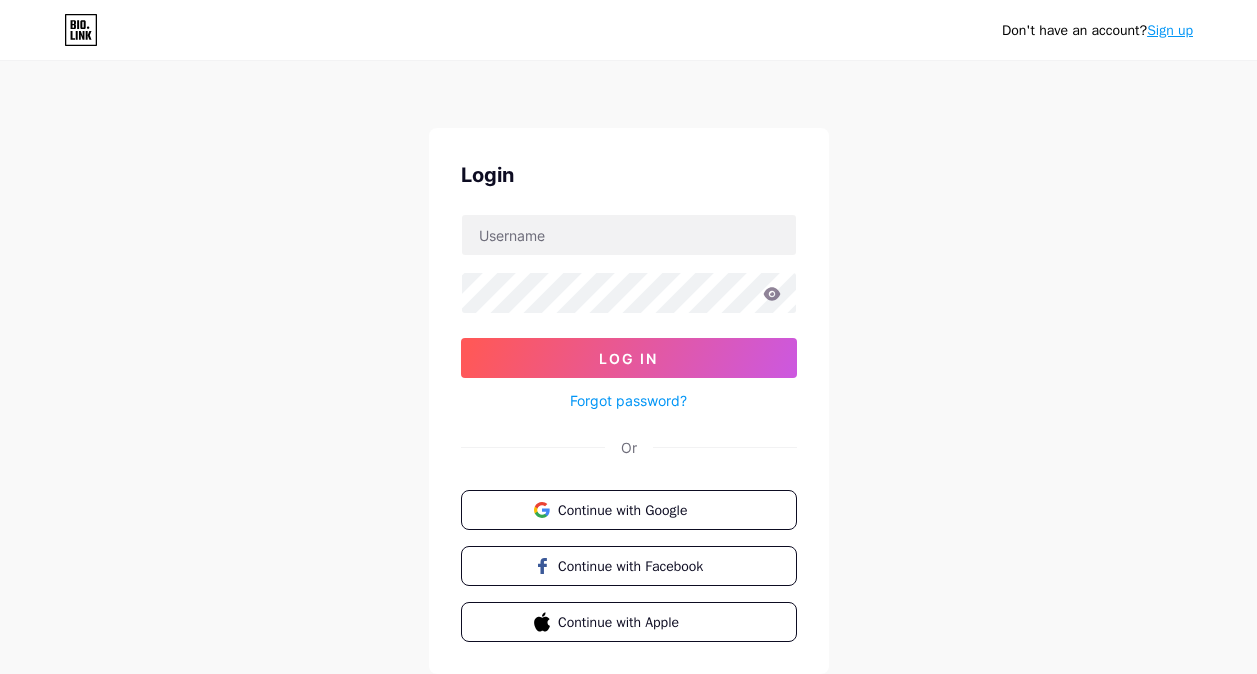 scroll, scrollTop: 0, scrollLeft: 0, axis: both 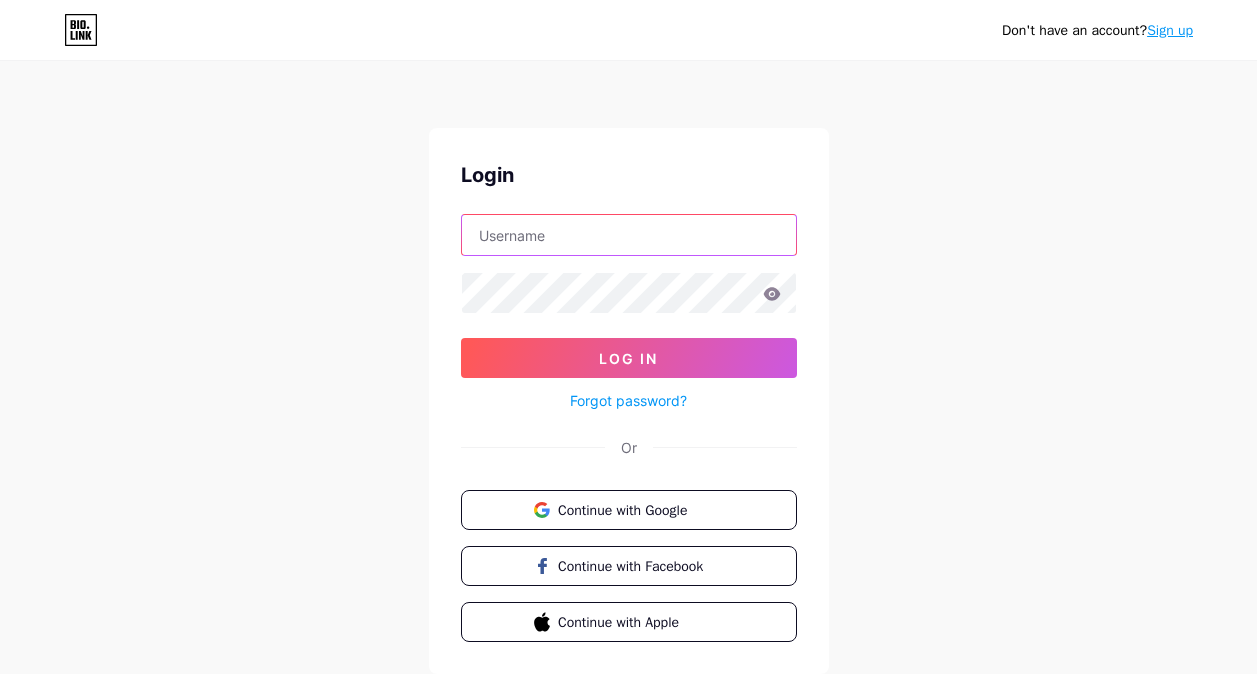 type on "[USERNAME]@[example.com]" 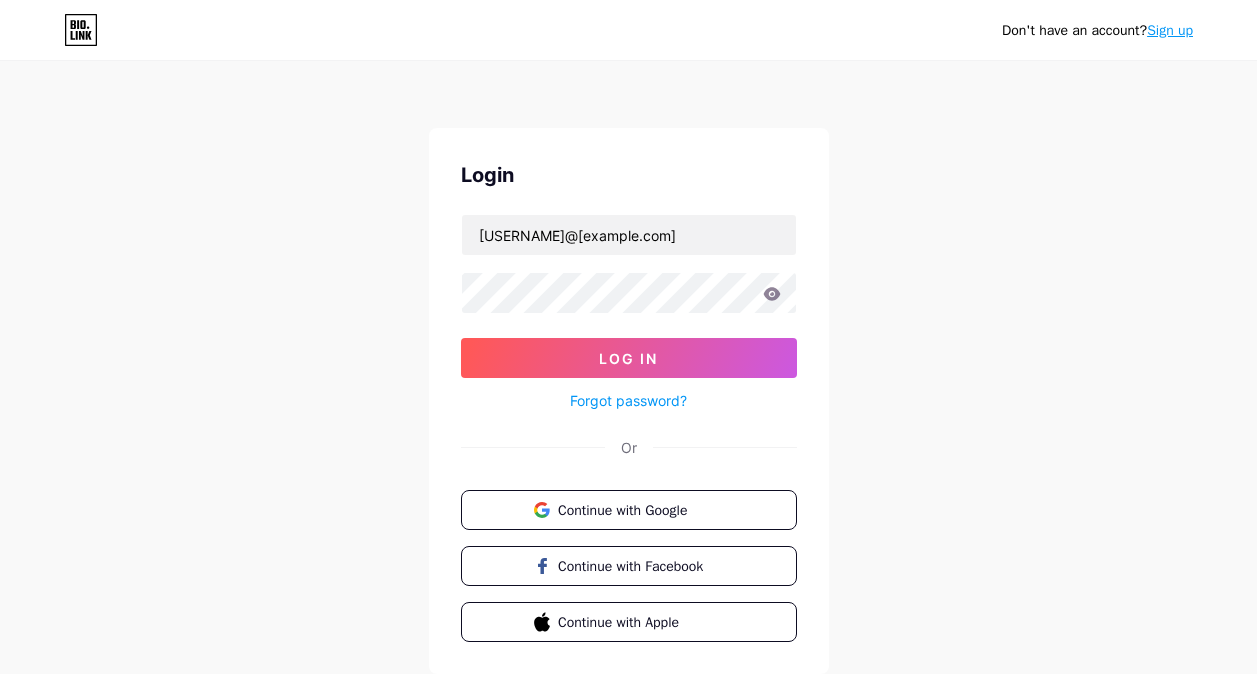 click on "Don't have an account?  Sign up   Login     Aeshah.business2025@gmail.com               Log In
Forgot password?
Or       Continue with Google     Continue with Facebook
Continue with Apple" at bounding box center (628, 369) 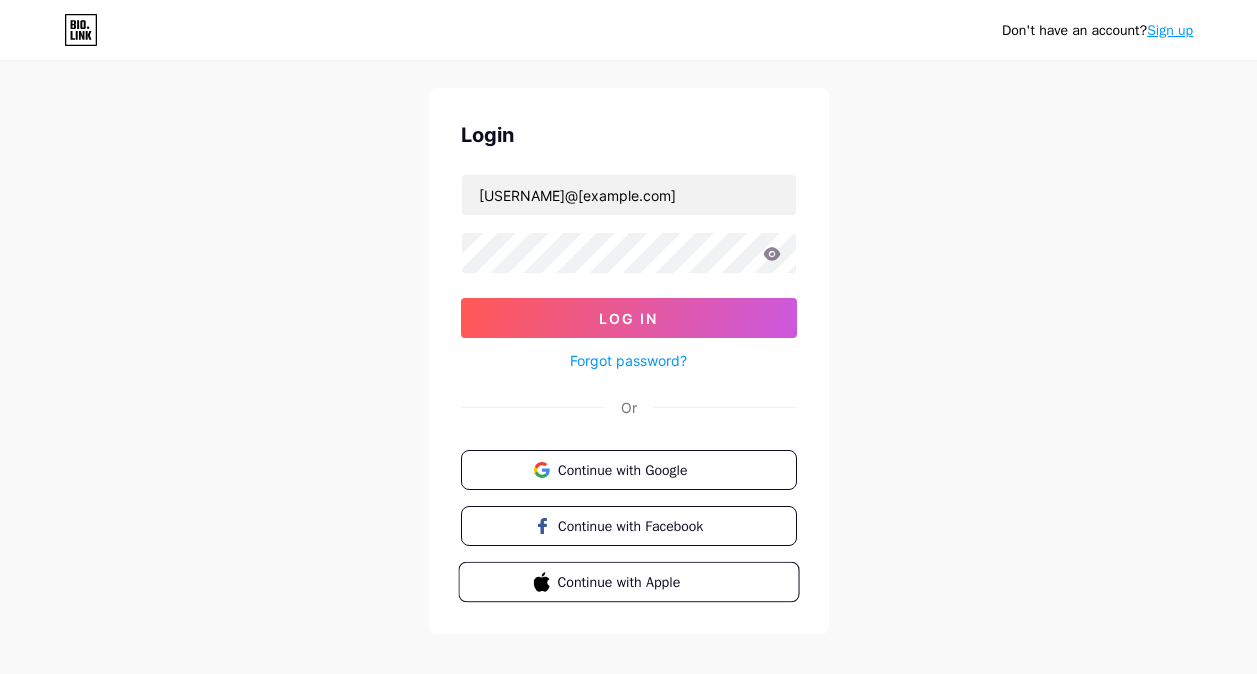 scroll, scrollTop: 62, scrollLeft: 0, axis: vertical 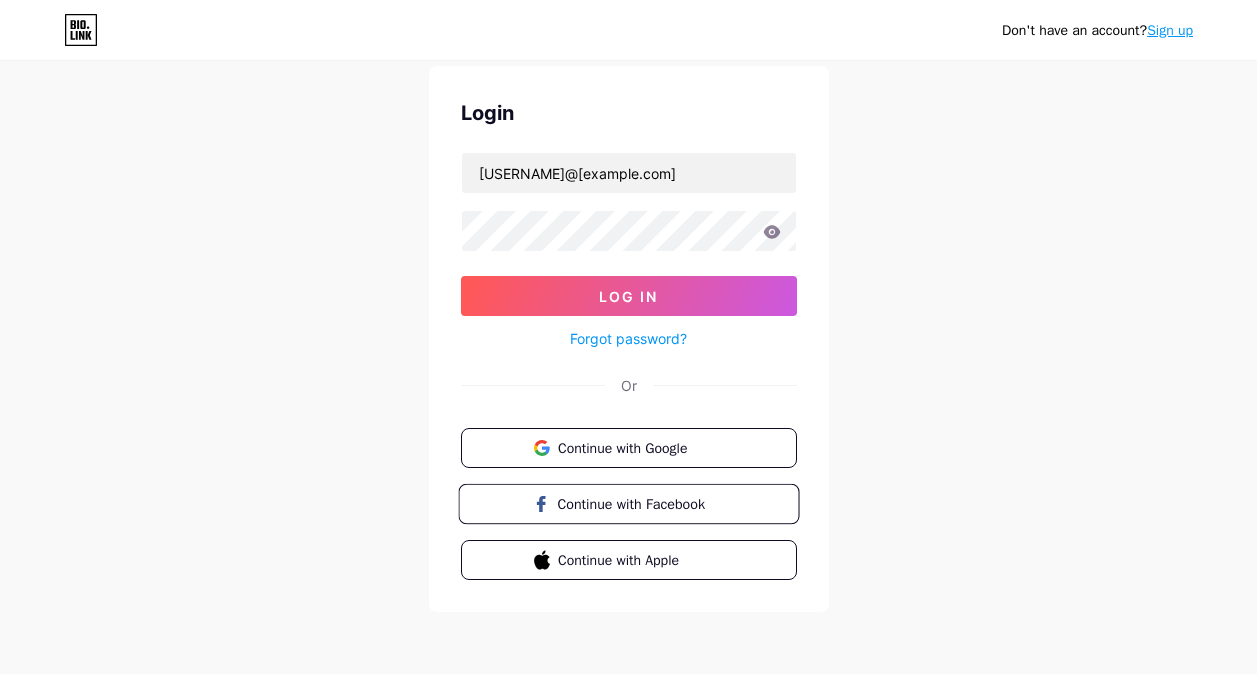 click on "Continue with Facebook" at bounding box center (640, 503) 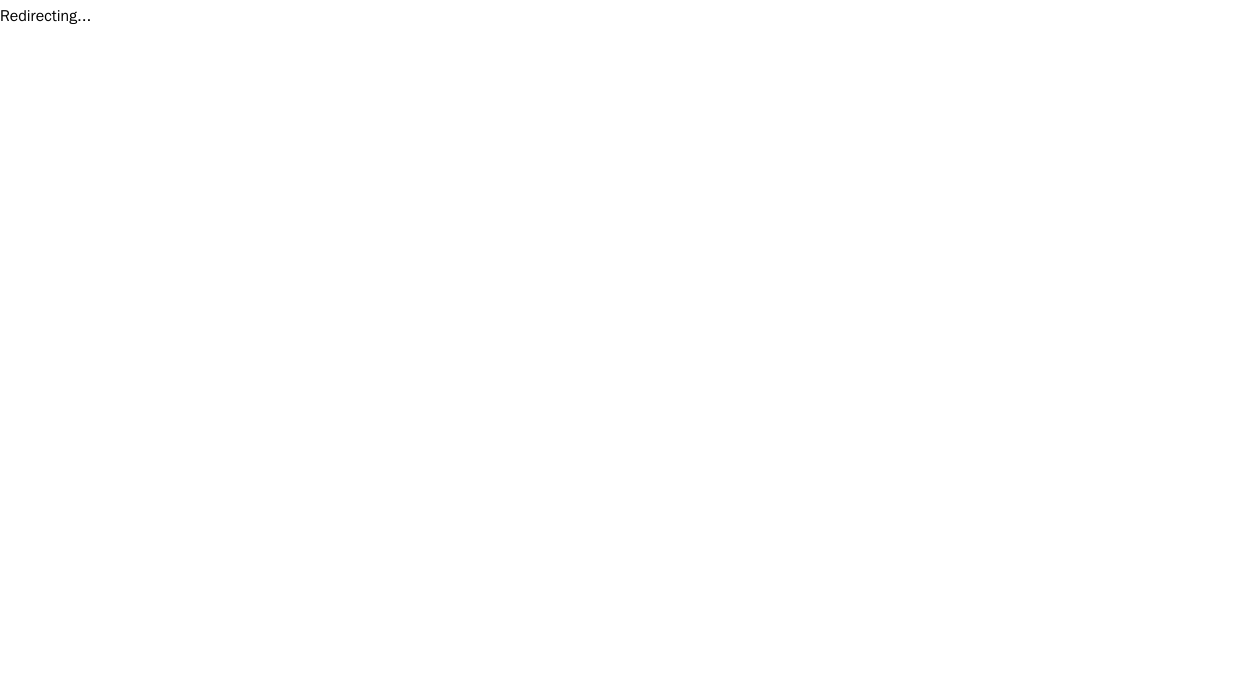 scroll, scrollTop: 0, scrollLeft: 0, axis: both 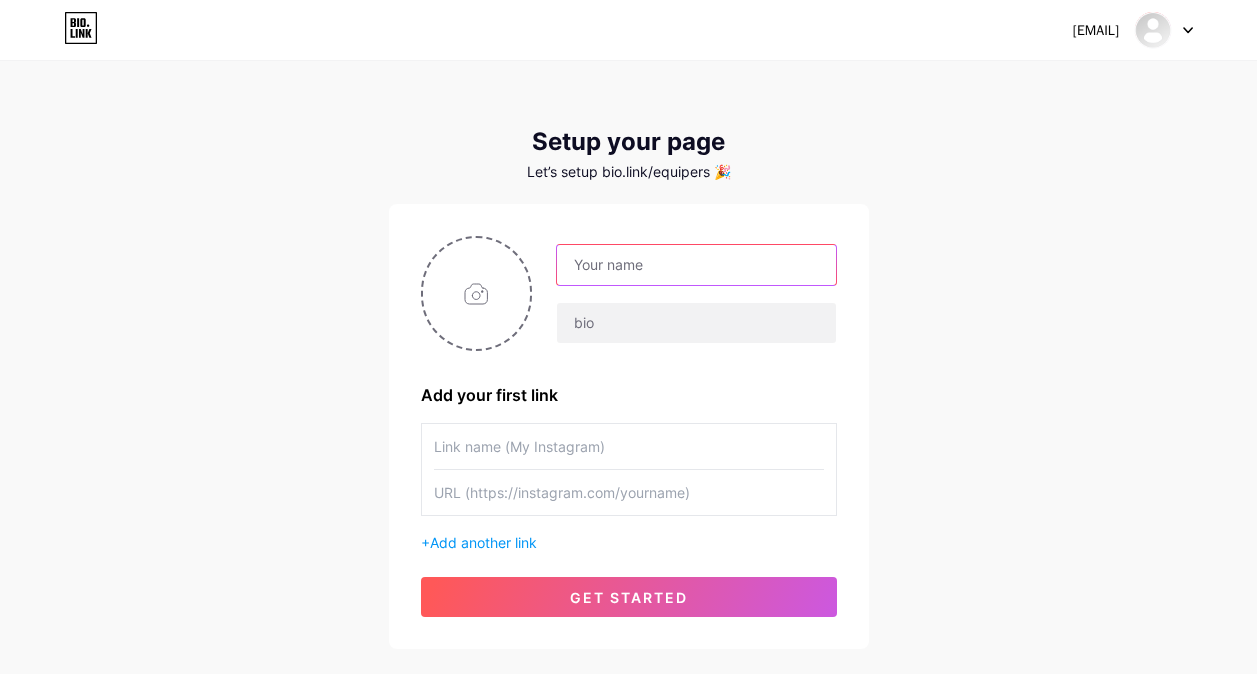 click at bounding box center [696, 265] 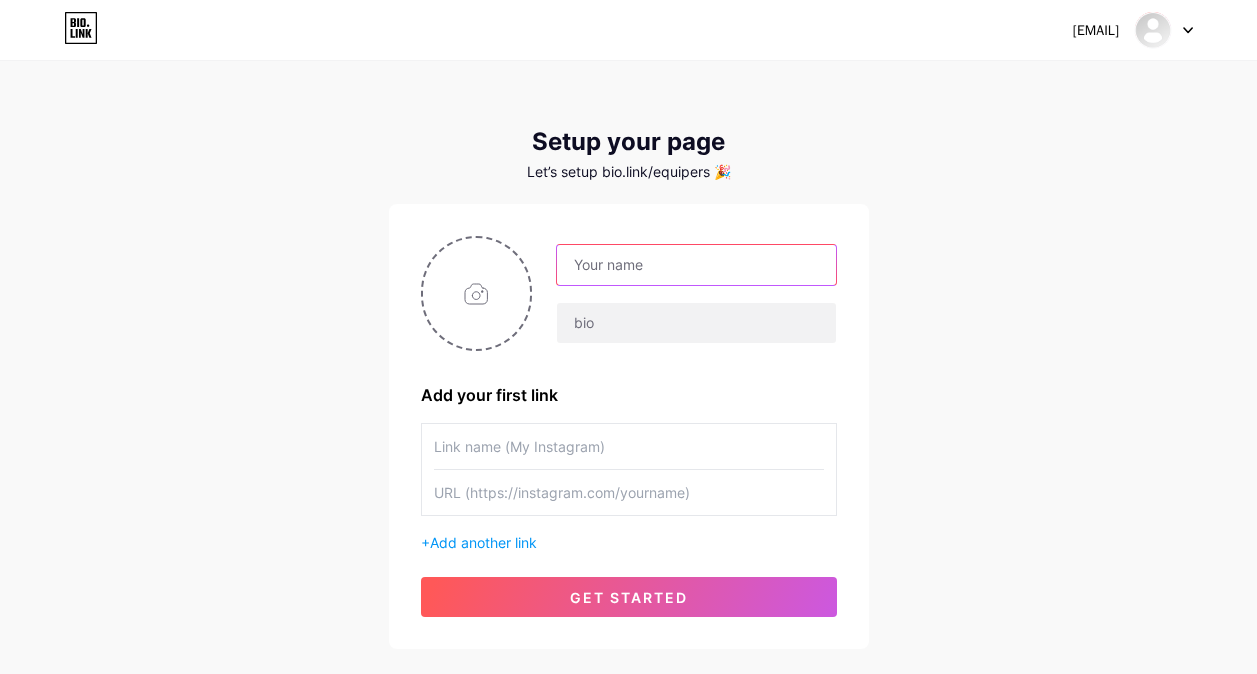 type on "Equiper" 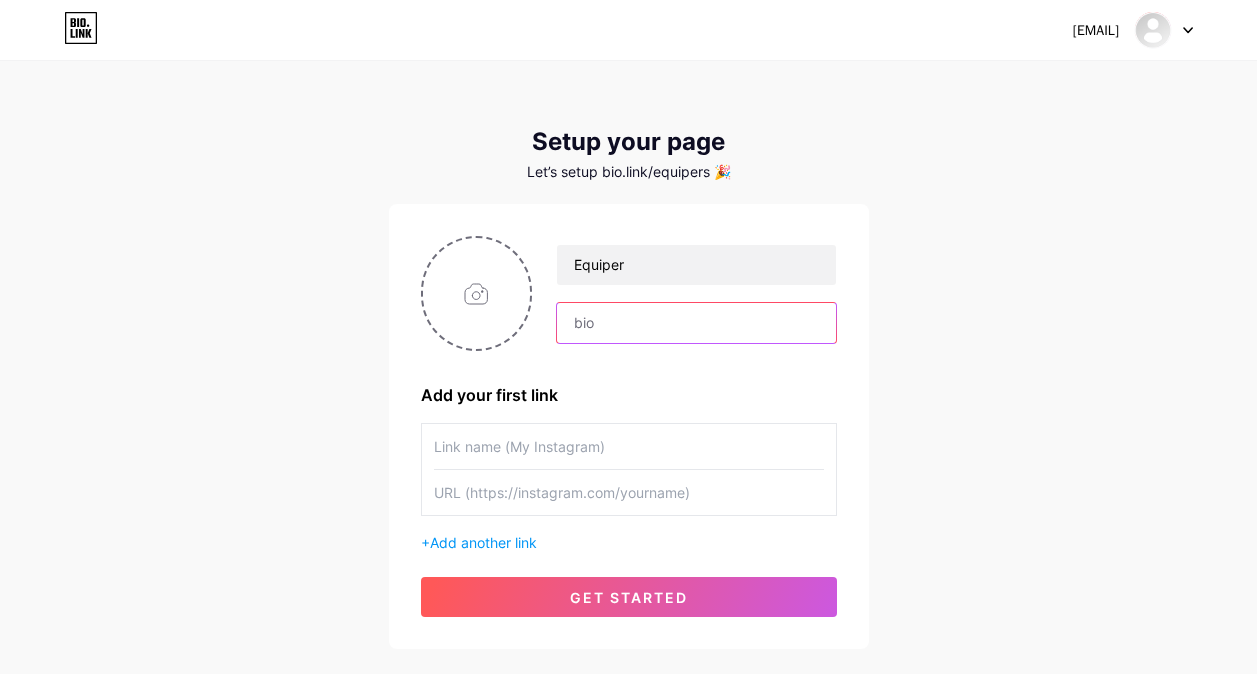click at bounding box center [696, 323] 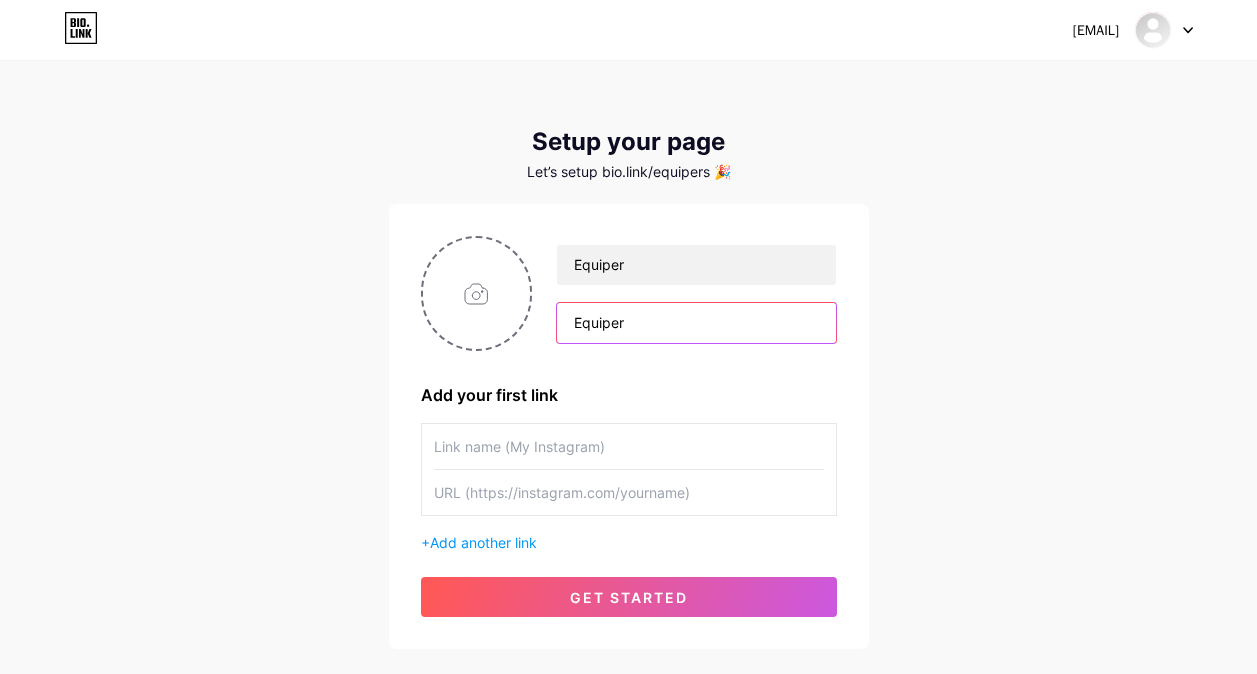 type on "Equiper" 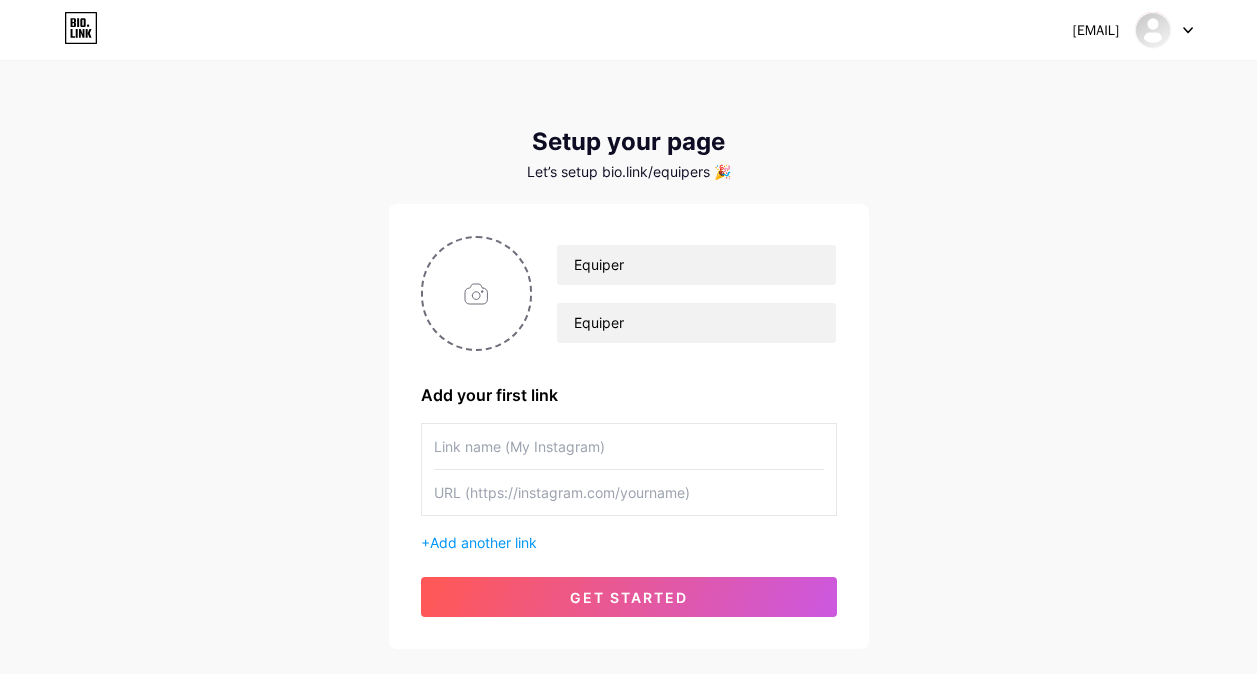 click on "Equiper     Equiper     Add your first link
+  Add another link     get started" at bounding box center (629, 426) 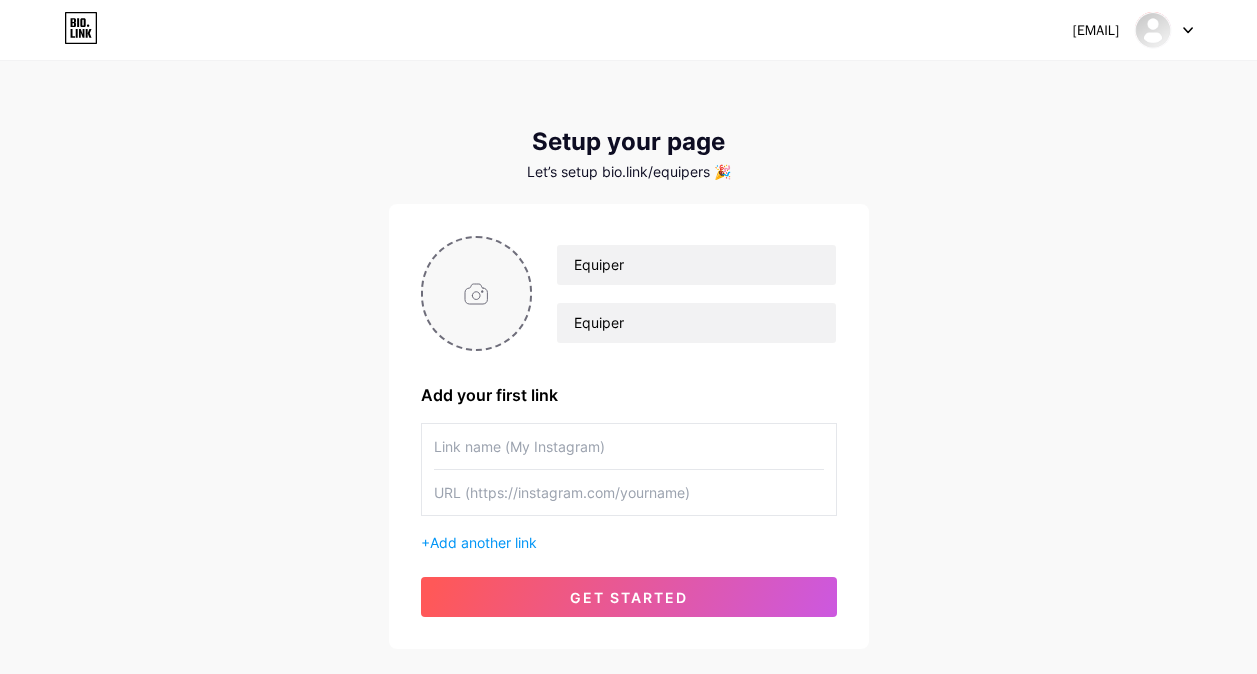 click at bounding box center [477, 293] 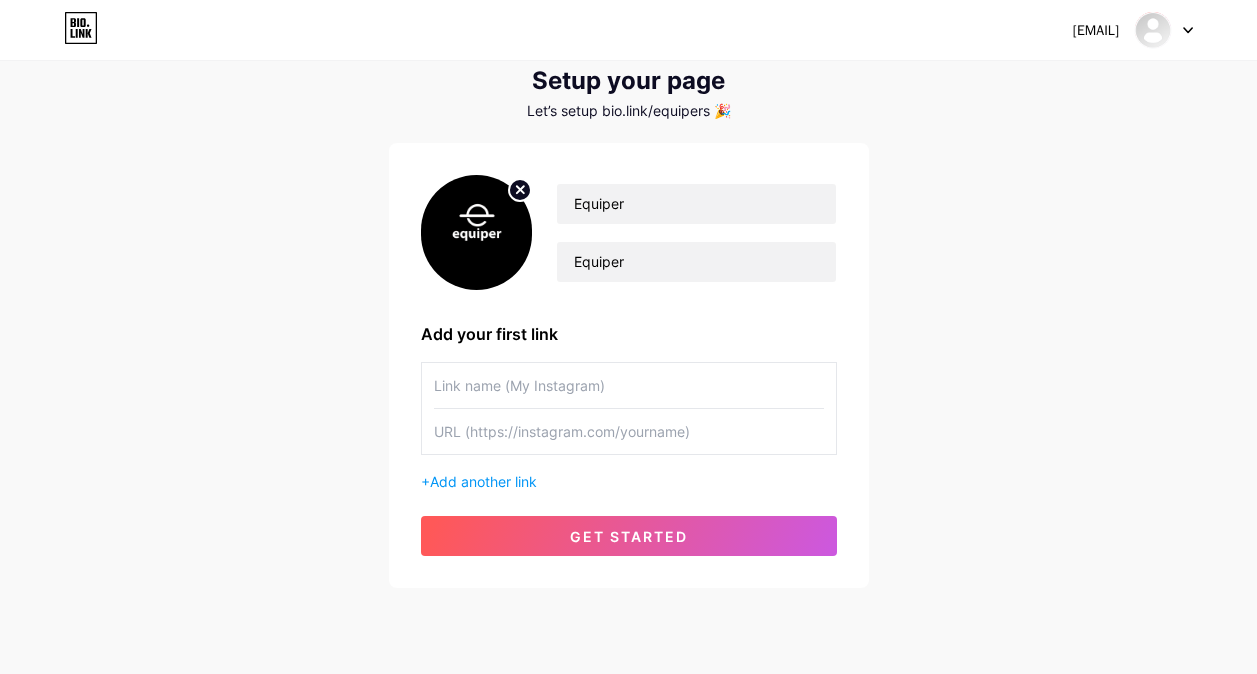 scroll, scrollTop: 119, scrollLeft: 0, axis: vertical 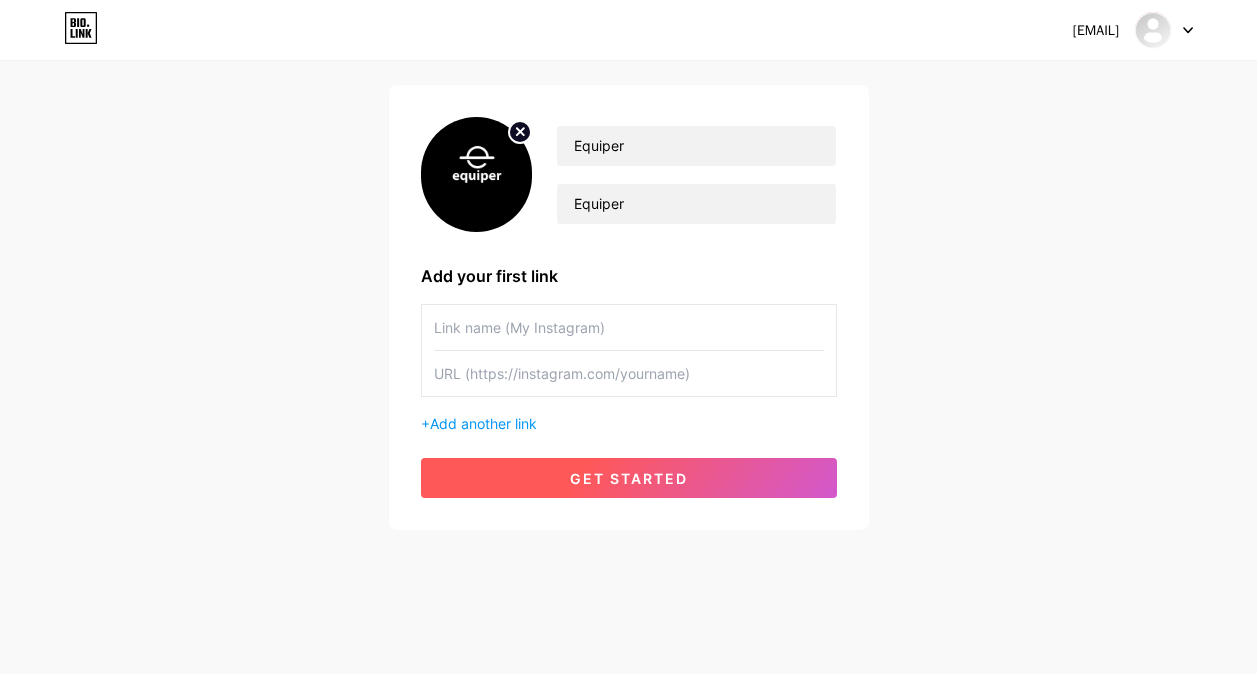 click on "get started" at bounding box center [629, 478] 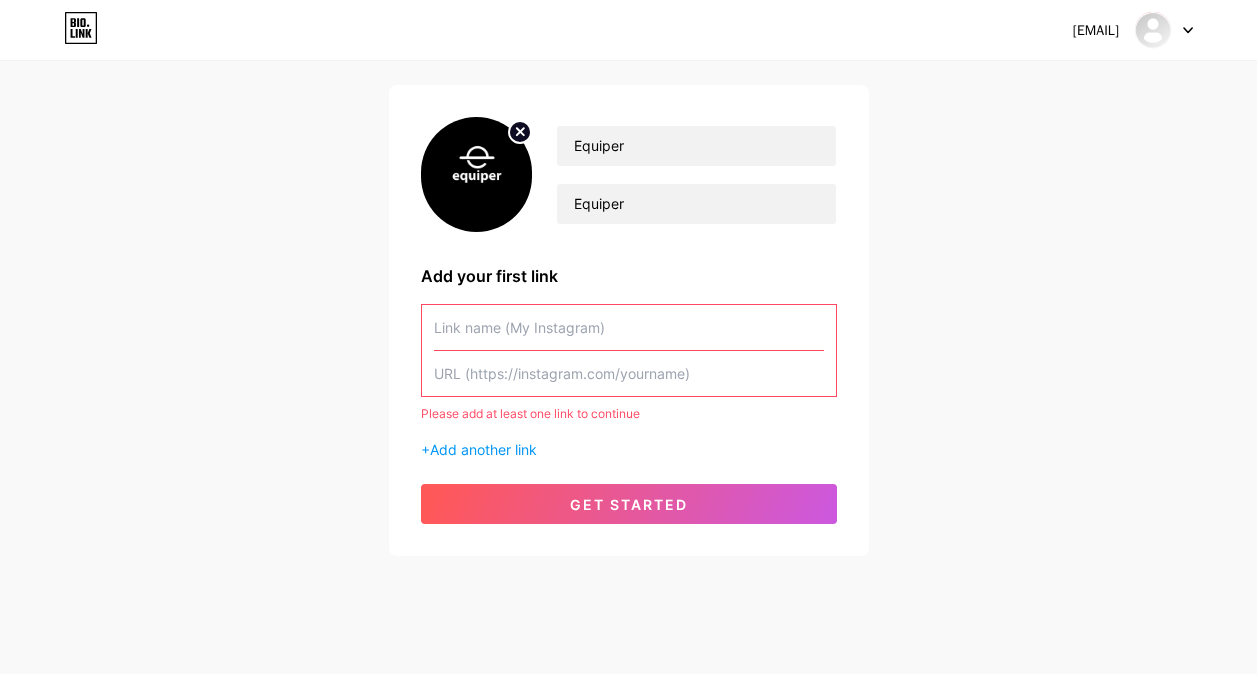 click at bounding box center [629, 327] 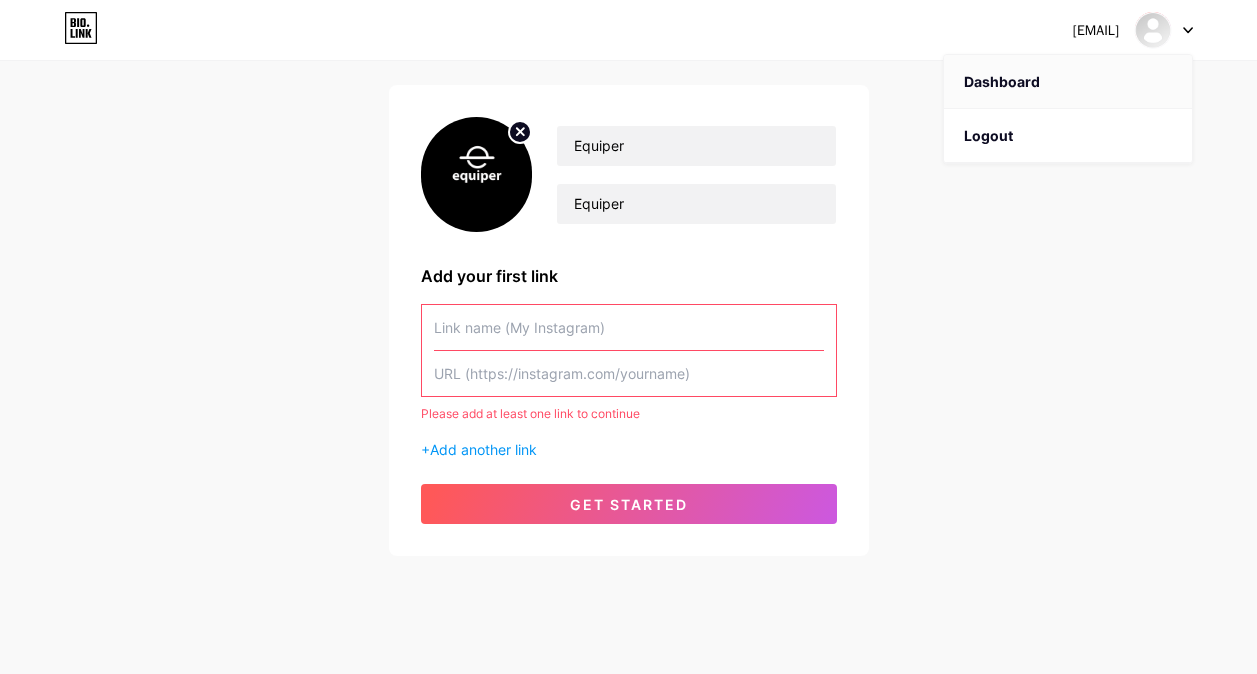 click on "Dashboard" at bounding box center [1068, 82] 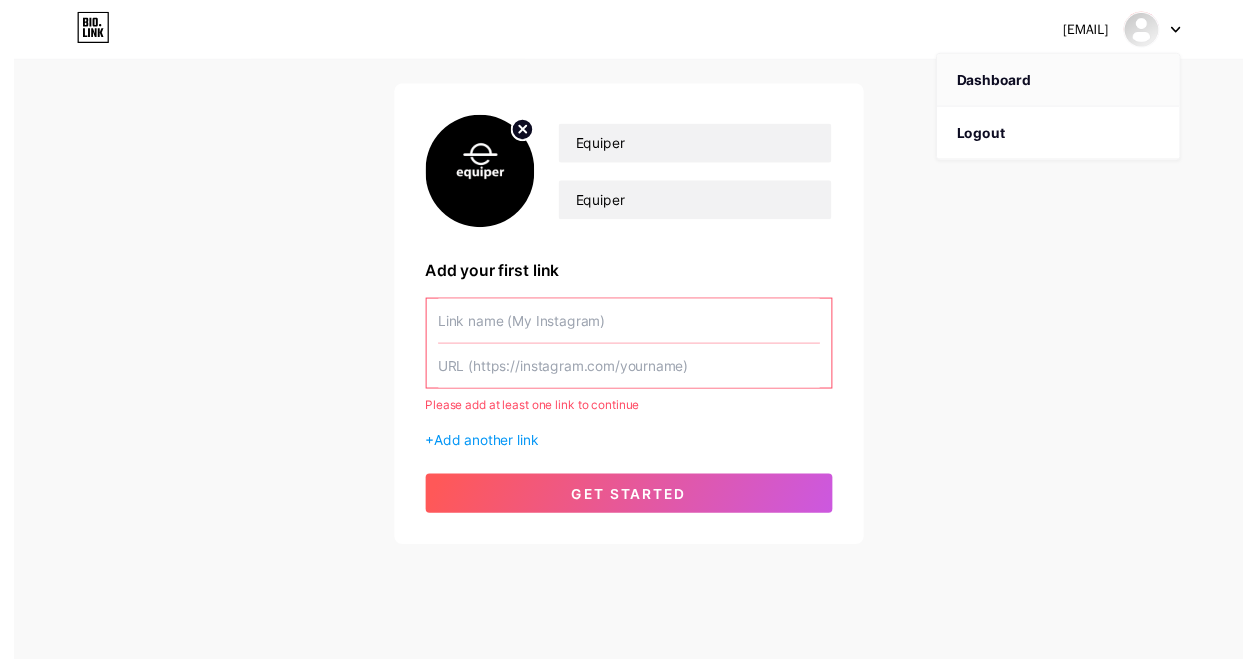 scroll, scrollTop: 0, scrollLeft: 0, axis: both 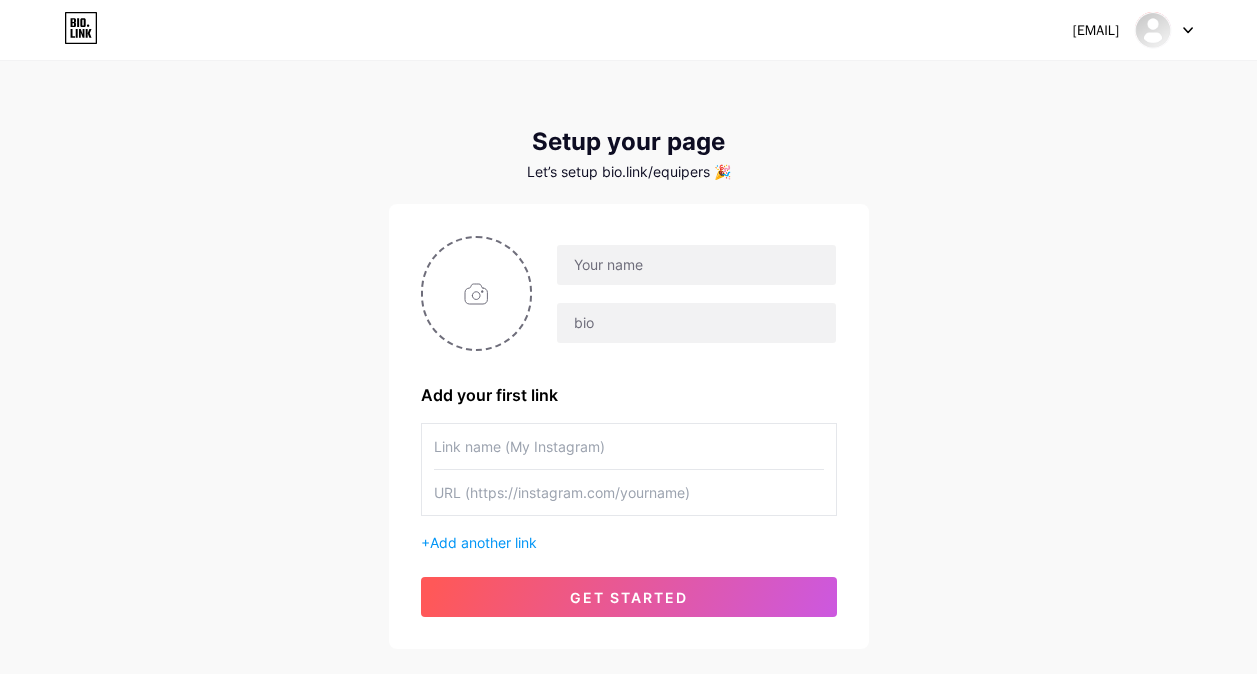 click on "Let’s setup bio.link/equipers 🎉" at bounding box center (629, 172) 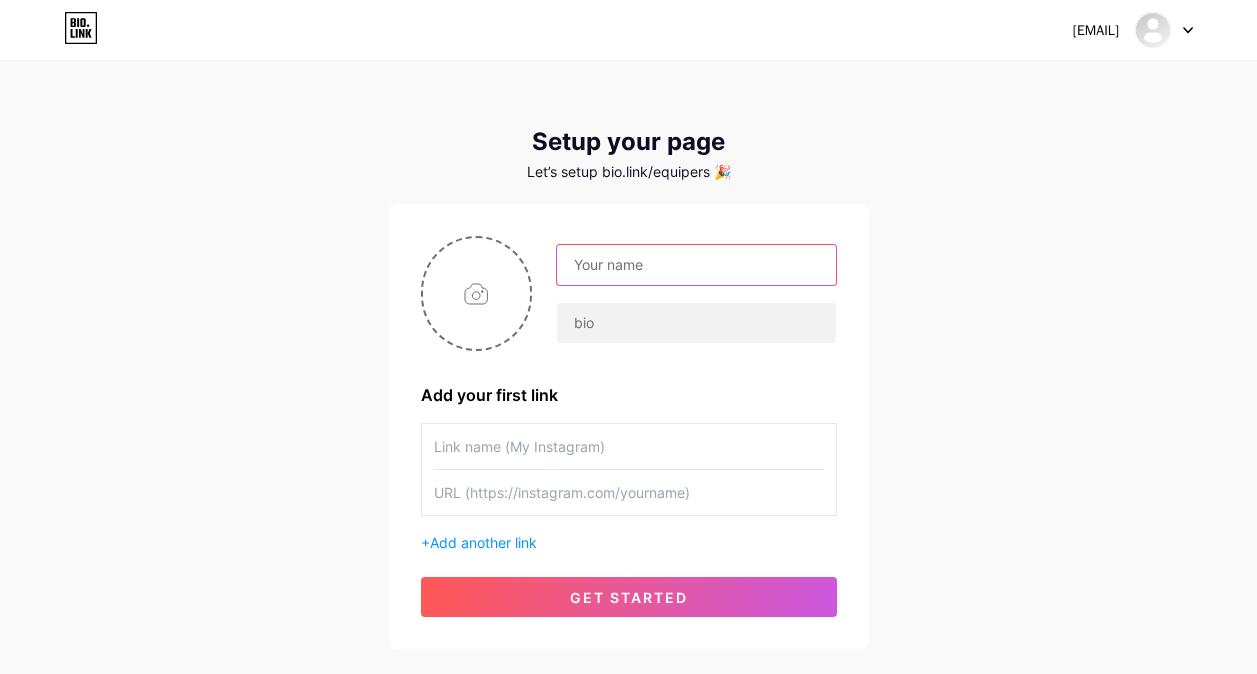 click at bounding box center [696, 265] 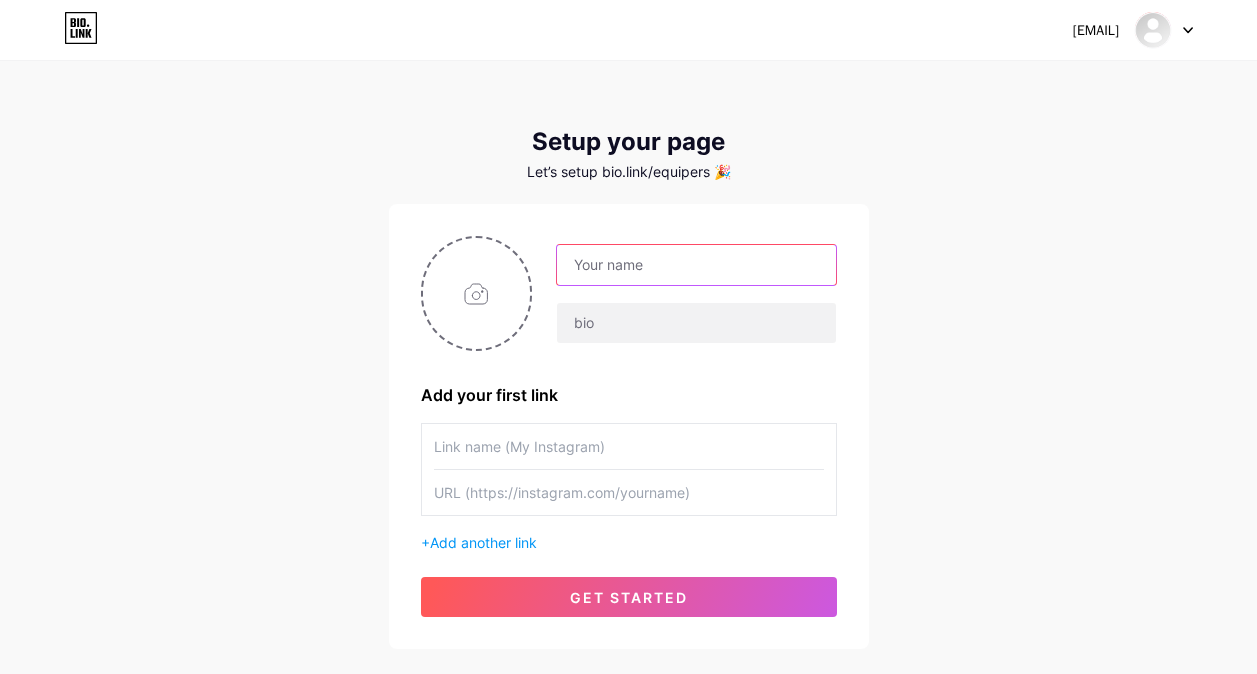 type on "Equiper" 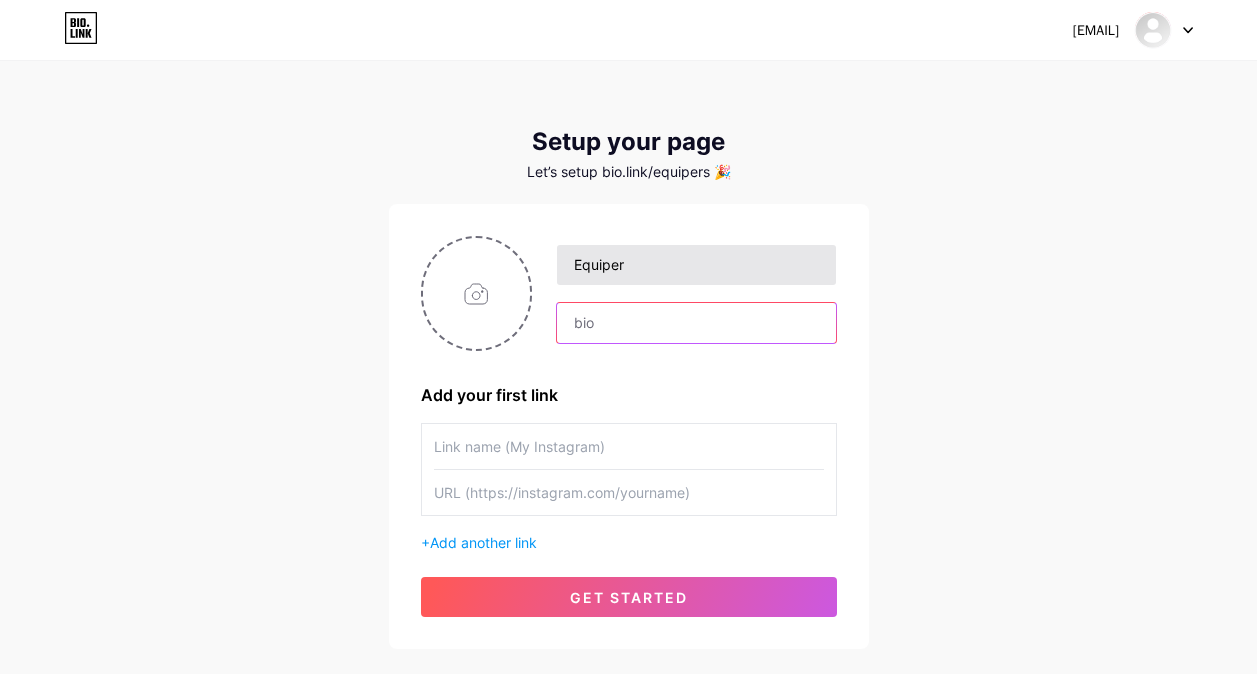 type on "Equiper" 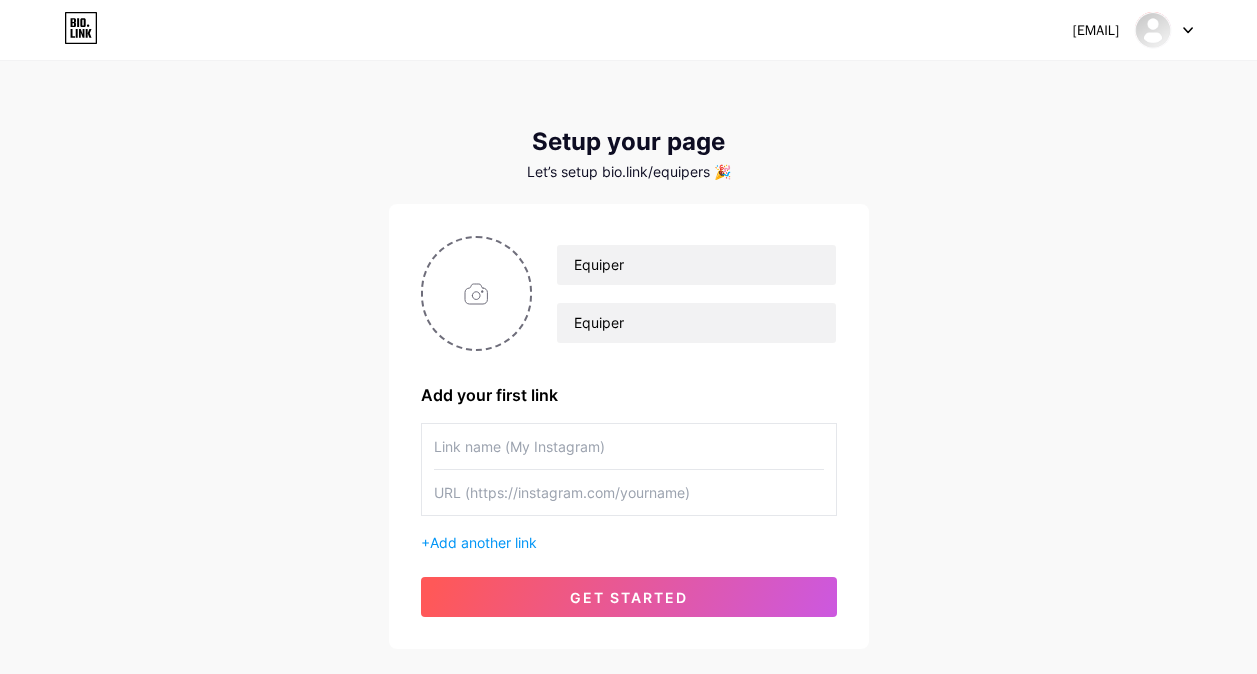 click at bounding box center [629, 446] 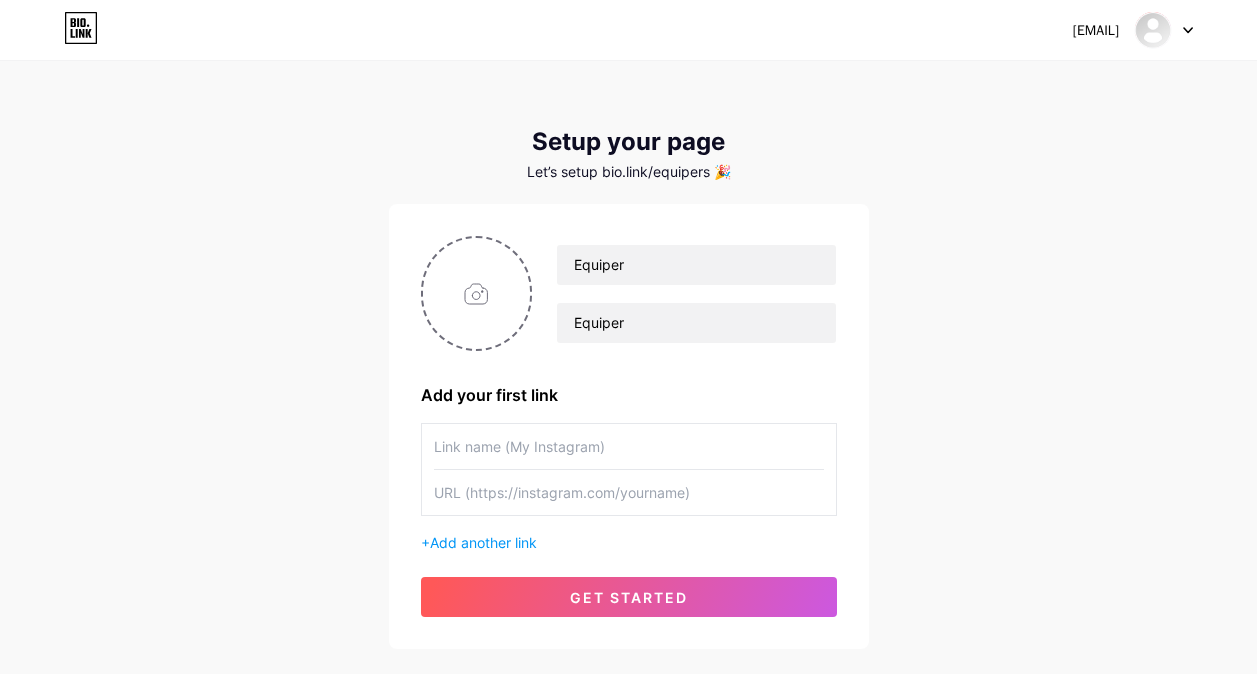 paste on "https://www.instagram.com/equiper.sa/" 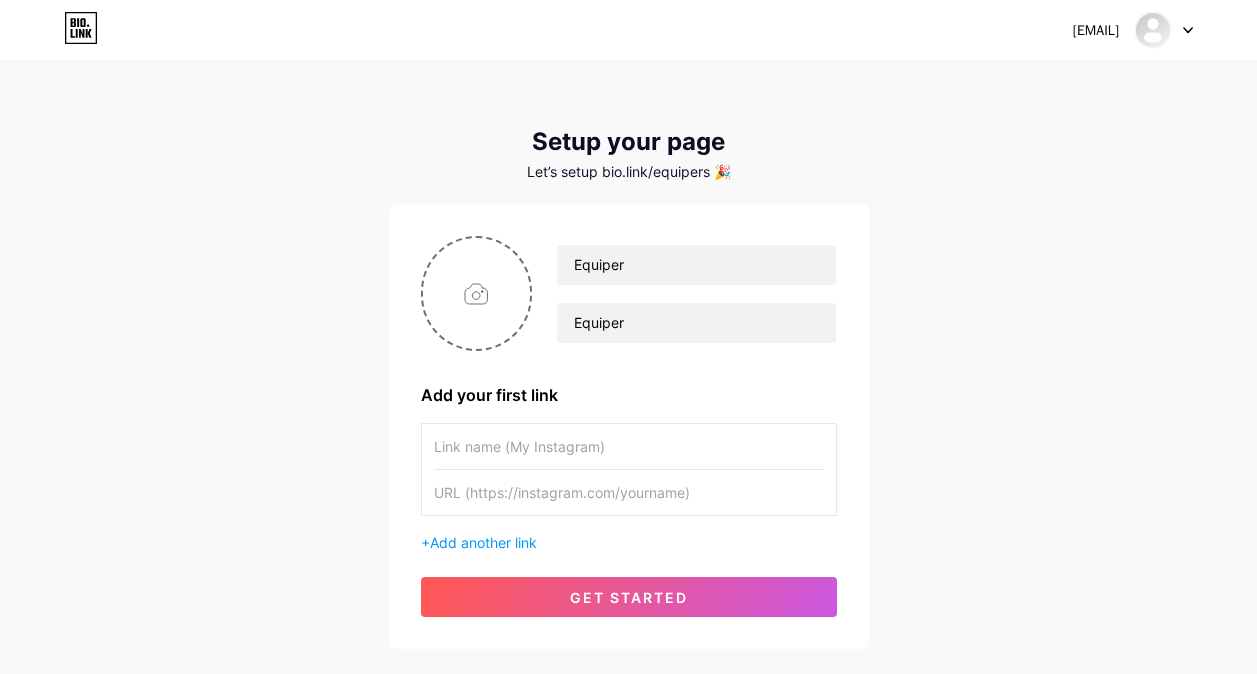 type on "https://www.instagram.com/equiper.sa/" 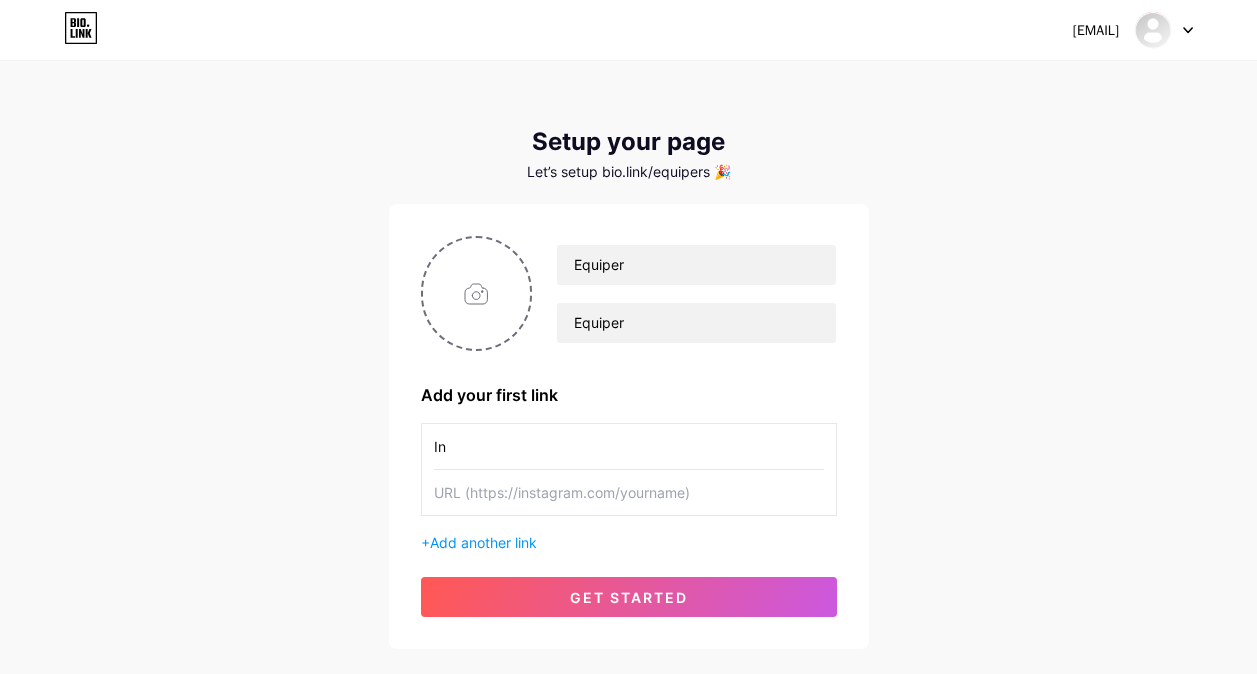 type on "I" 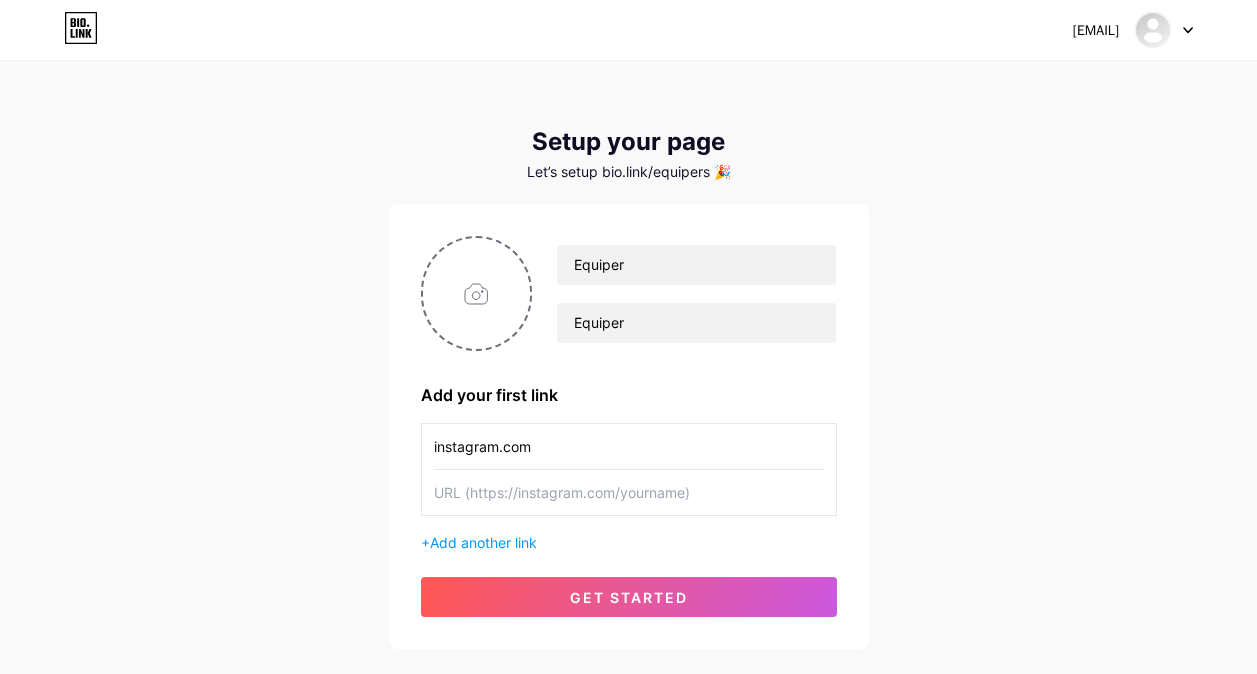 type on "instagram.com" 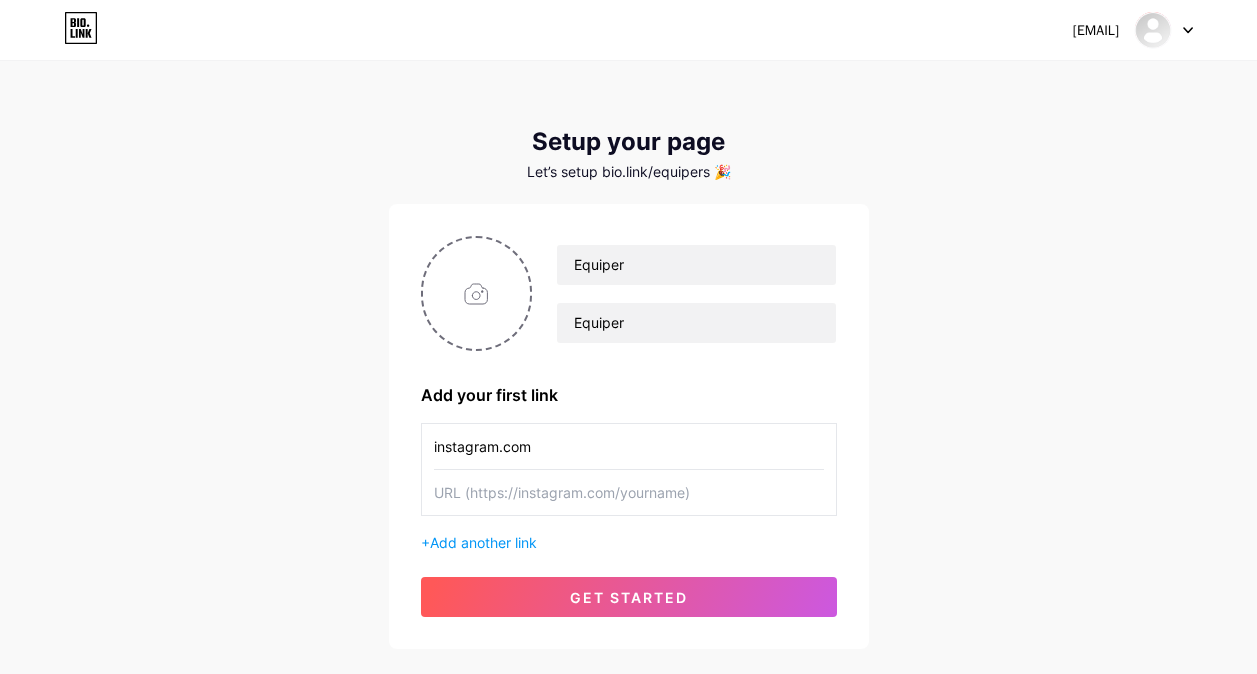 paste on "https://www.instagram.com/equiper.sa/" 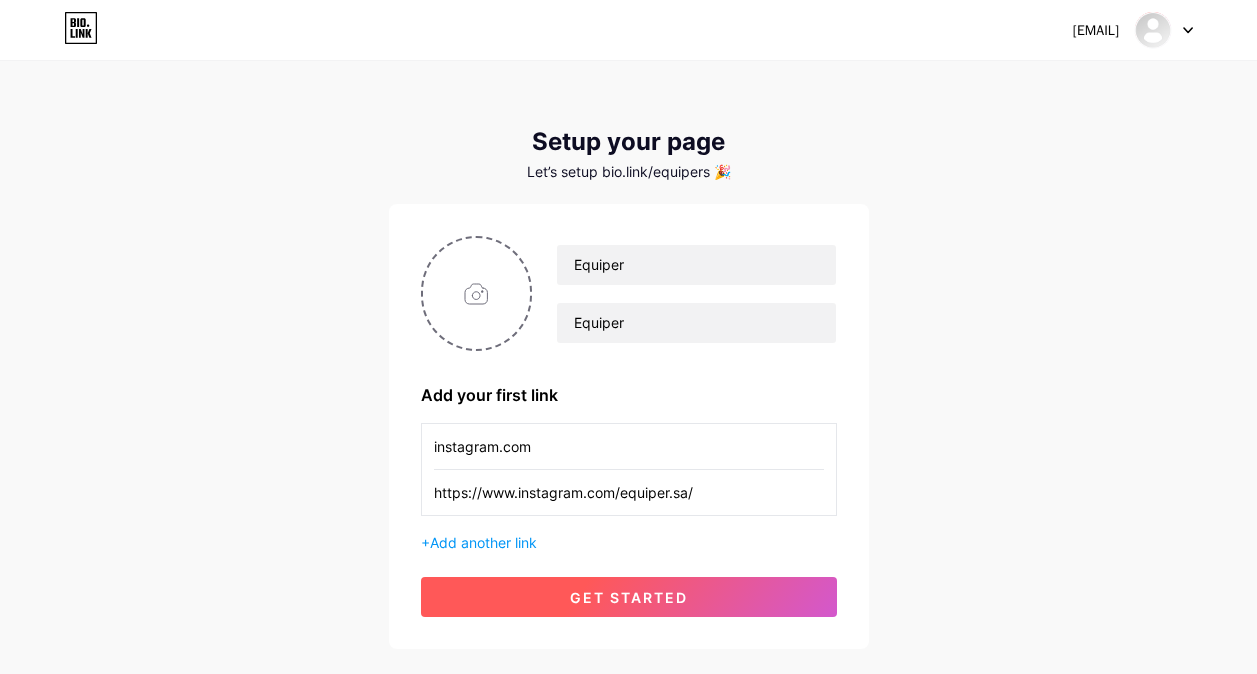 type on "https://www.instagram.com/equiper.sa/" 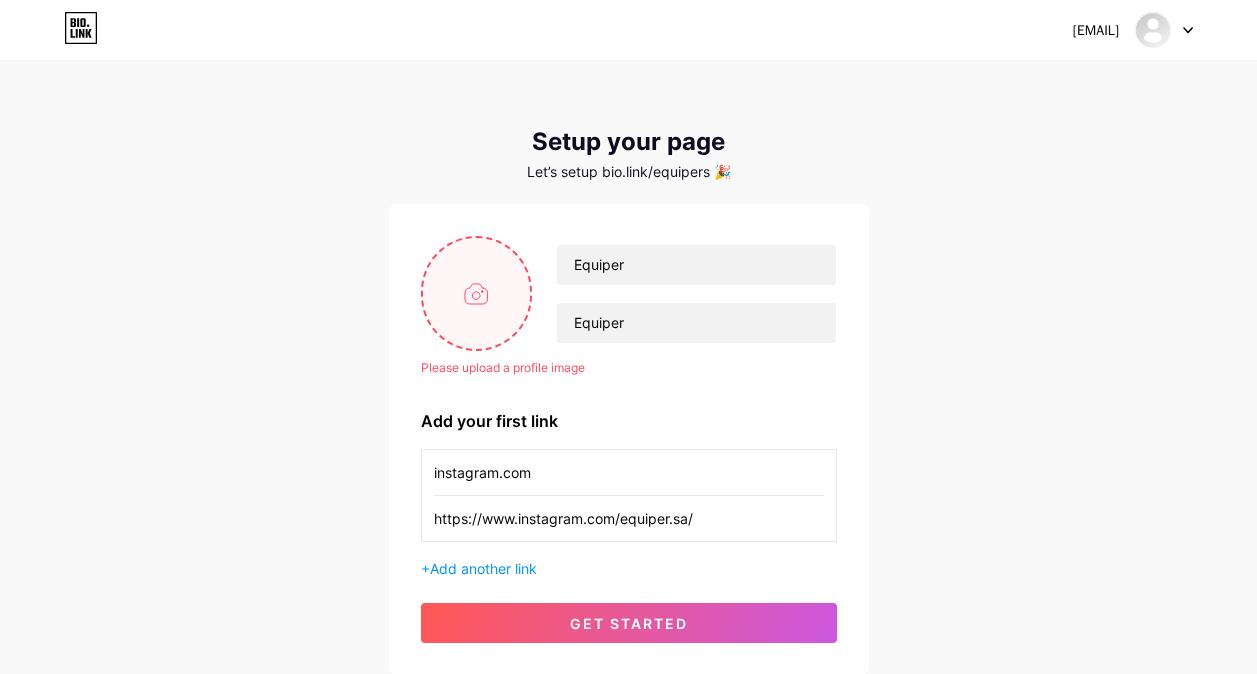 click at bounding box center (477, 293) 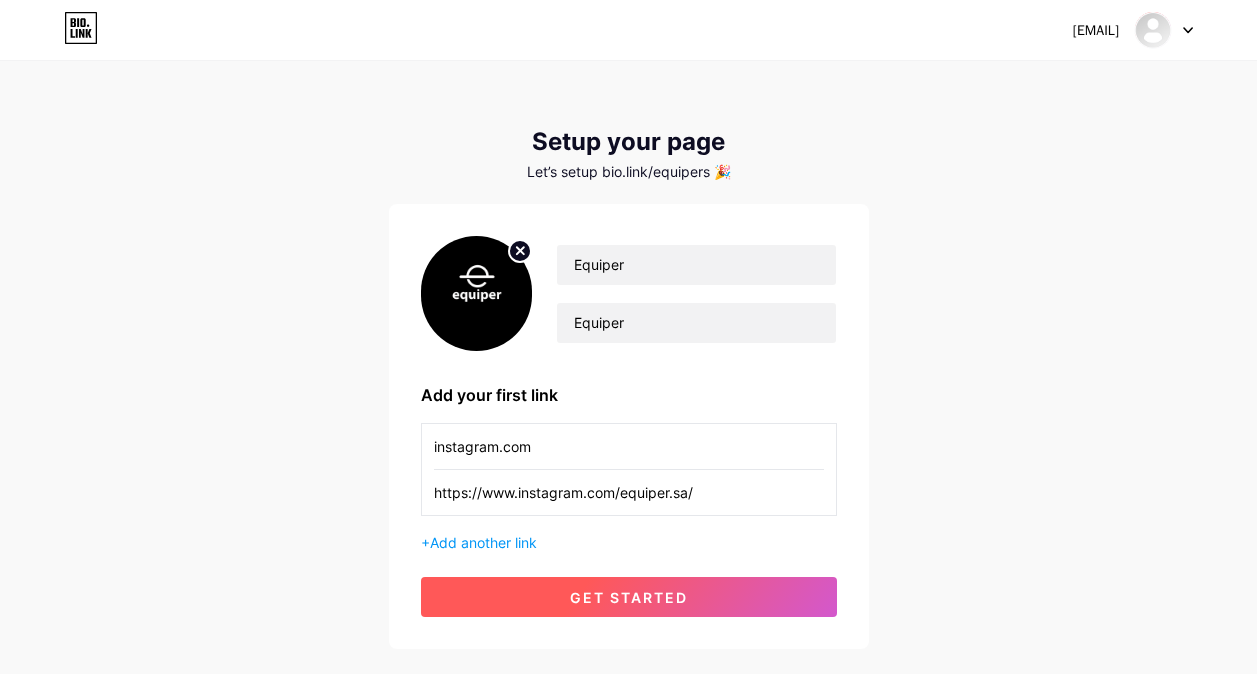 click on "Equiper     Equiper     Add your first link   instagram.com   https://www.instagram.com/equiper.sa/
+  Add another link     get started" at bounding box center [629, 426] 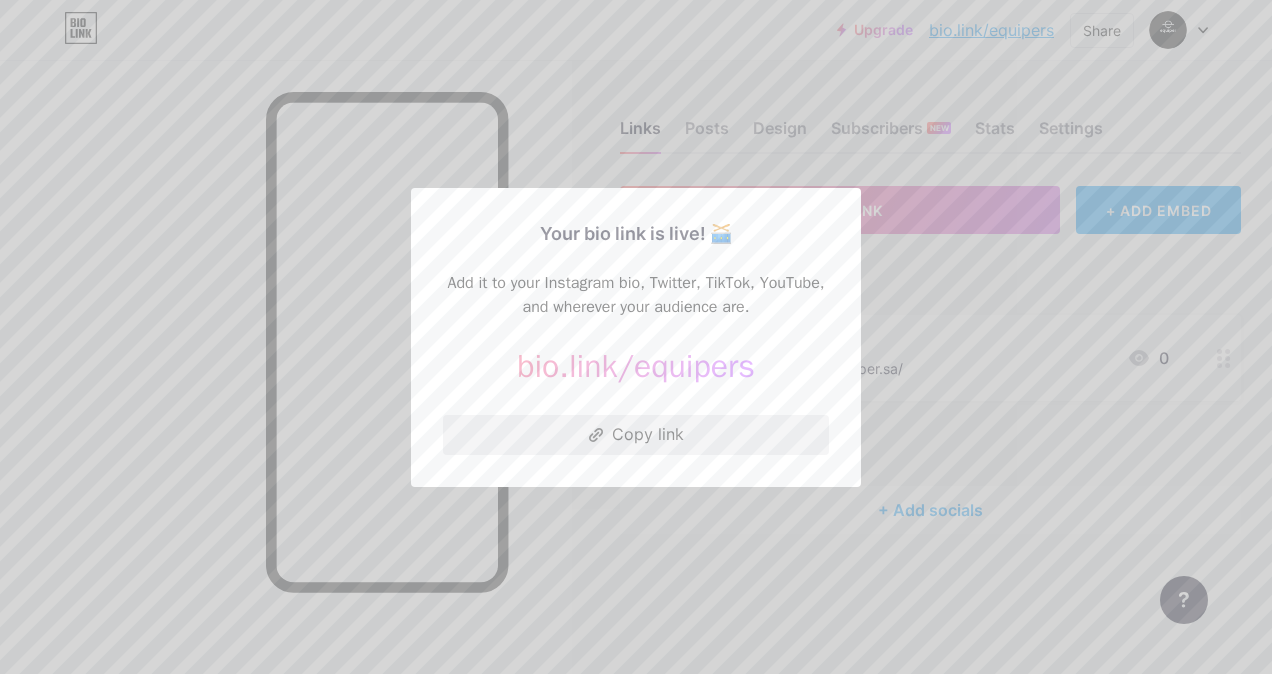 click on "Copy link" at bounding box center (636, 435) 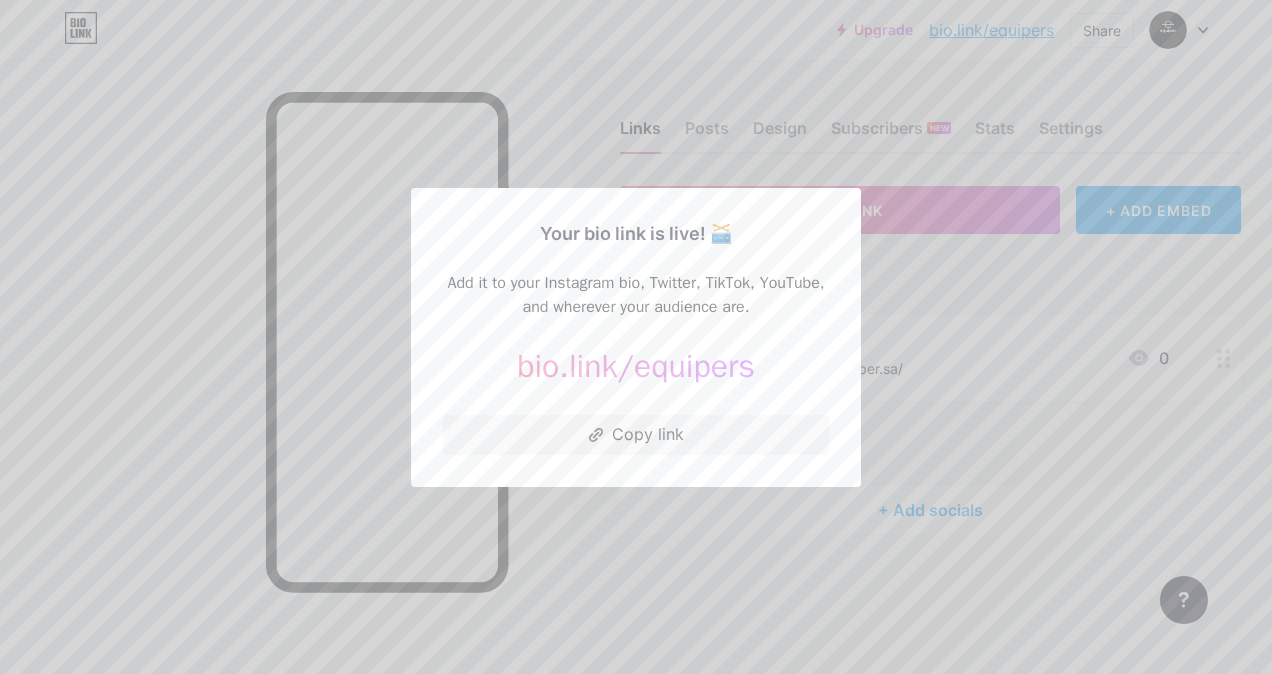 click at bounding box center (636, 337) 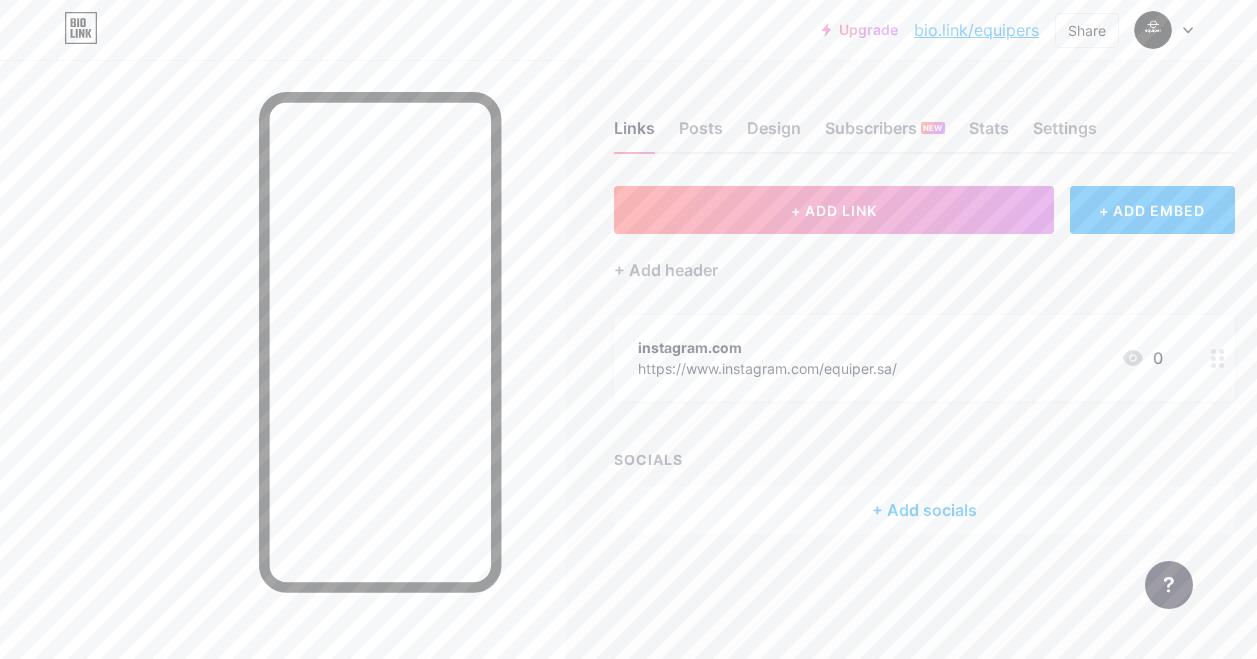 click on "+ Add socials" at bounding box center [924, 510] 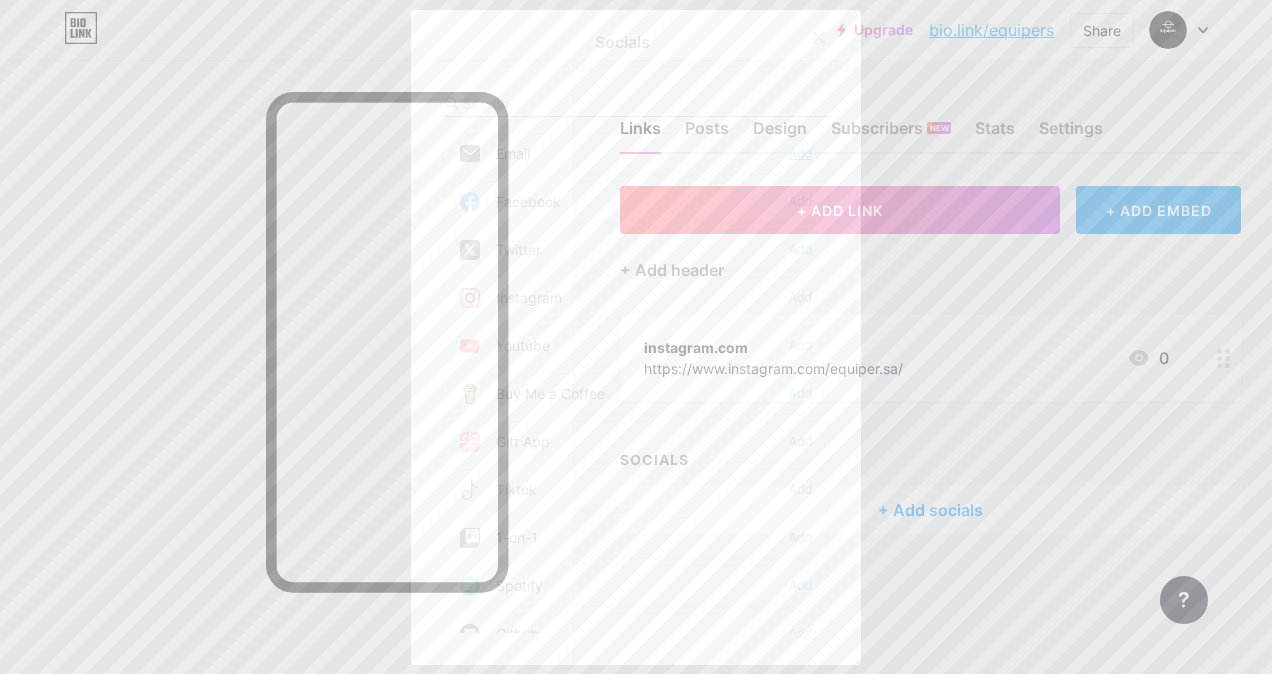 click on "Add" at bounding box center [800, 154] 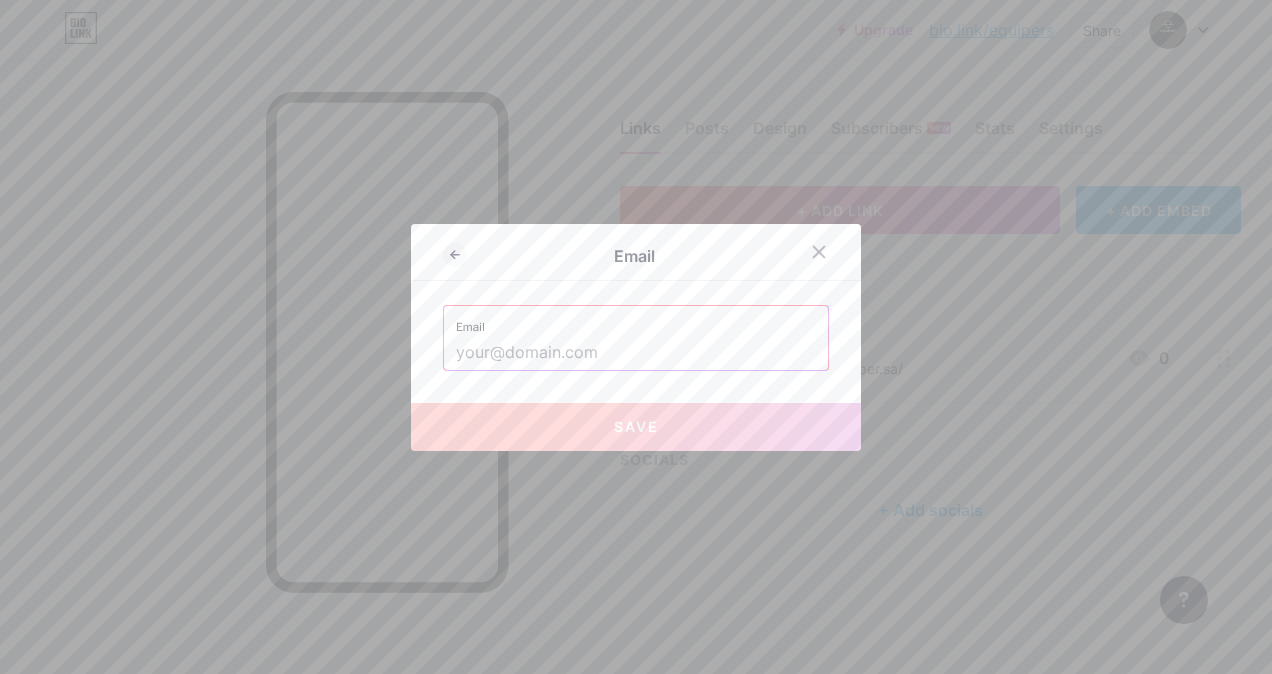 click at bounding box center [636, 353] 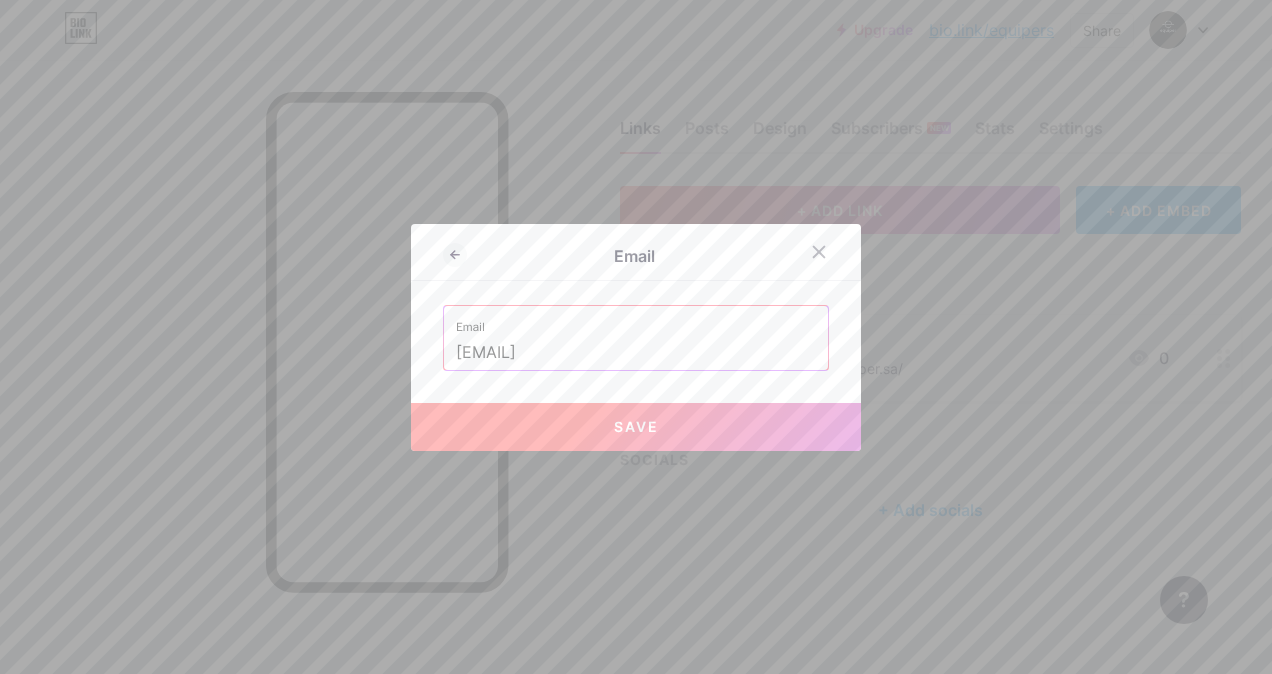 click on "Save" at bounding box center (636, 427) 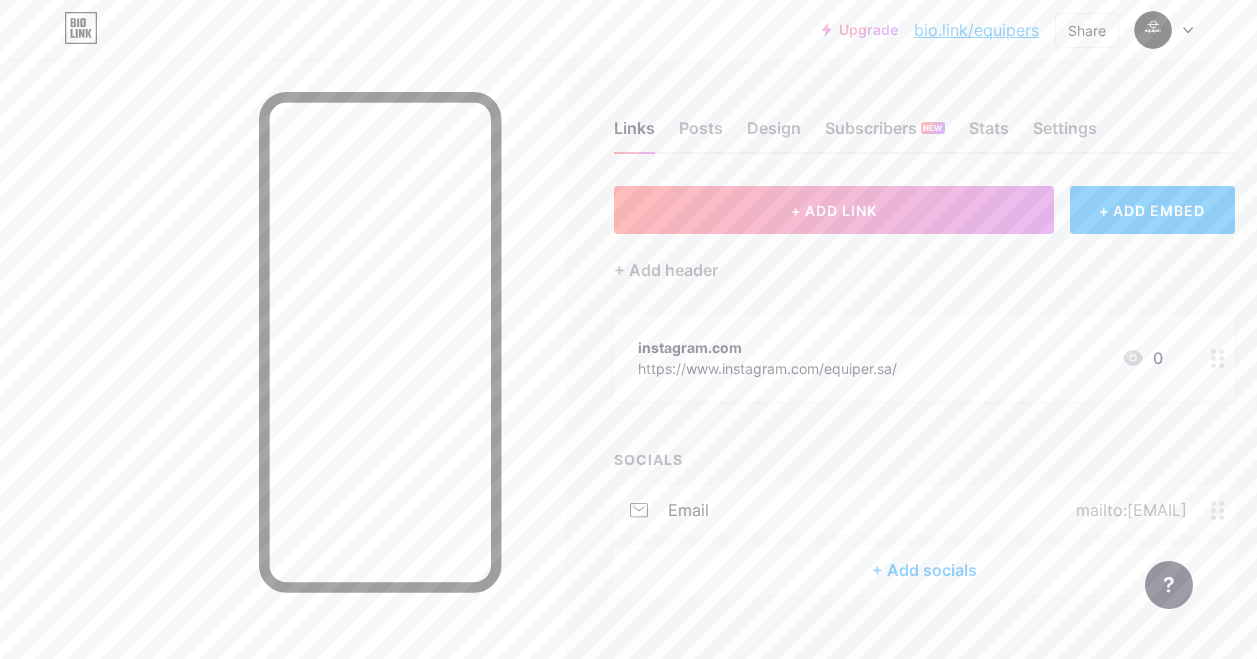 click on "+ Add socials" at bounding box center (924, 570) 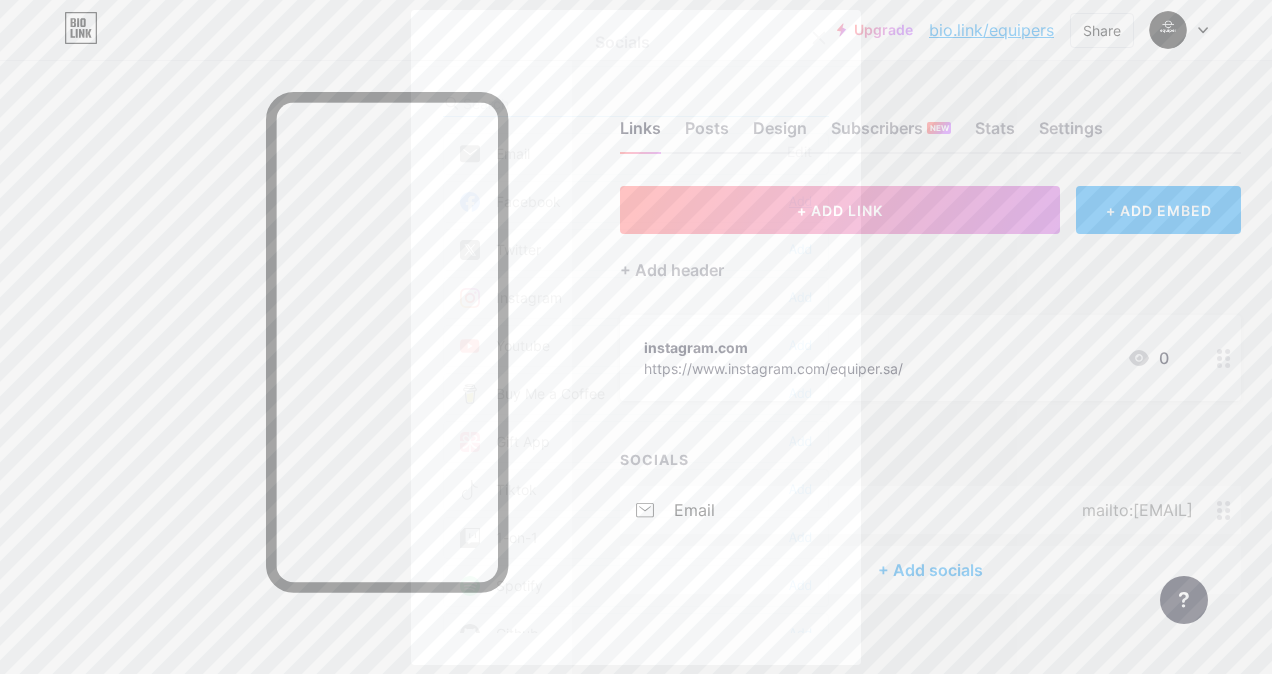 click on "Add" at bounding box center (800, 202) 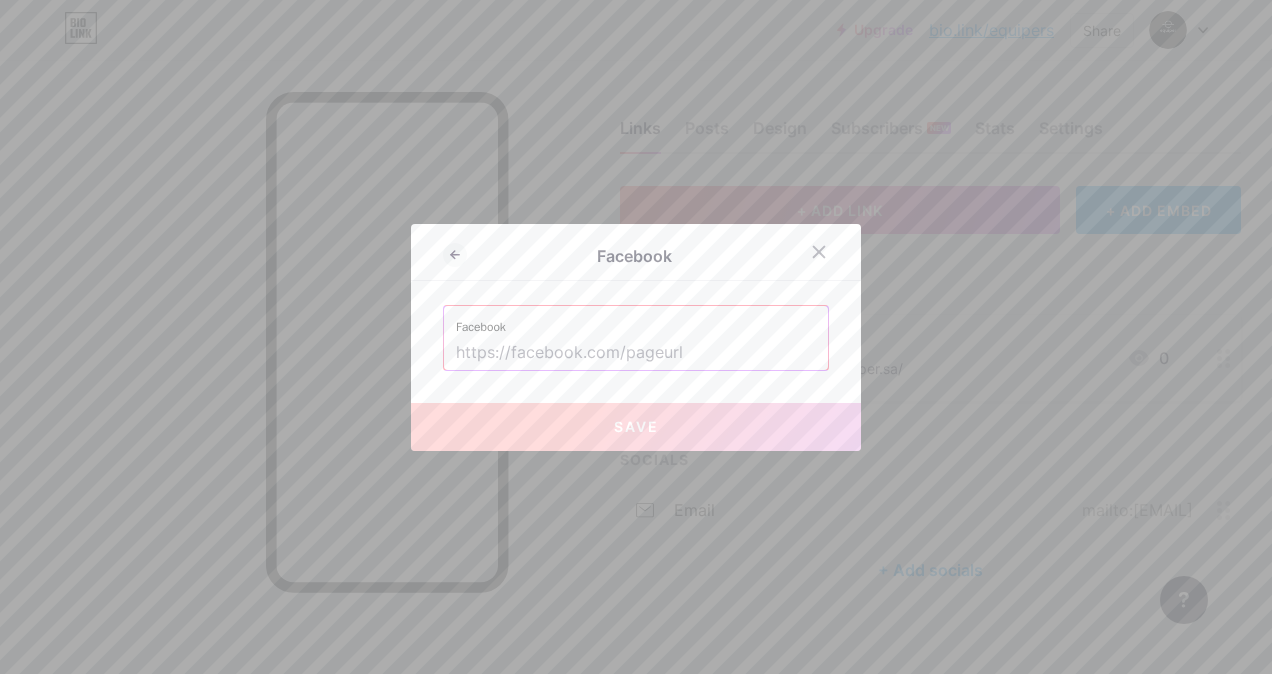 click at bounding box center (636, 353) 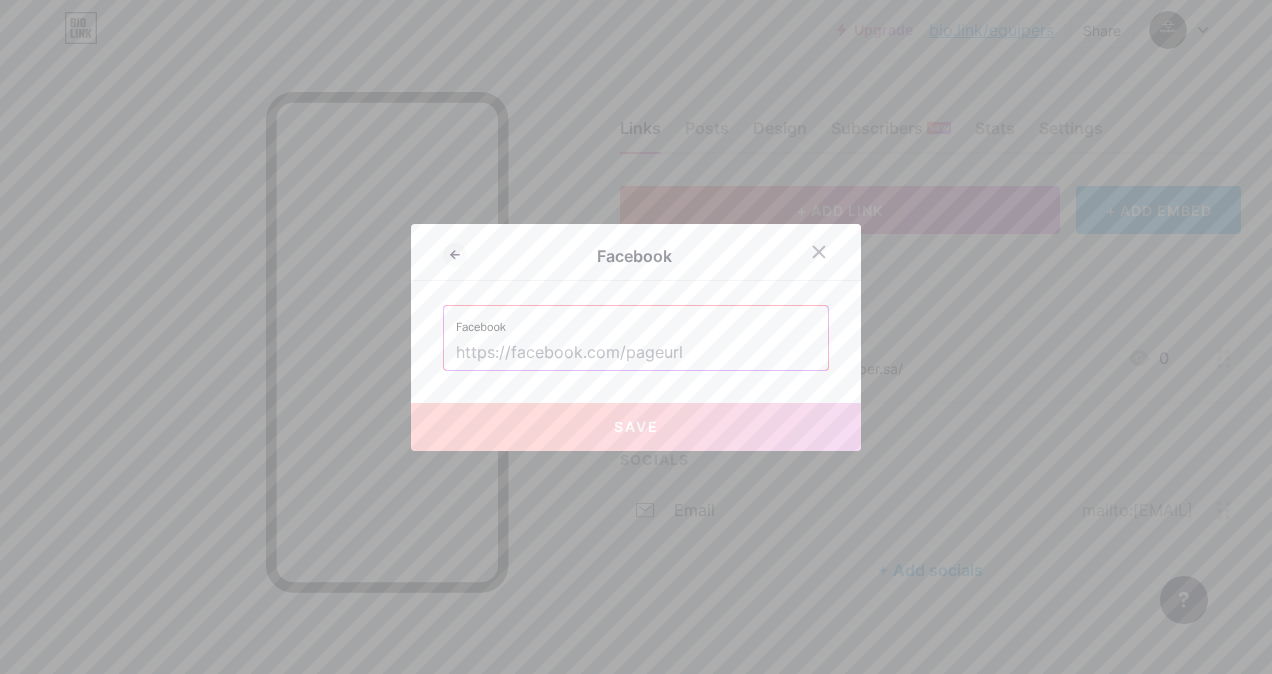 paste on "https://www.facebook.com/Equiper.sa/" 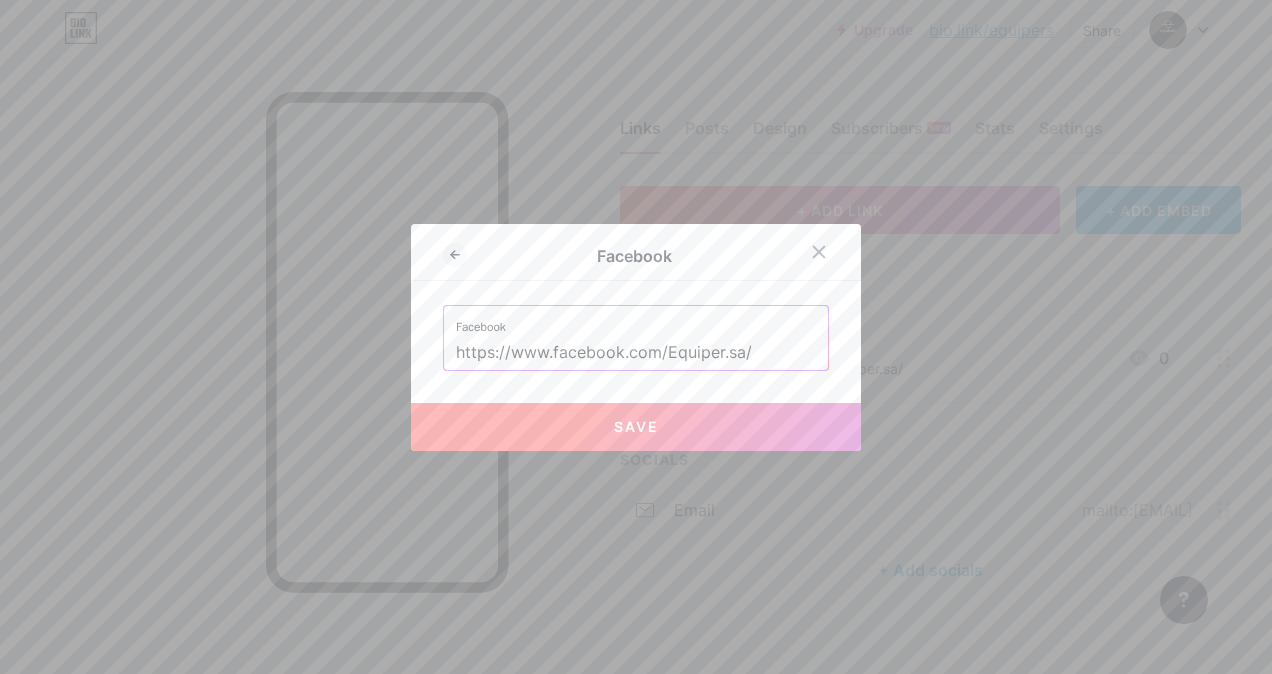 type on "https://www.facebook.com/Equiper.sa/" 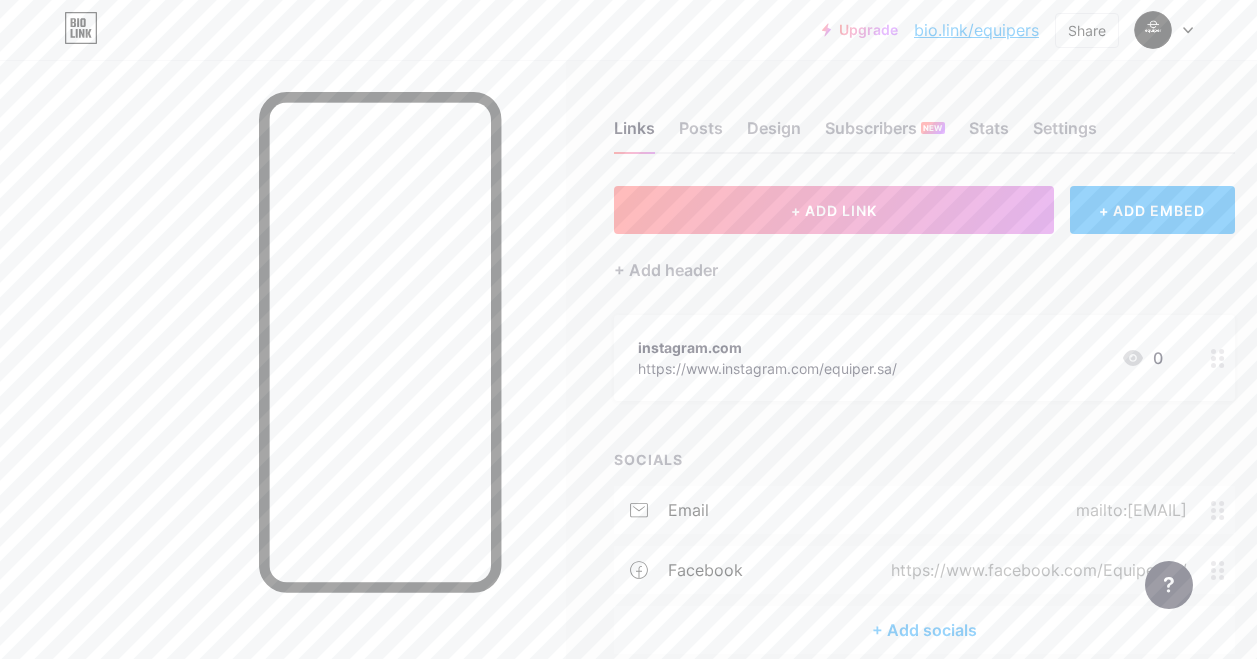 click on "+ Add socials" at bounding box center [924, 630] 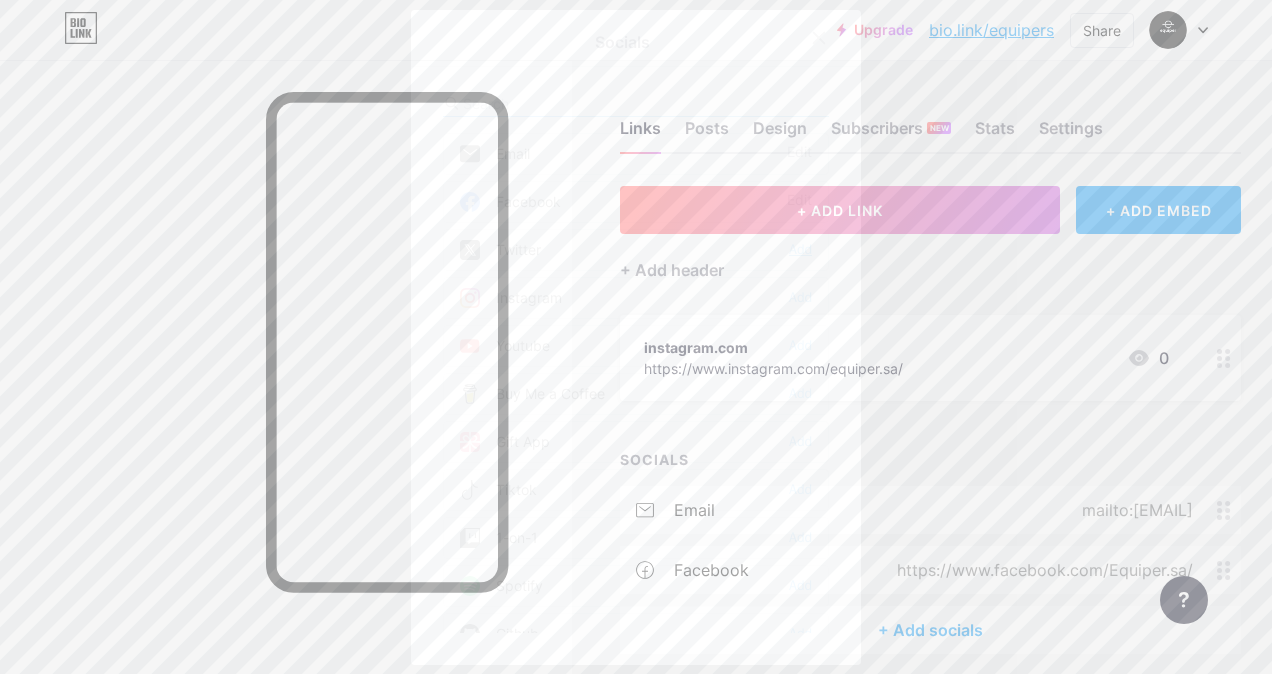 click on "Add" at bounding box center (800, 250) 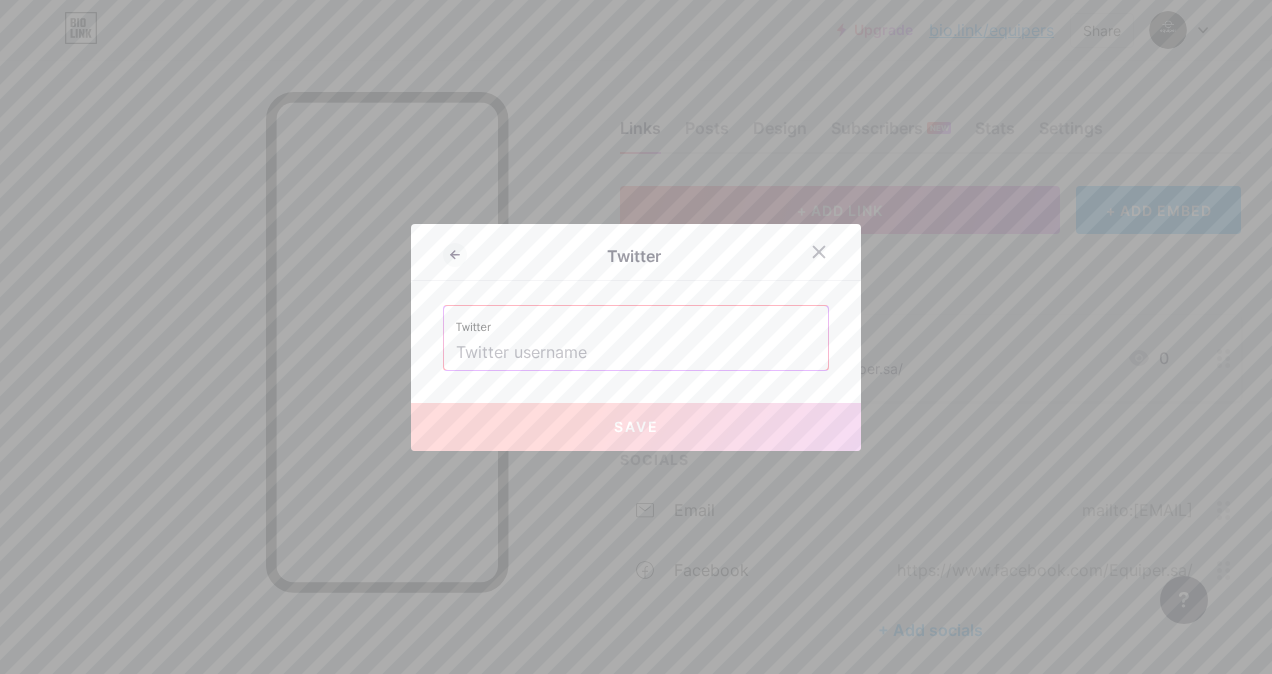 click at bounding box center (636, 353) 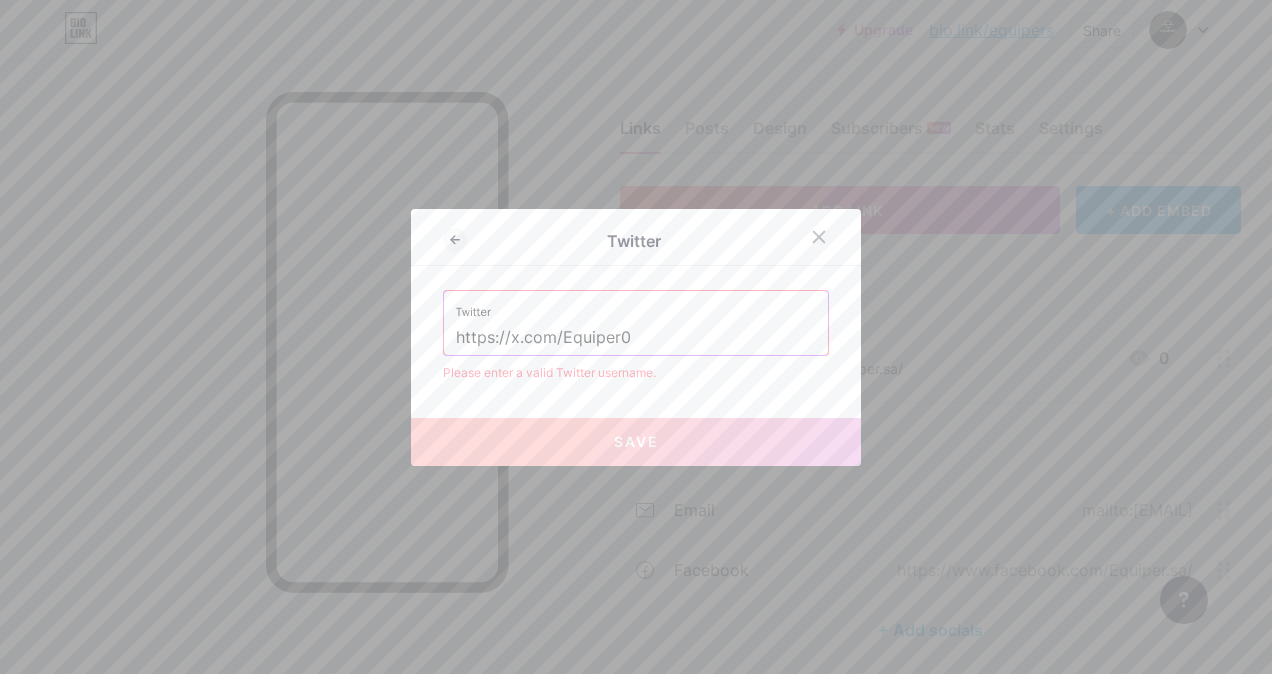 click on "https://x.com/Equiper0" at bounding box center (636, 338) 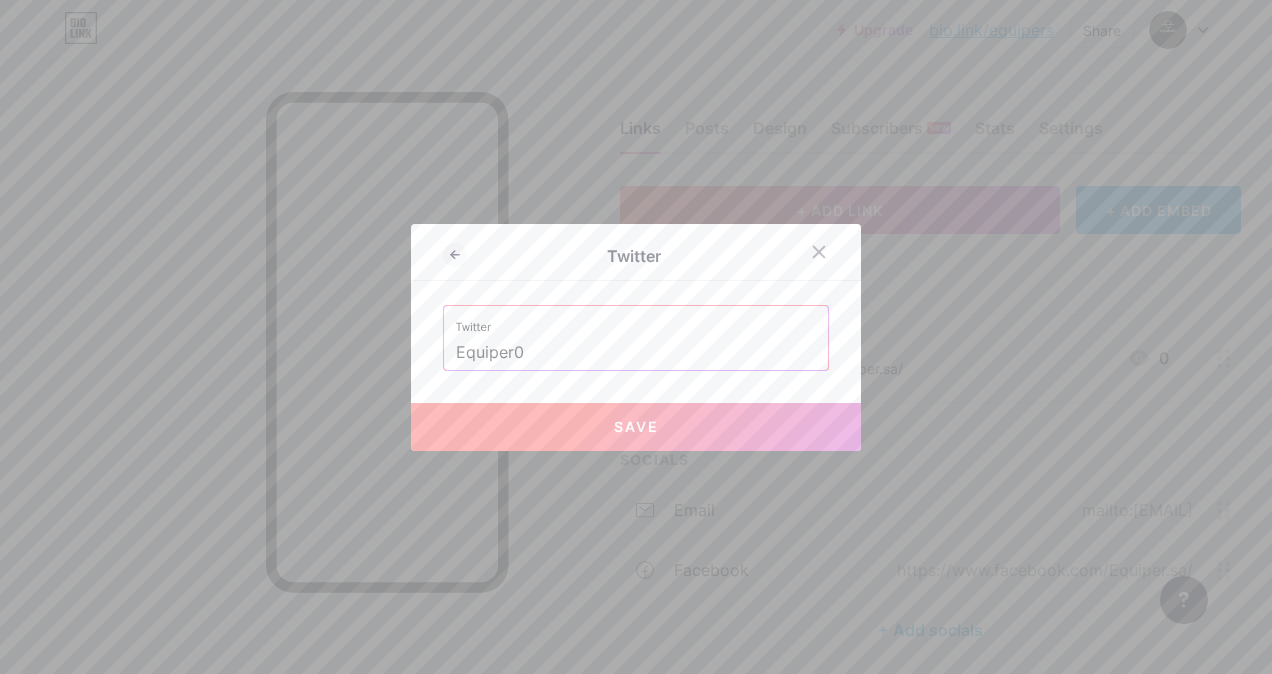 click on "Save" at bounding box center [636, 427] 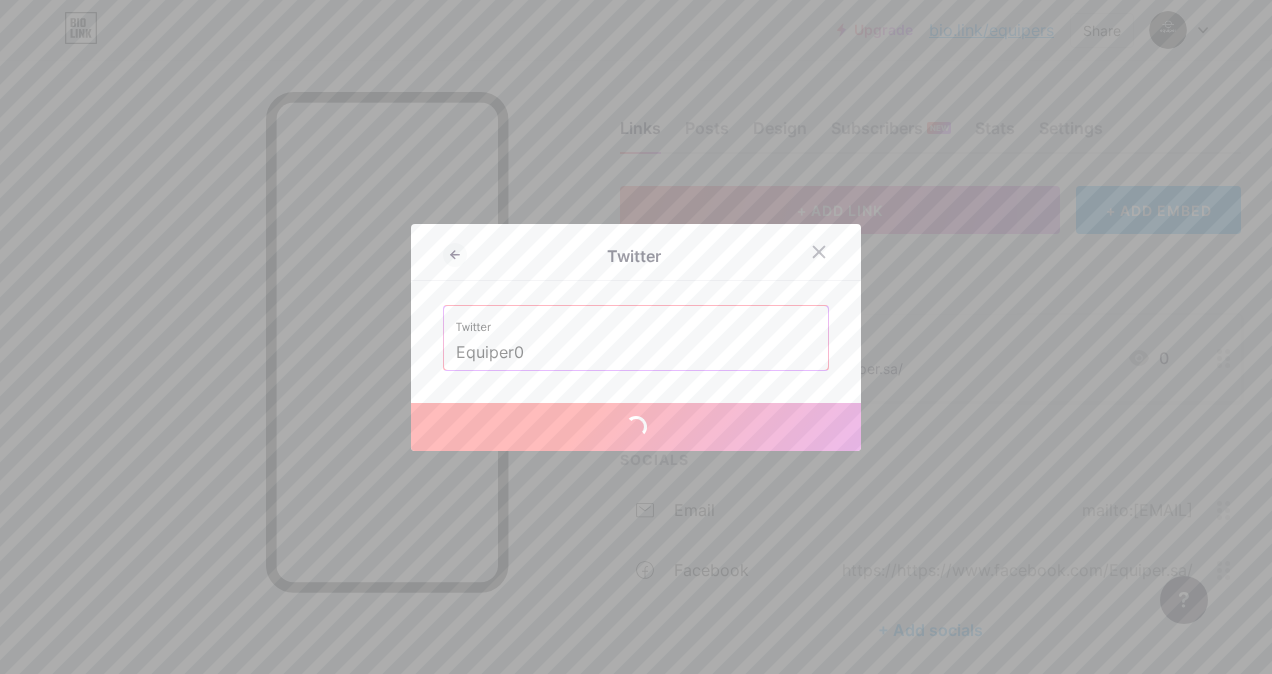 type on "https://twitter.com/Equiper0" 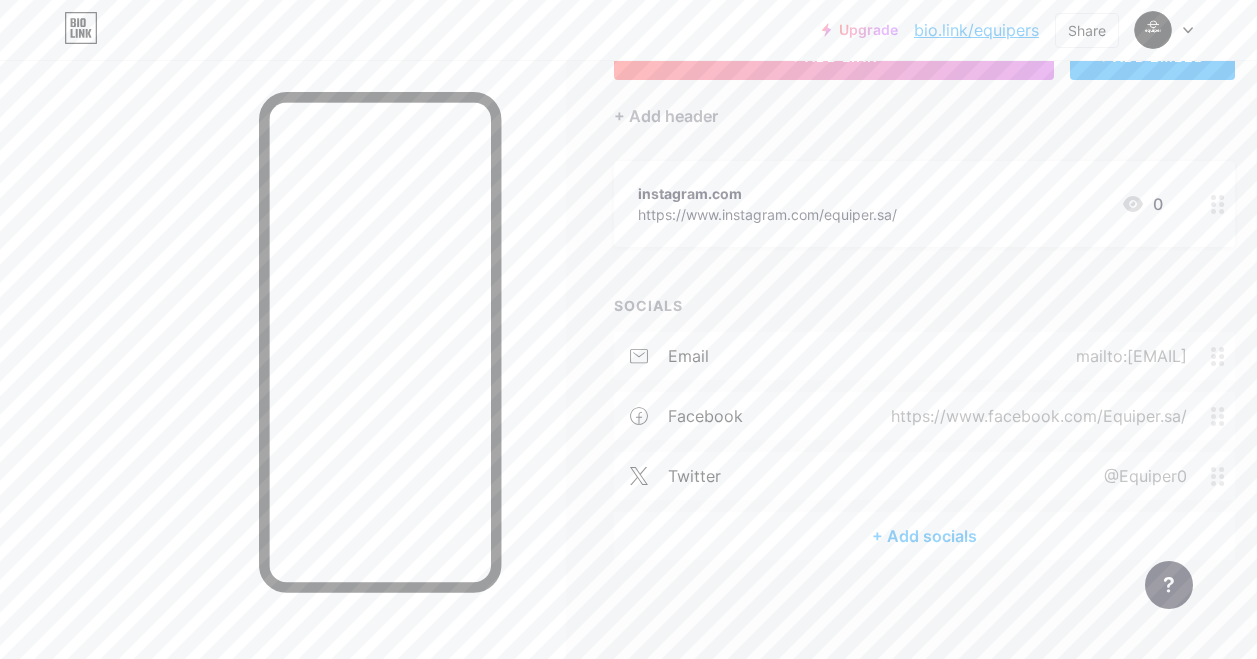 click on "+ Add socials" at bounding box center (924, 536) 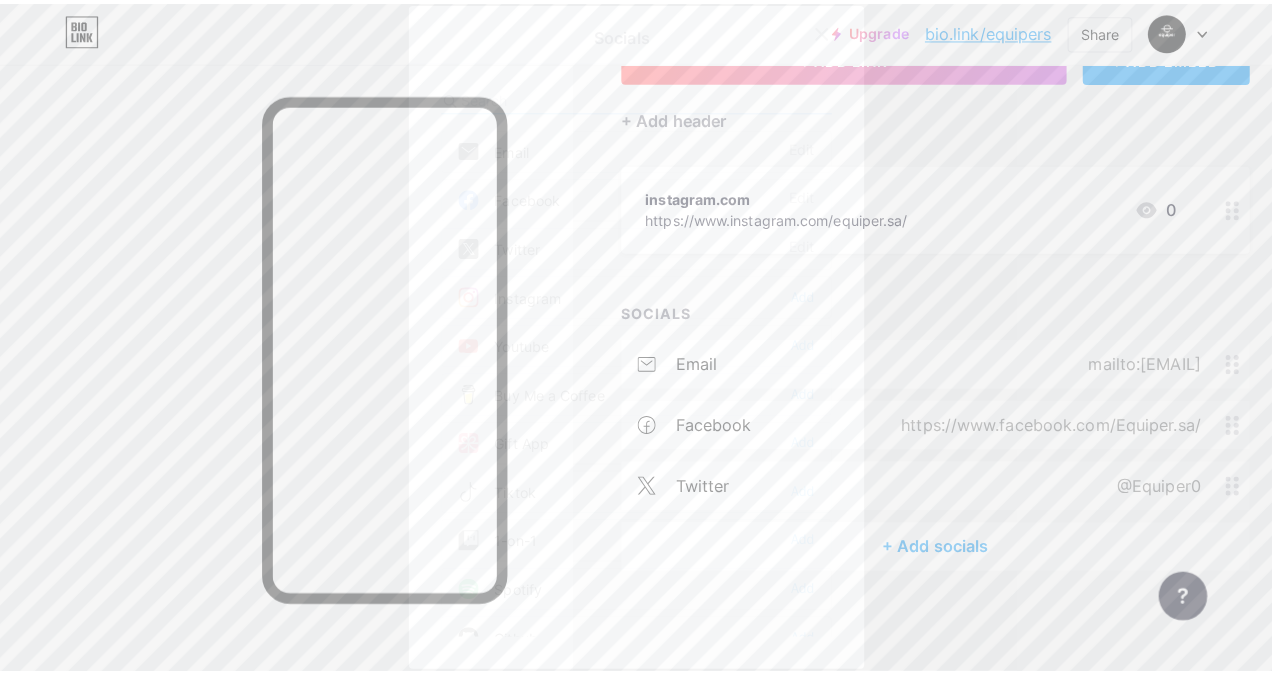 scroll, scrollTop: 139, scrollLeft: 0, axis: vertical 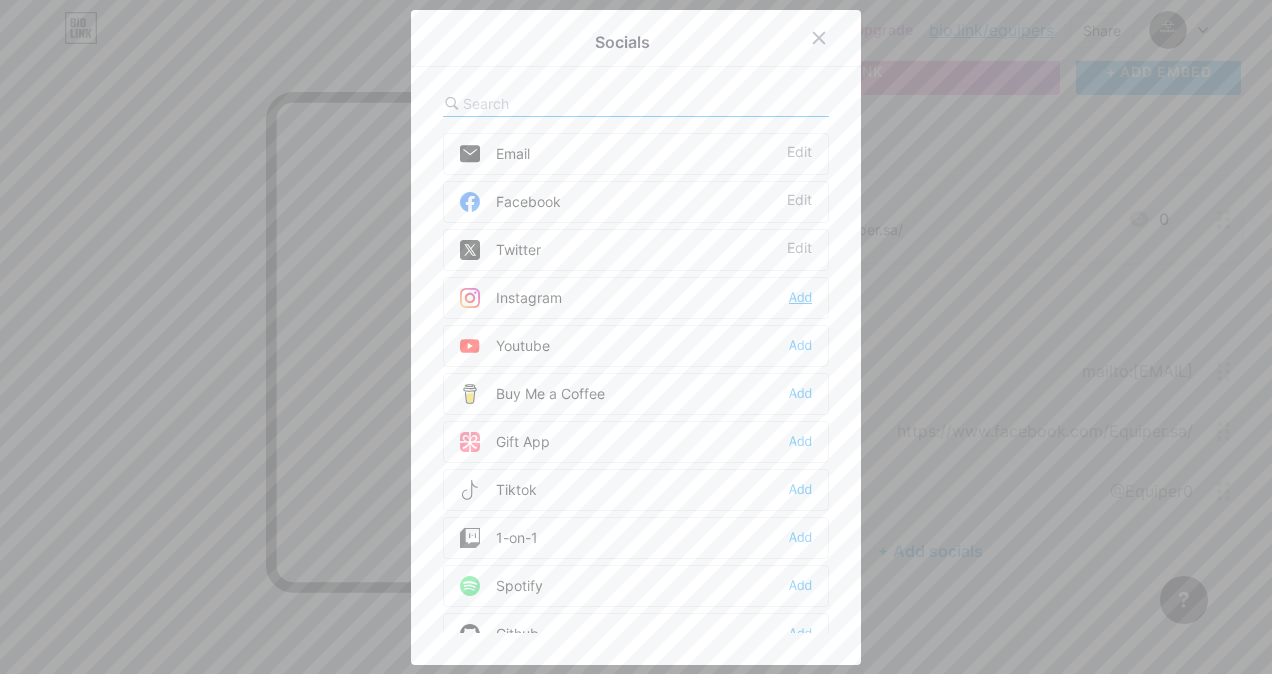 click on "Add" at bounding box center (800, 298) 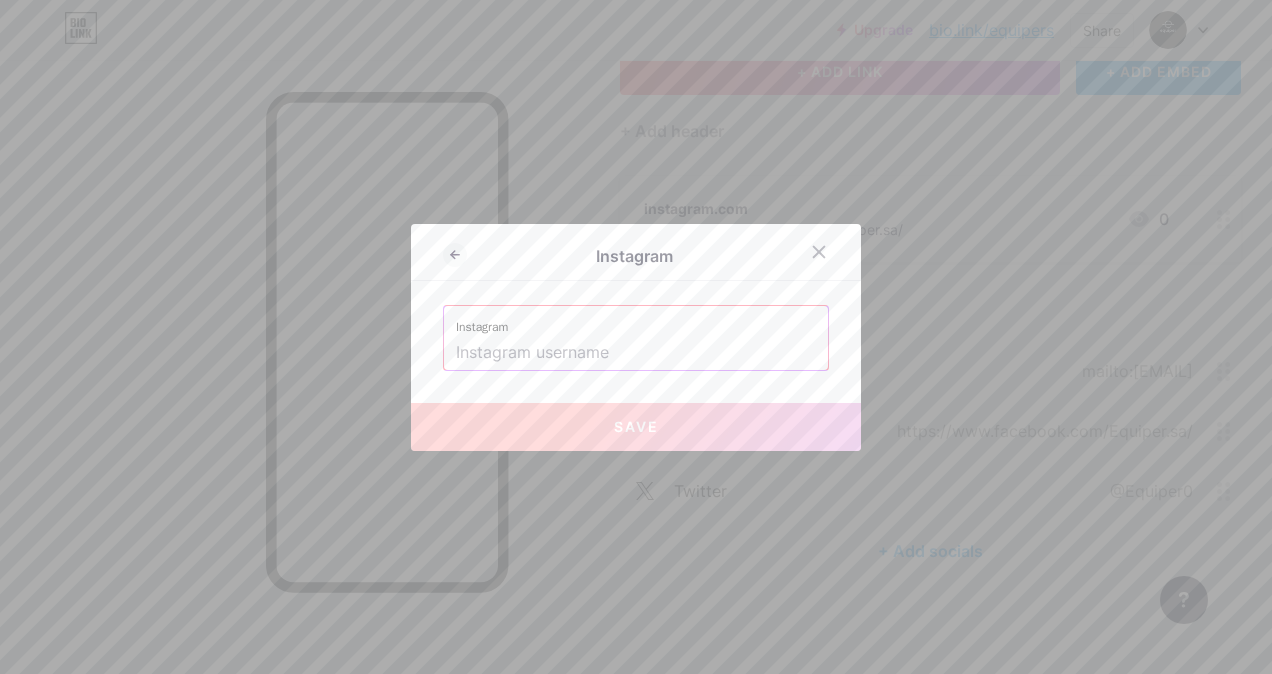 click at bounding box center (636, 353) 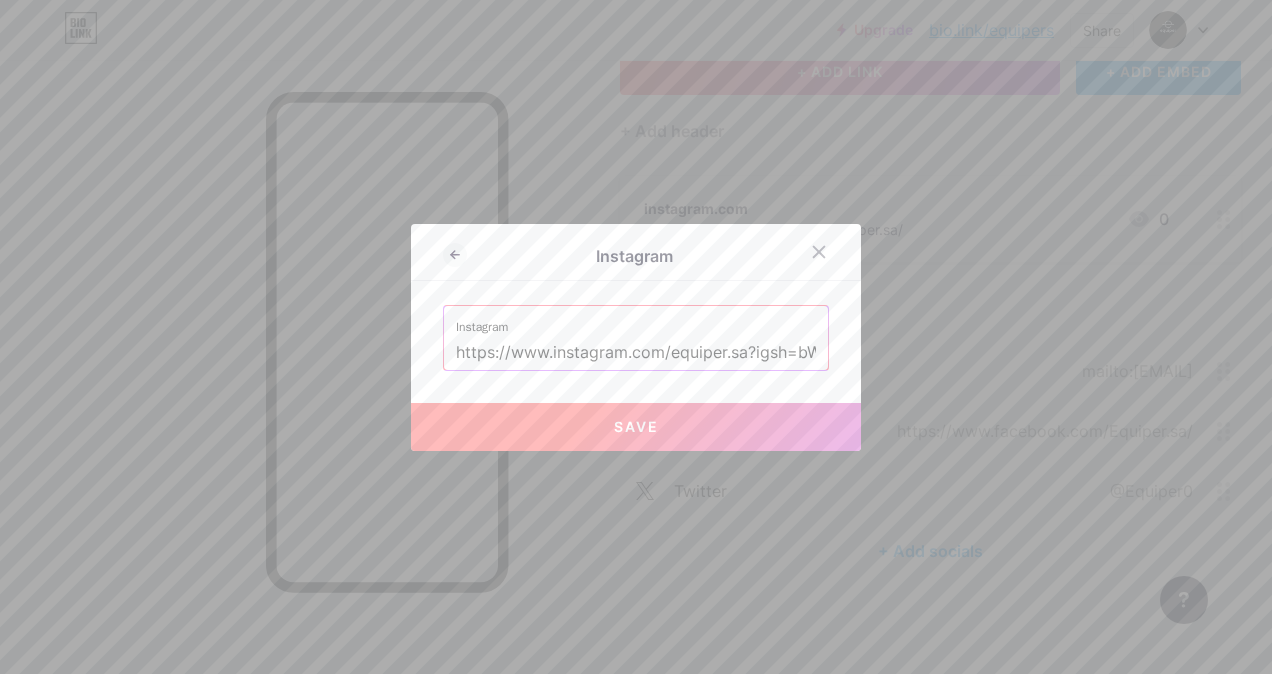 scroll, scrollTop: 0, scrollLeft: 135, axis: horizontal 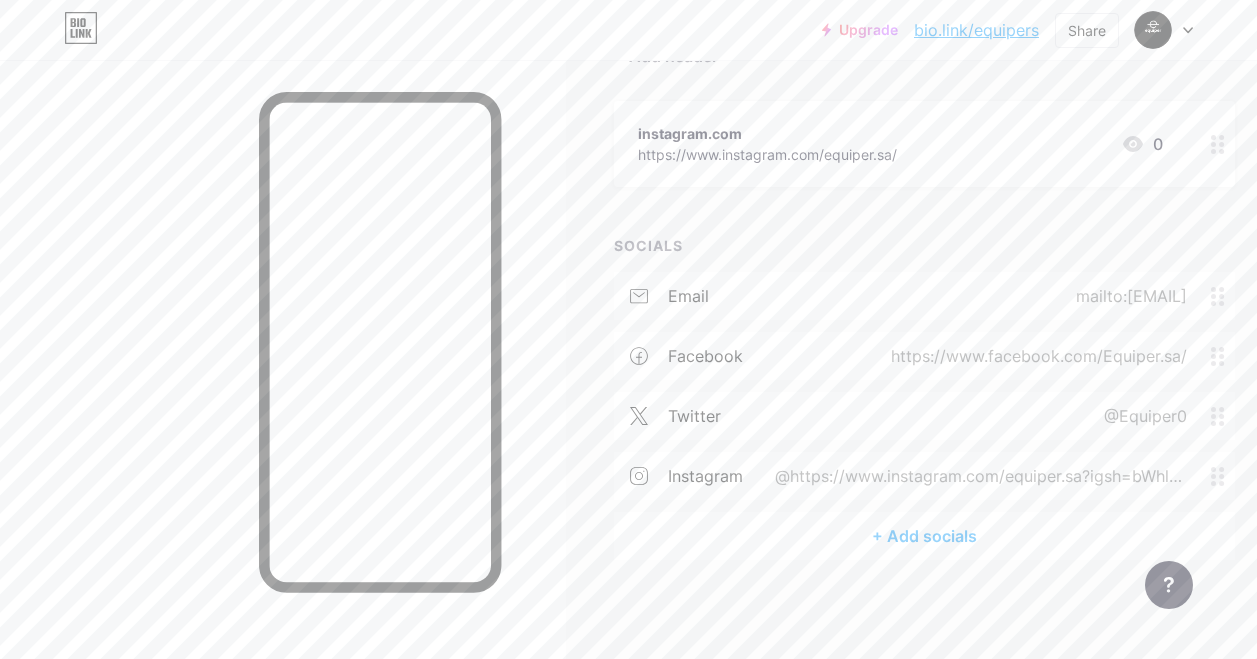 click on "+ Add socials" at bounding box center (924, 536) 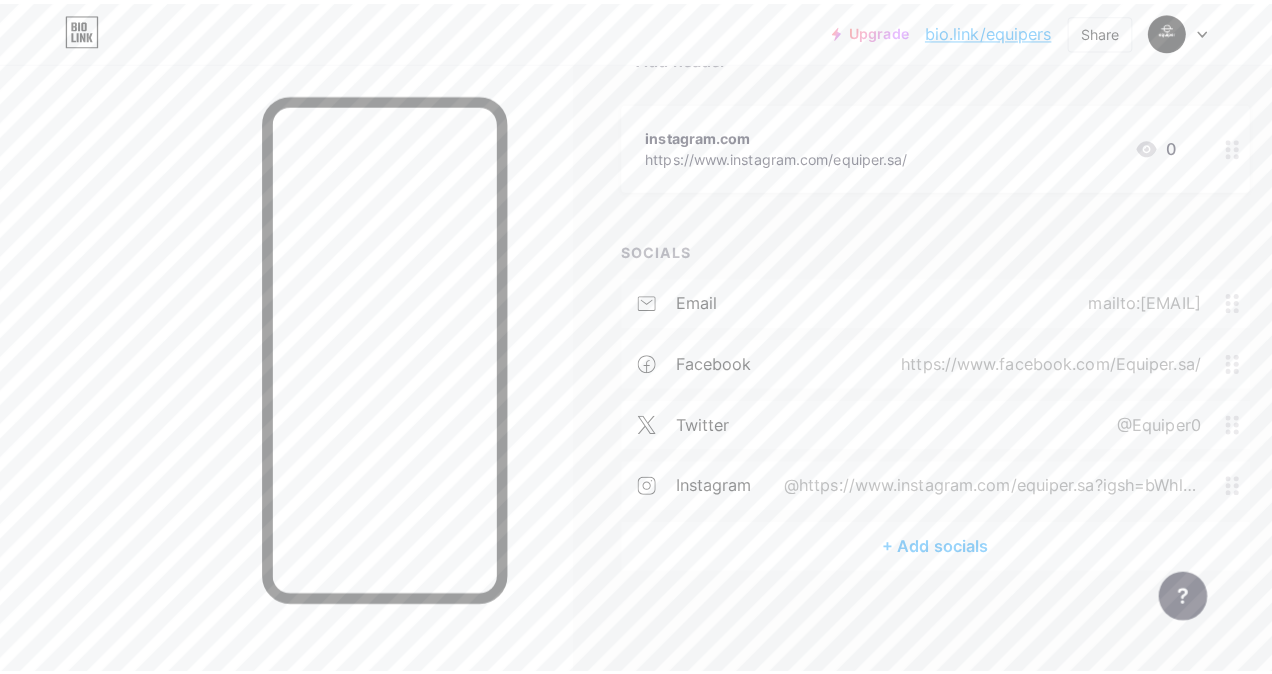 scroll, scrollTop: 199, scrollLeft: 0, axis: vertical 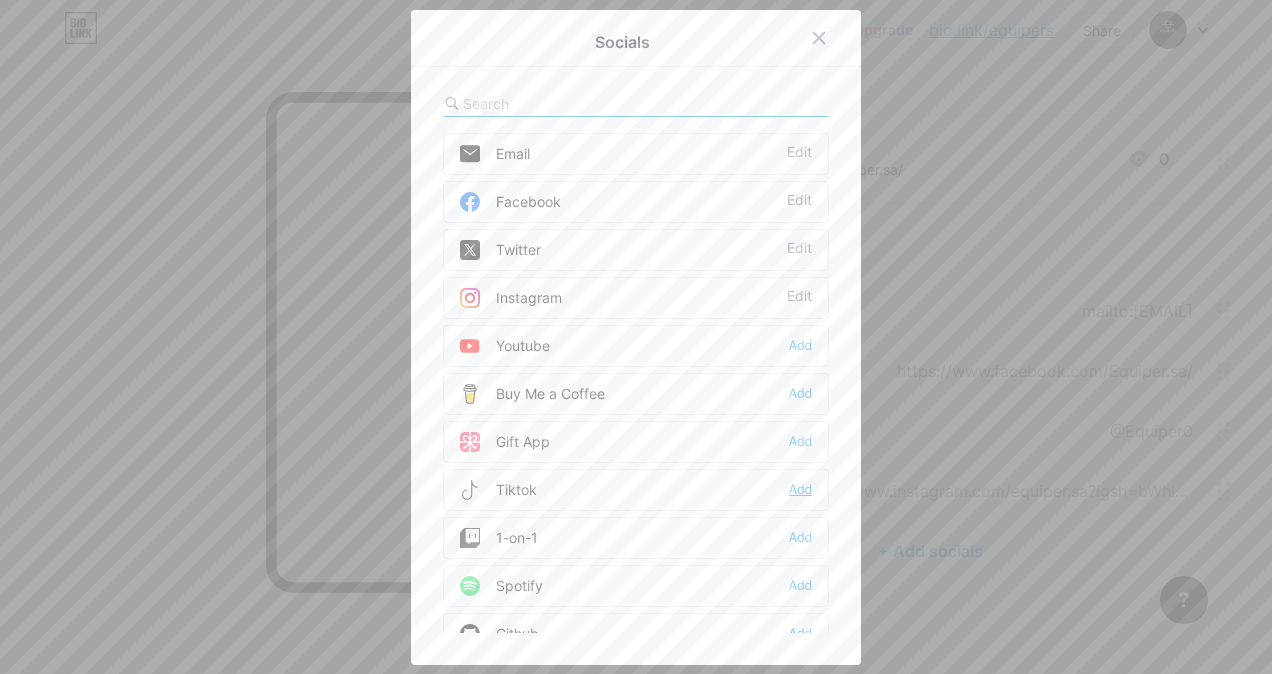 click on "Add" at bounding box center (800, 490) 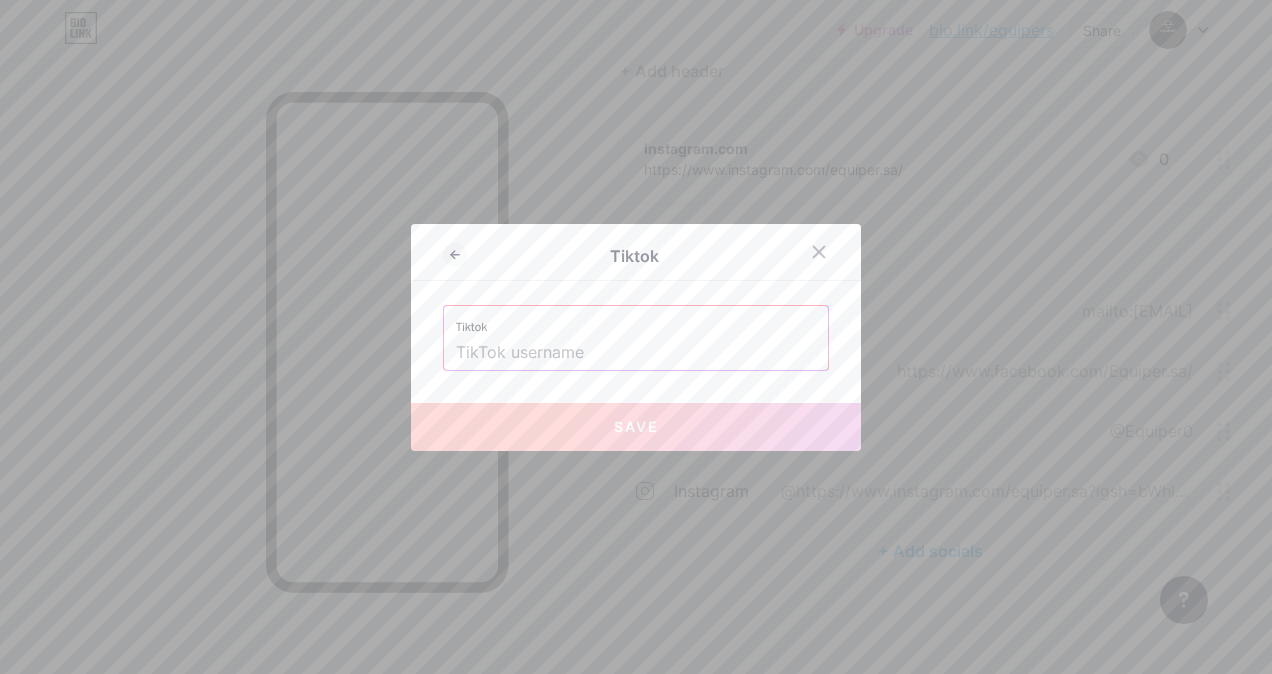 click at bounding box center [636, 353] 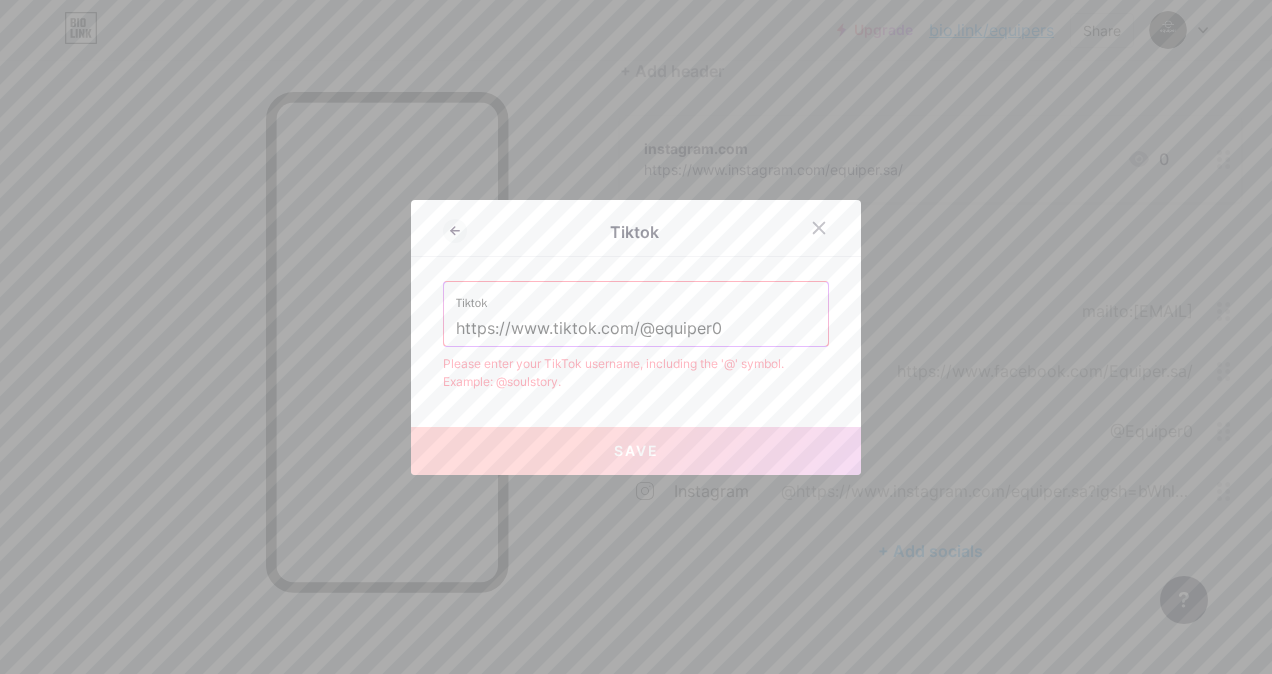 click on "https://www.tiktok.com/@equiper0" at bounding box center (636, 329) 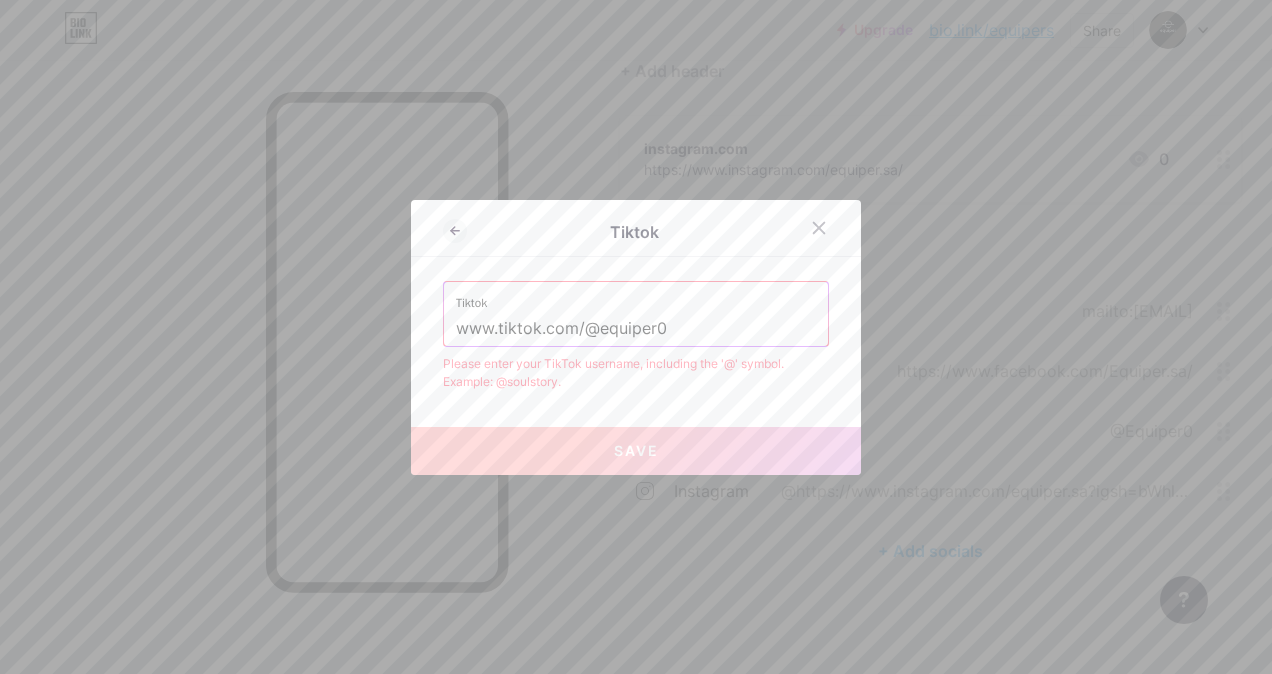click on "www.tiktok.com/@equiper0" at bounding box center [636, 329] 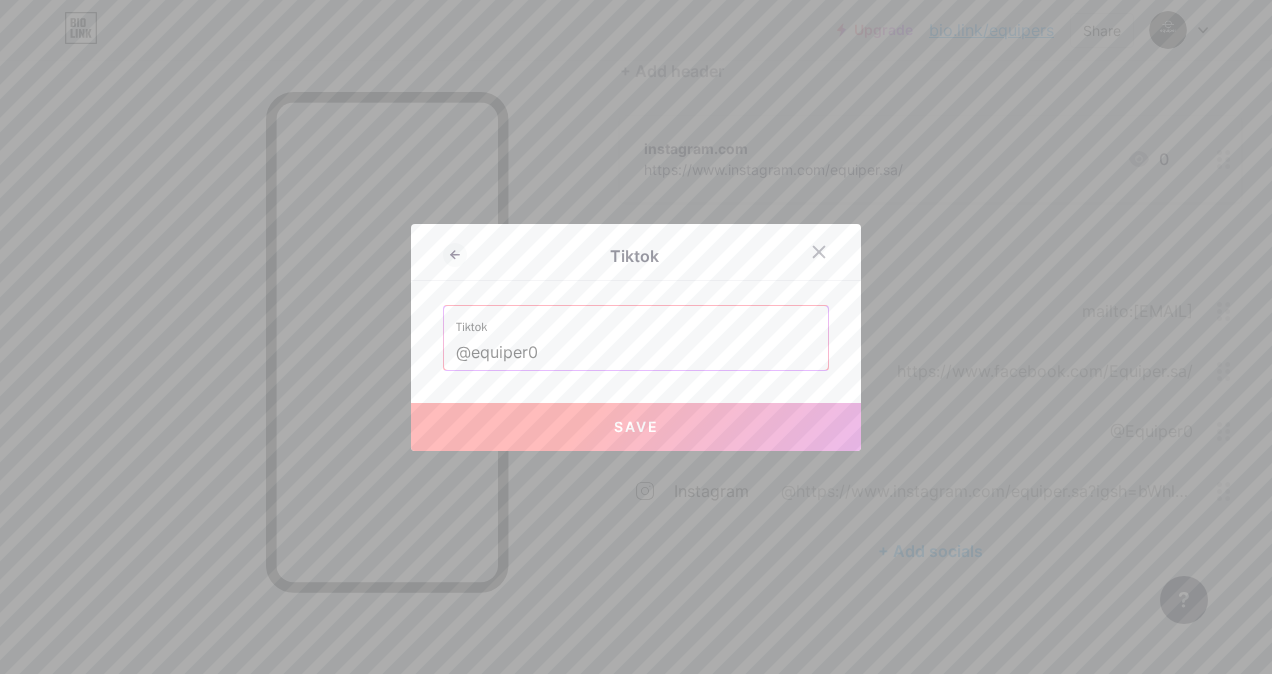 click on "Save" at bounding box center (636, 426) 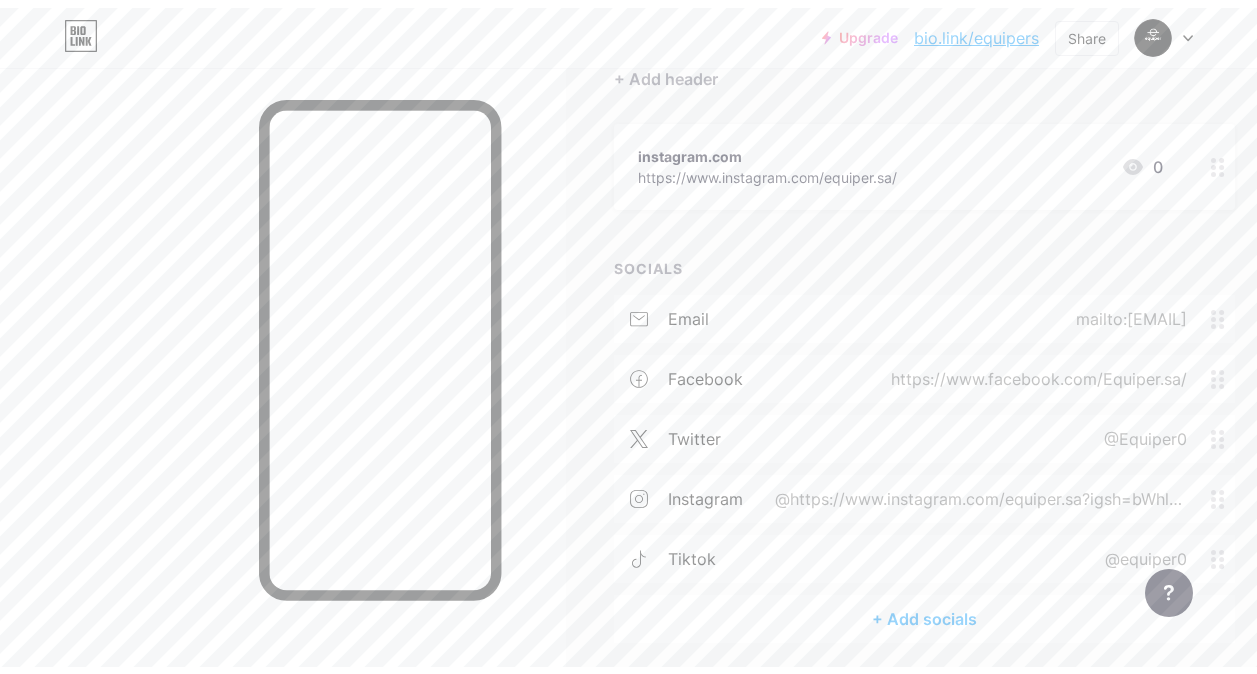 scroll, scrollTop: 0, scrollLeft: 0, axis: both 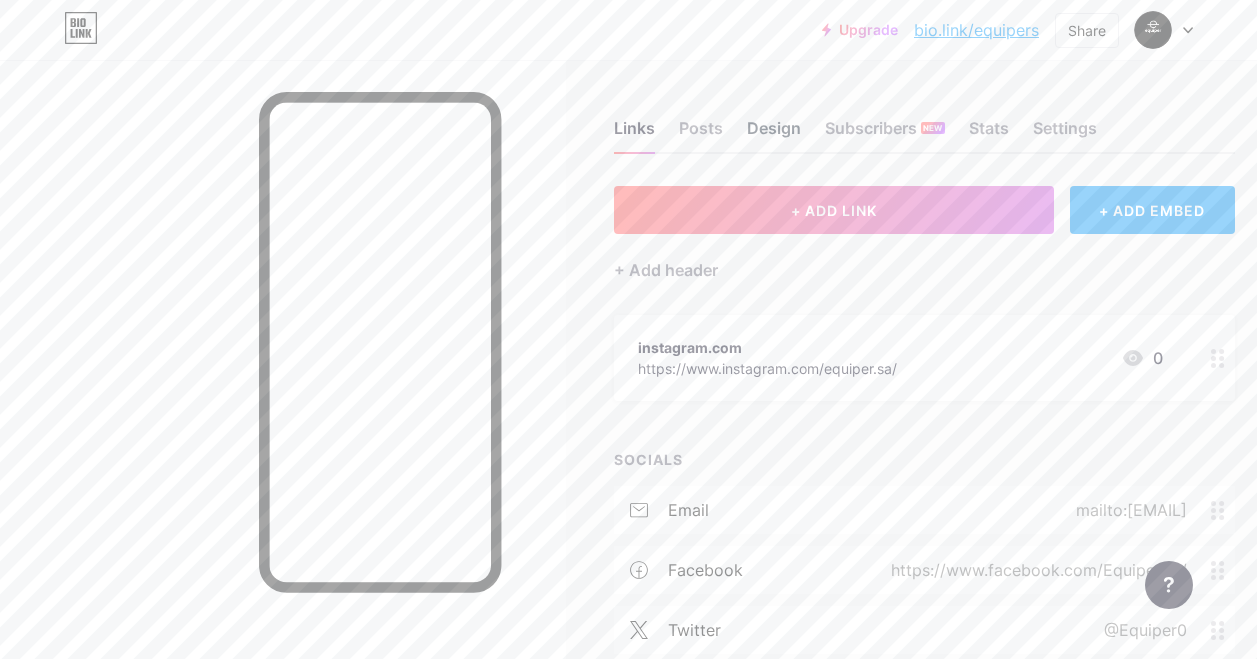 click on "Design" at bounding box center [774, 134] 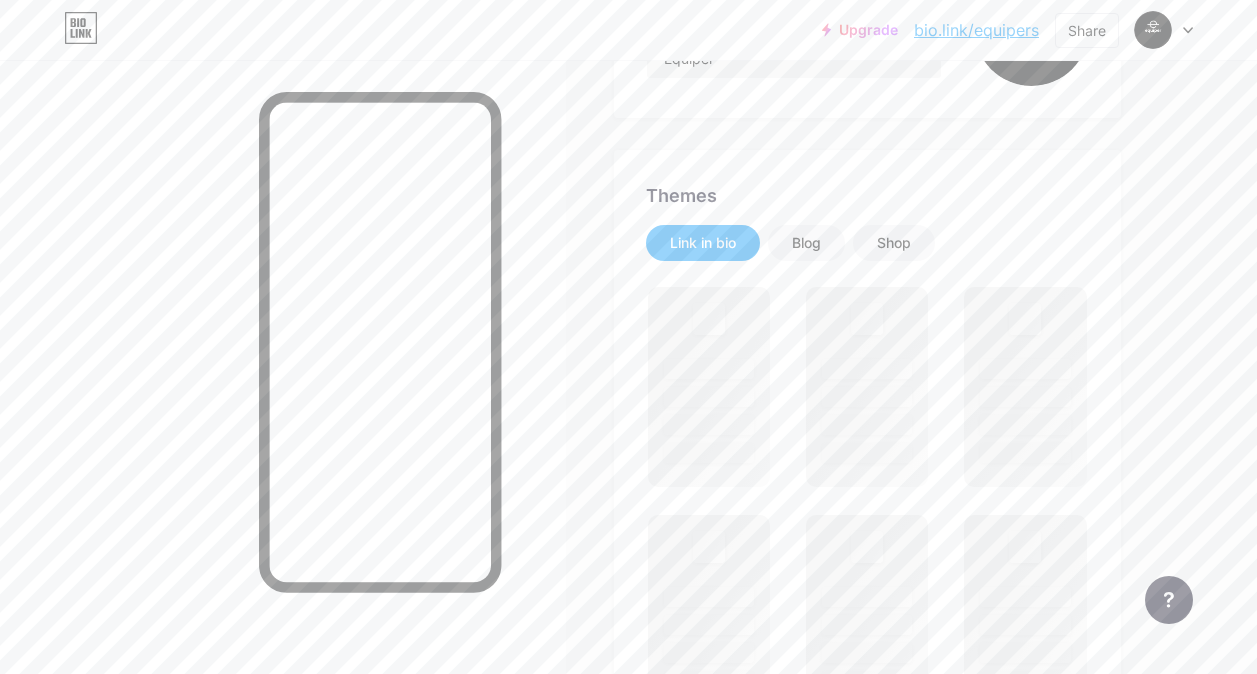 scroll, scrollTop: 400, scrollLeft: 0, axis: vertical 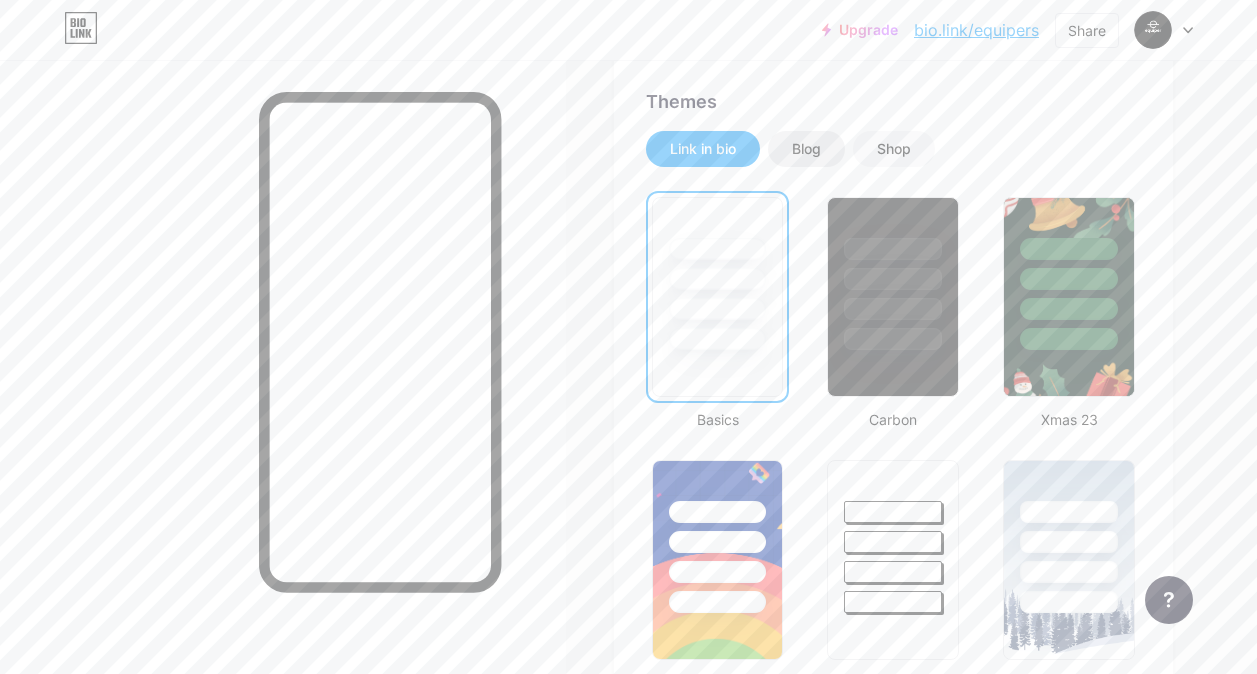 click on "Blog" at bounding box center (806, 149) 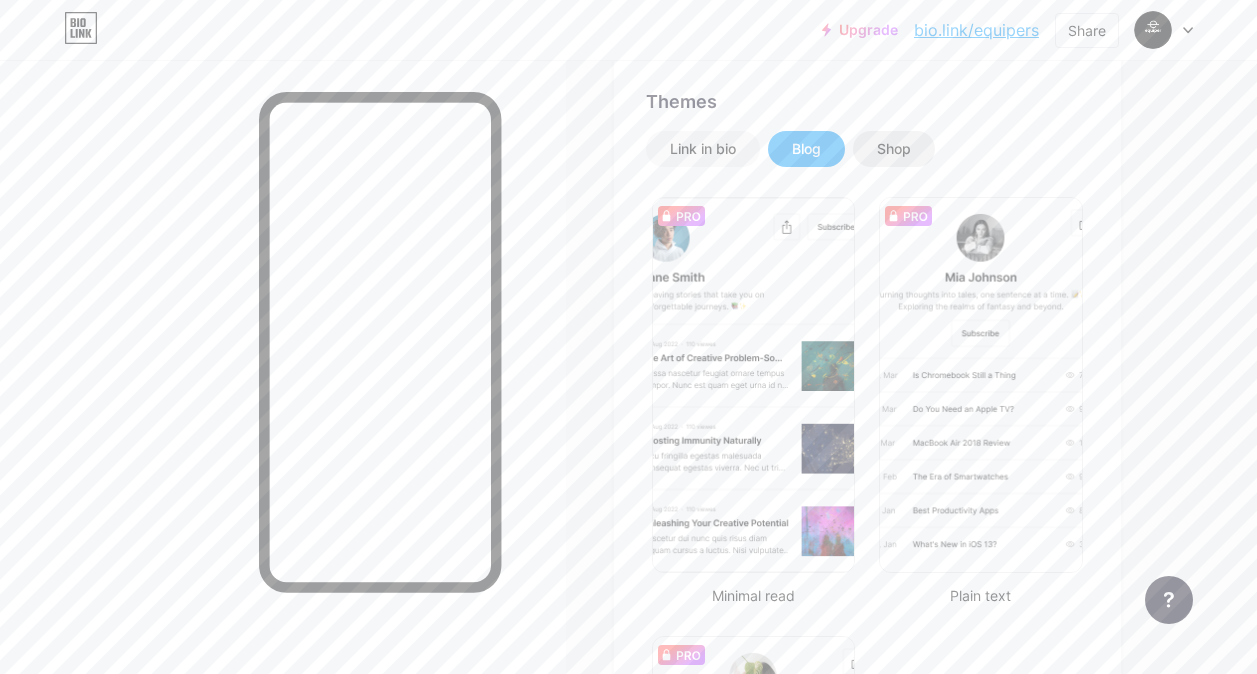 click on "Shop" at bounding box center [894, 149] 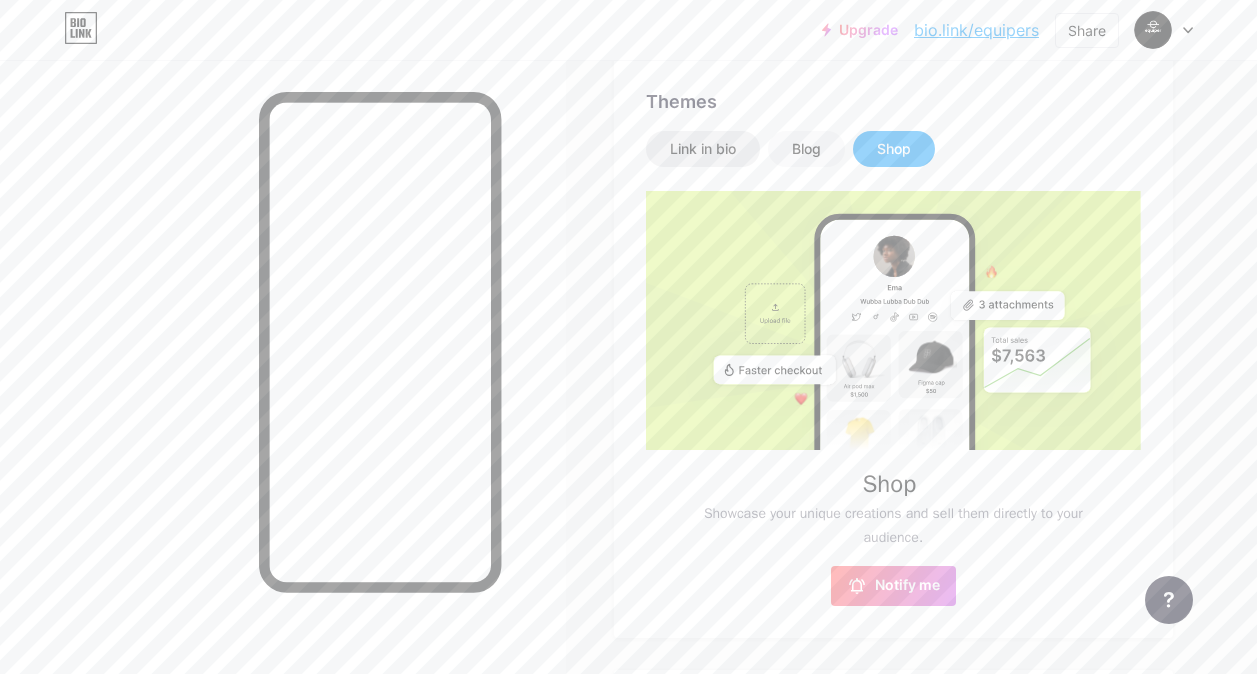 click on "Link in bio" at bounding box center (703, 149) 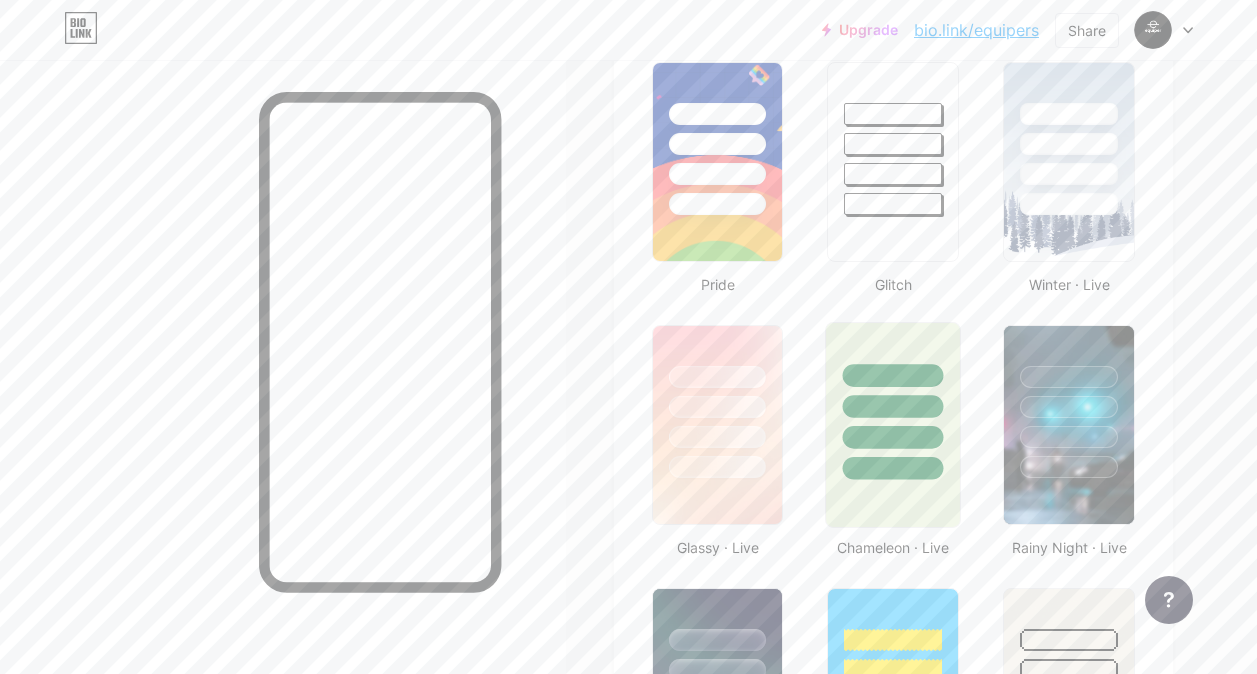 scroll, scrollTop: 800, scrollLeft: 0, axis: vertical 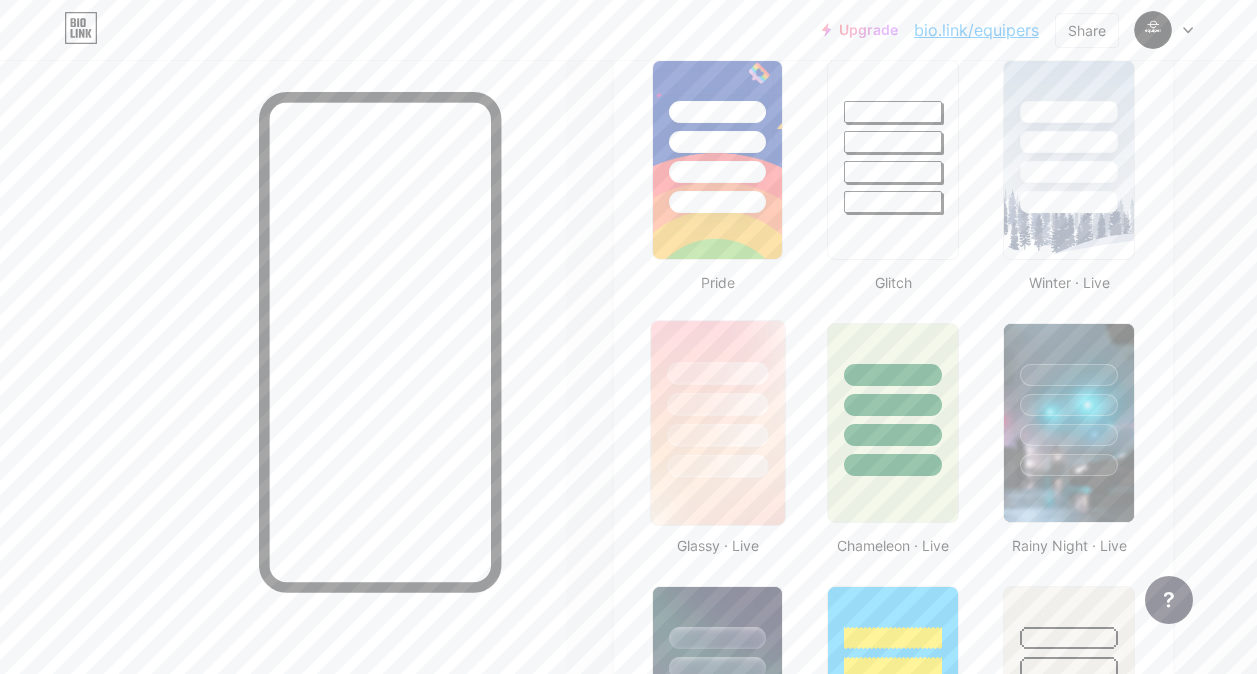 click at bounding box center [717, 404] 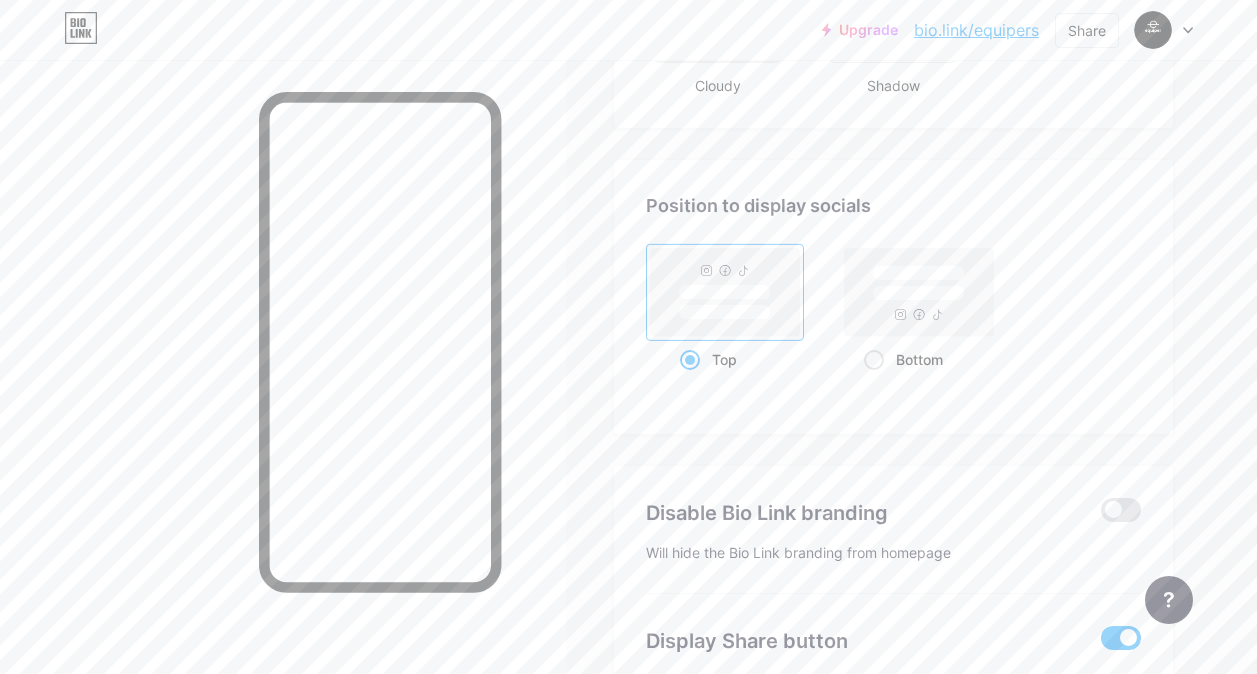 scroll, scrollTop: 2723, scrollLeft: 0, axis: vertical 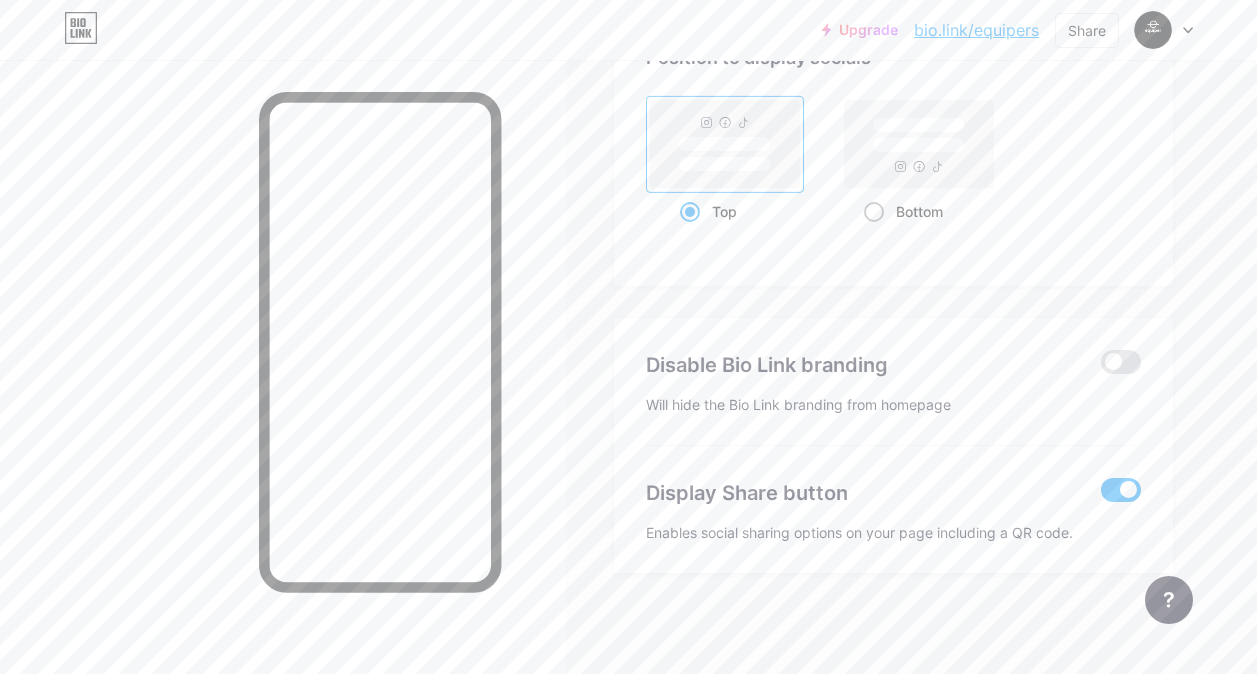 click 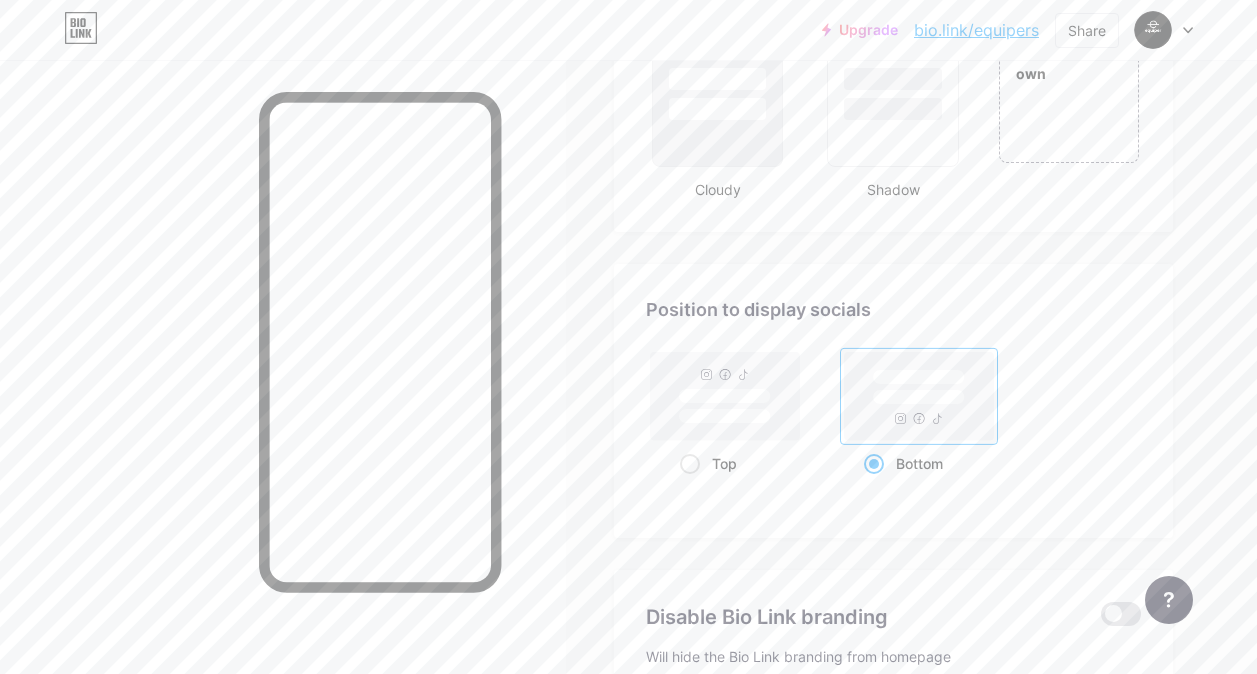 scroll, scrollTop: 2223, scrollLeft: 0, axis: vertical 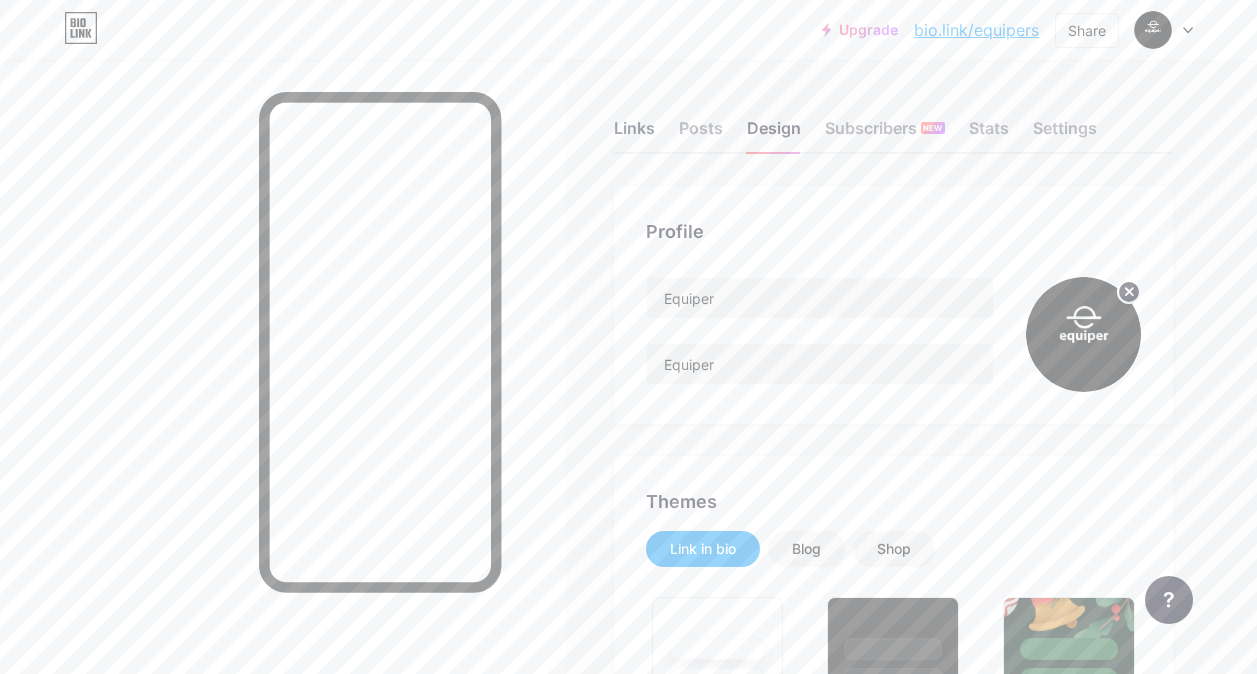 click on "Links" at bounding box center (634, 134) 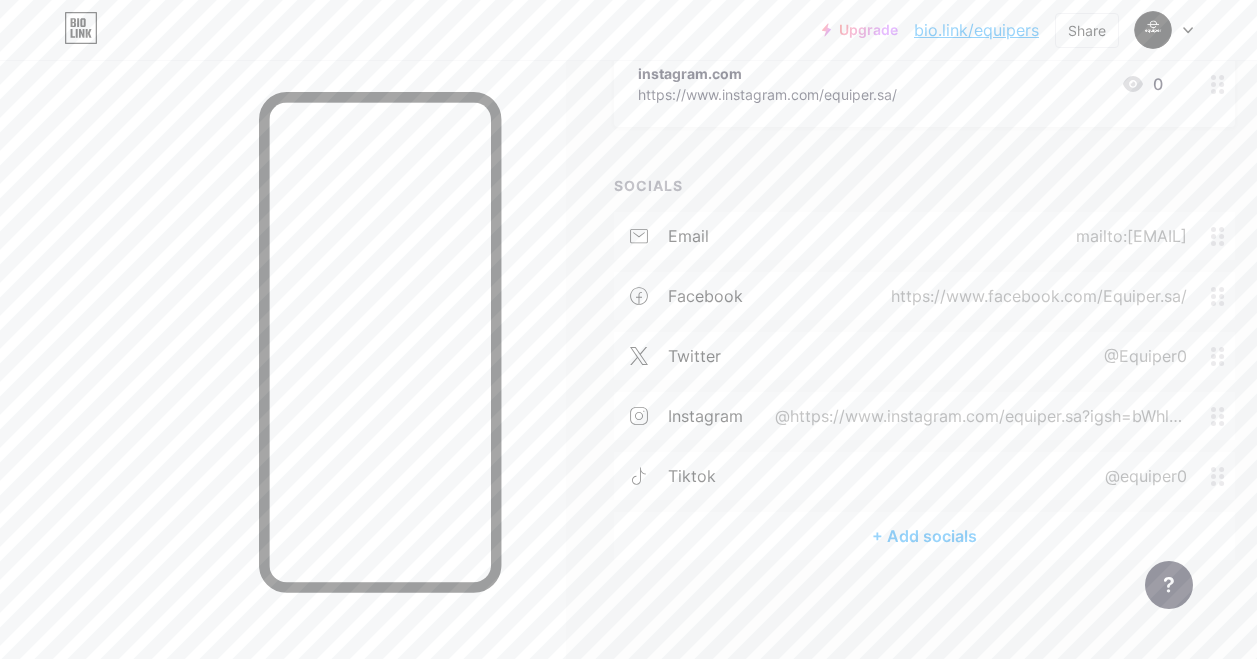 click on "+ Add socials" at bounding box center (924, 536) 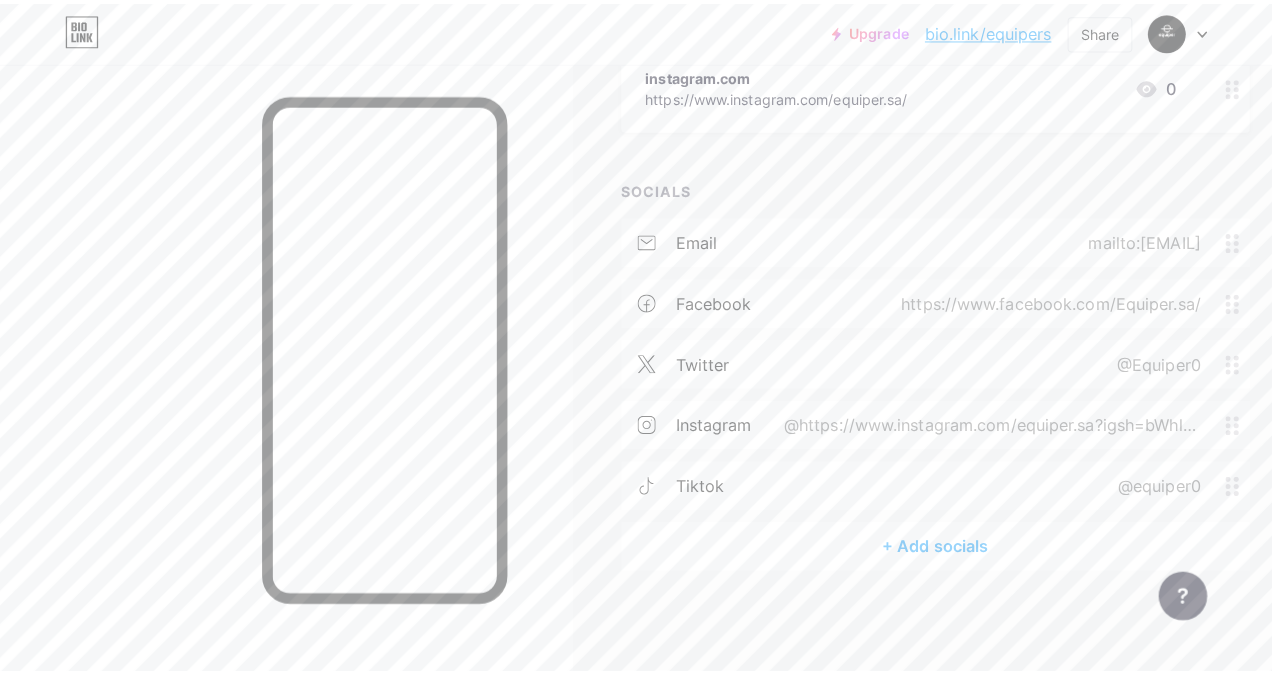 scroll, scrollTop: 259, scrollLeft: 0, axis: vertical 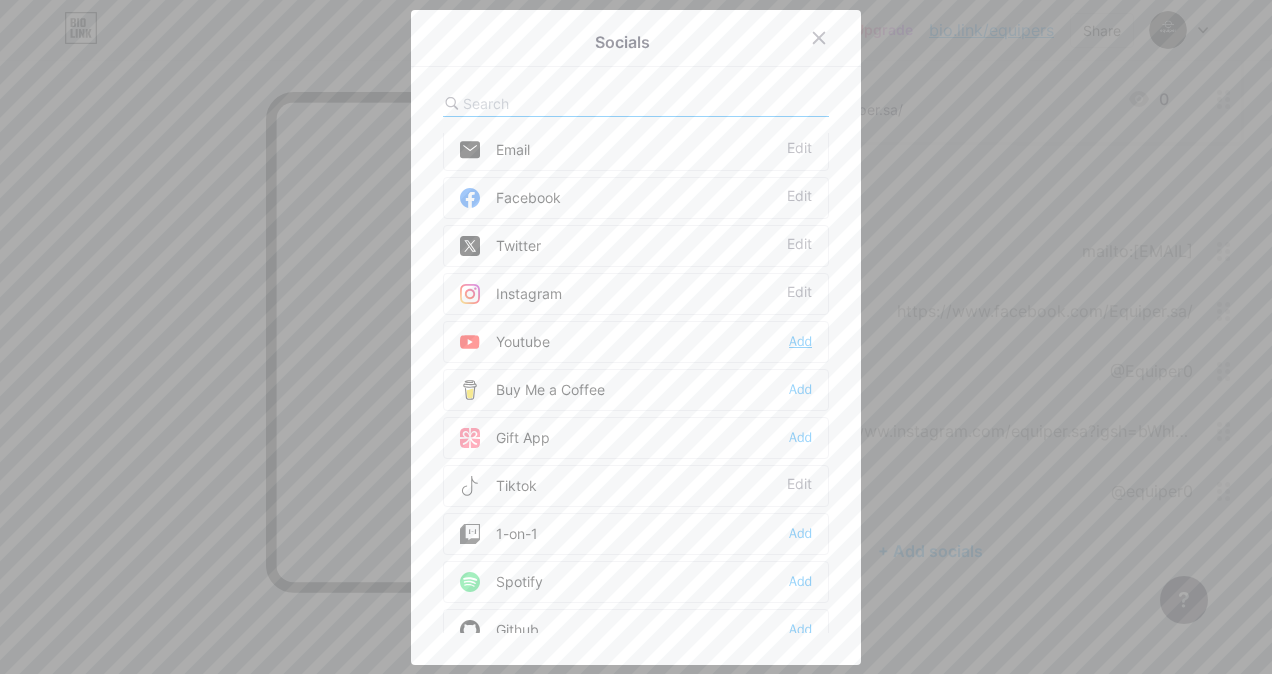 click on "Add" at bounding box center (800, 342) 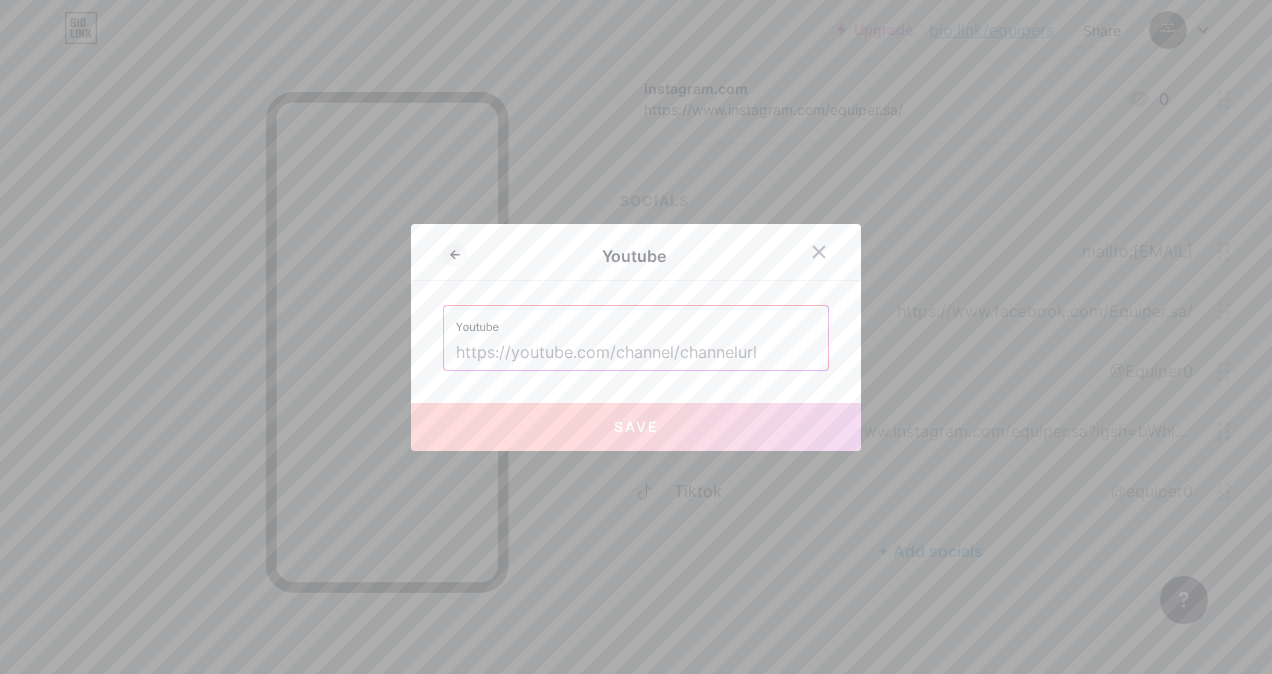 click at bounding box center (636, 353) 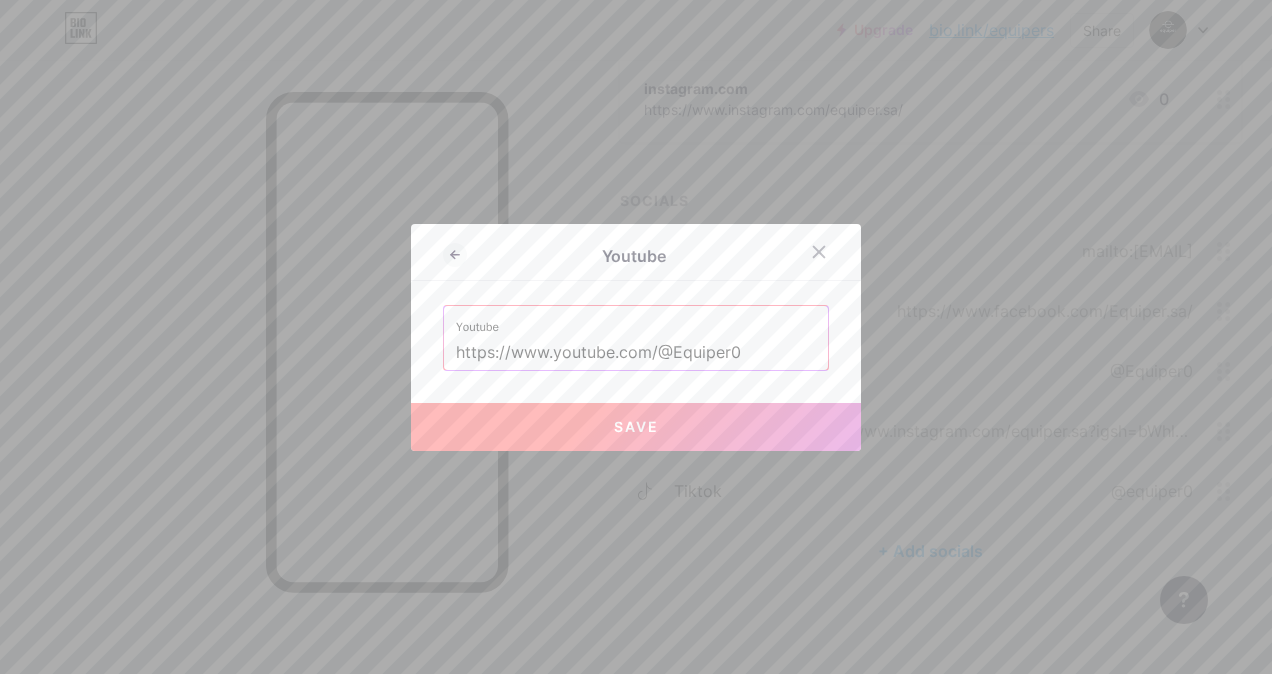type on "https://www.youtube.com/@Equiper0" 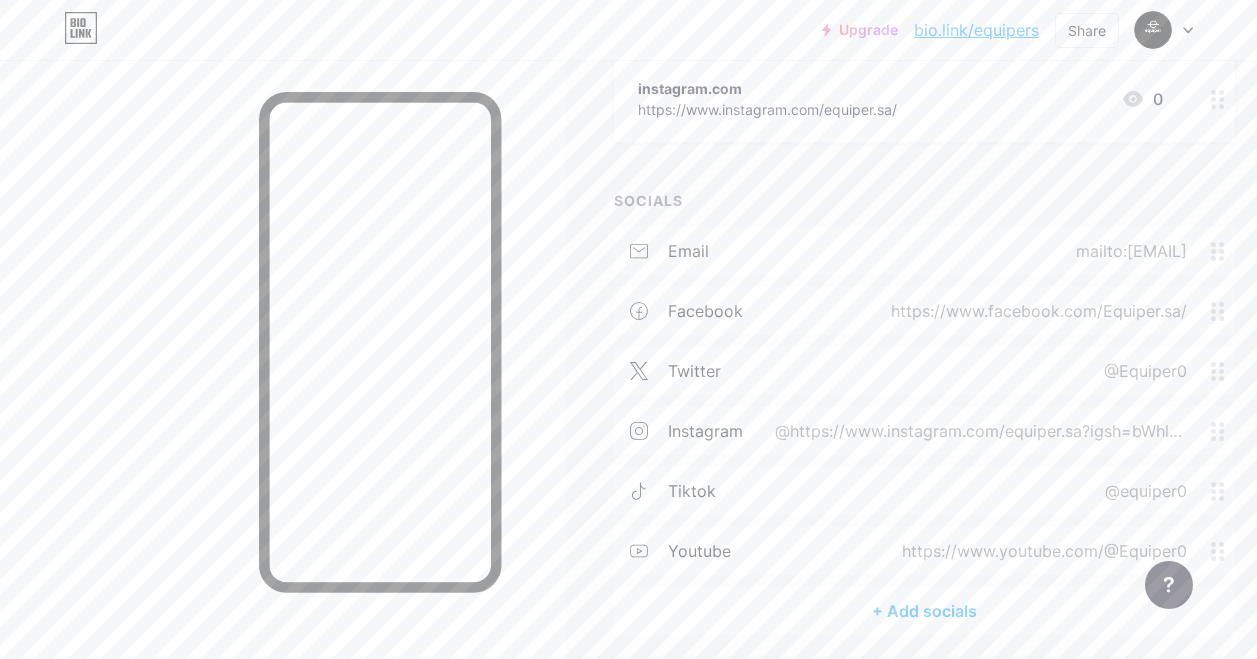 click on "+ Add socials" at bounding box center (924, 611) 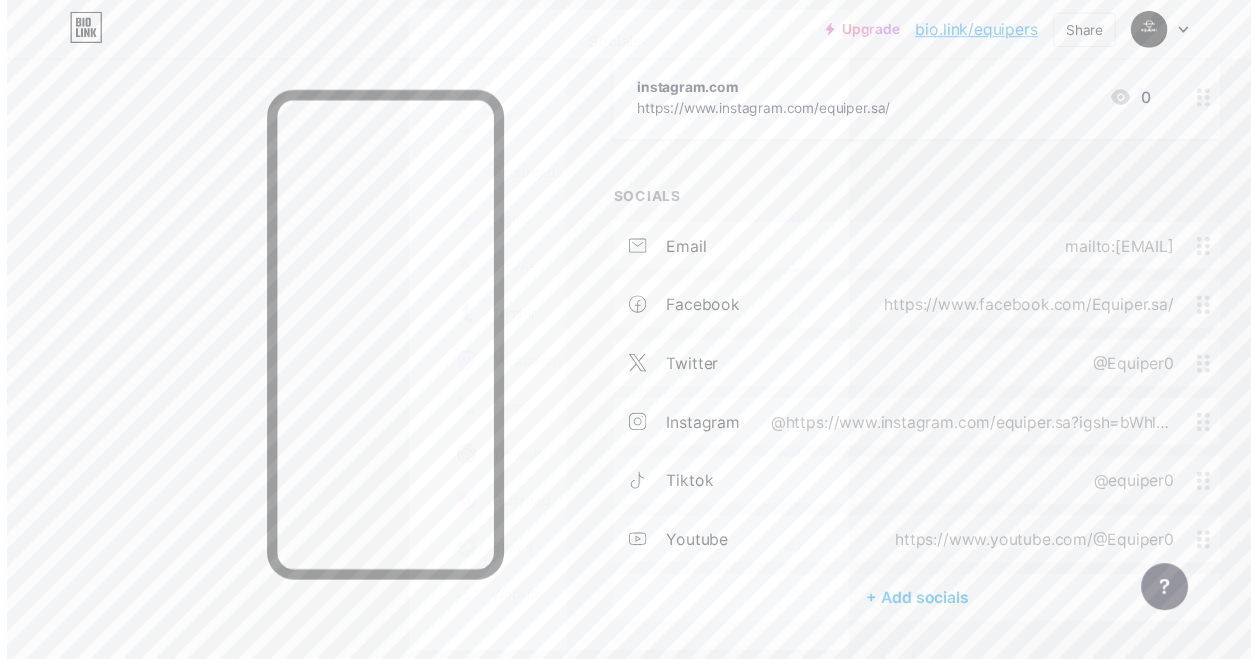 scroll, scrollTop: 1804, scrollLeft: 0, axis: vertical 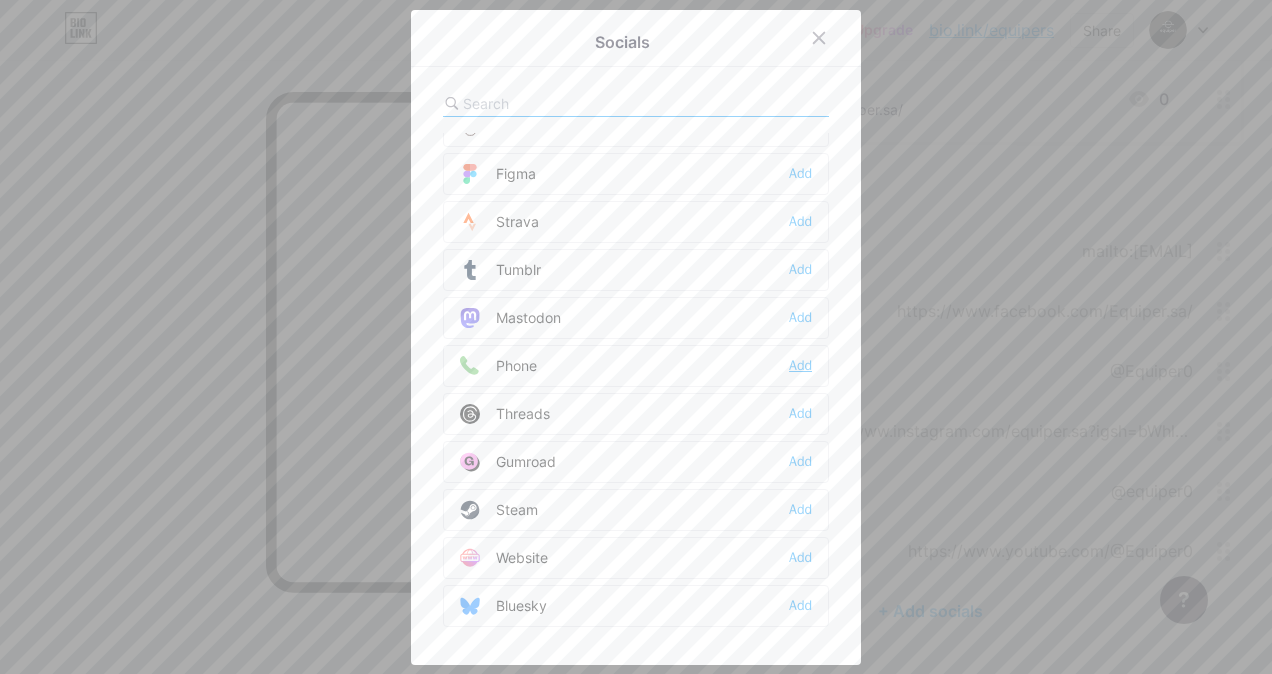click on "Add" at bounding box center [800, 366] 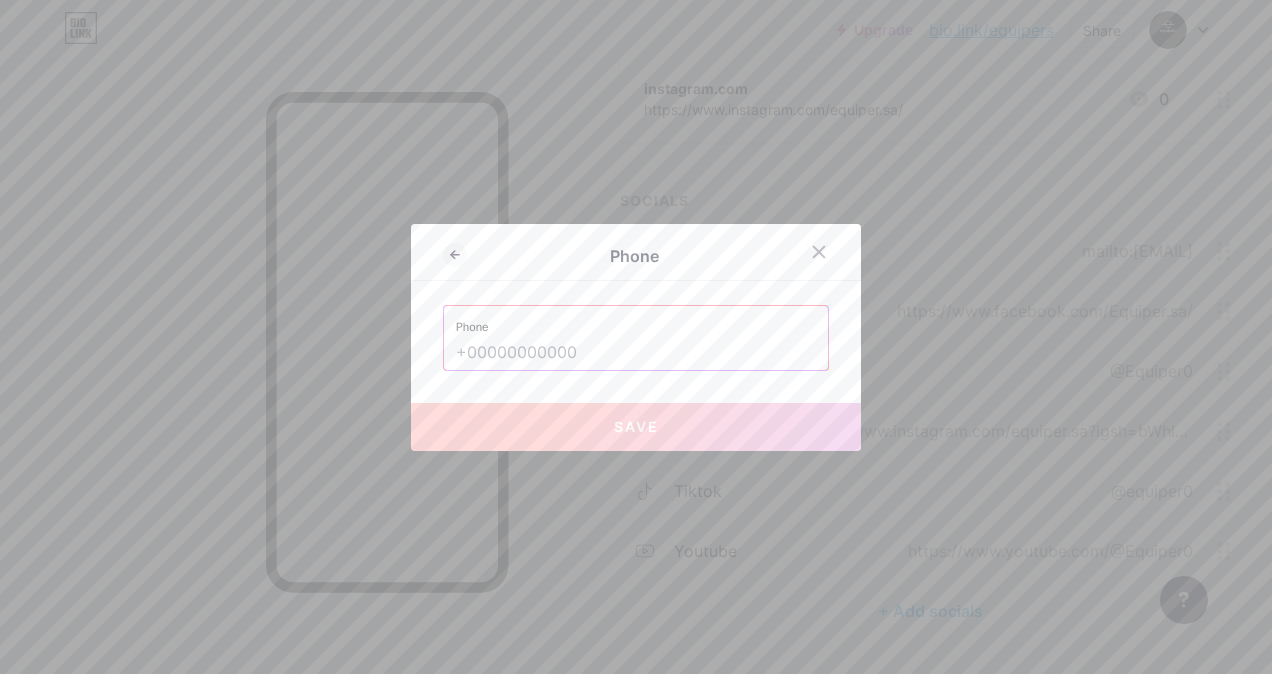 click on "Phone" at bounding box center (636, 321) 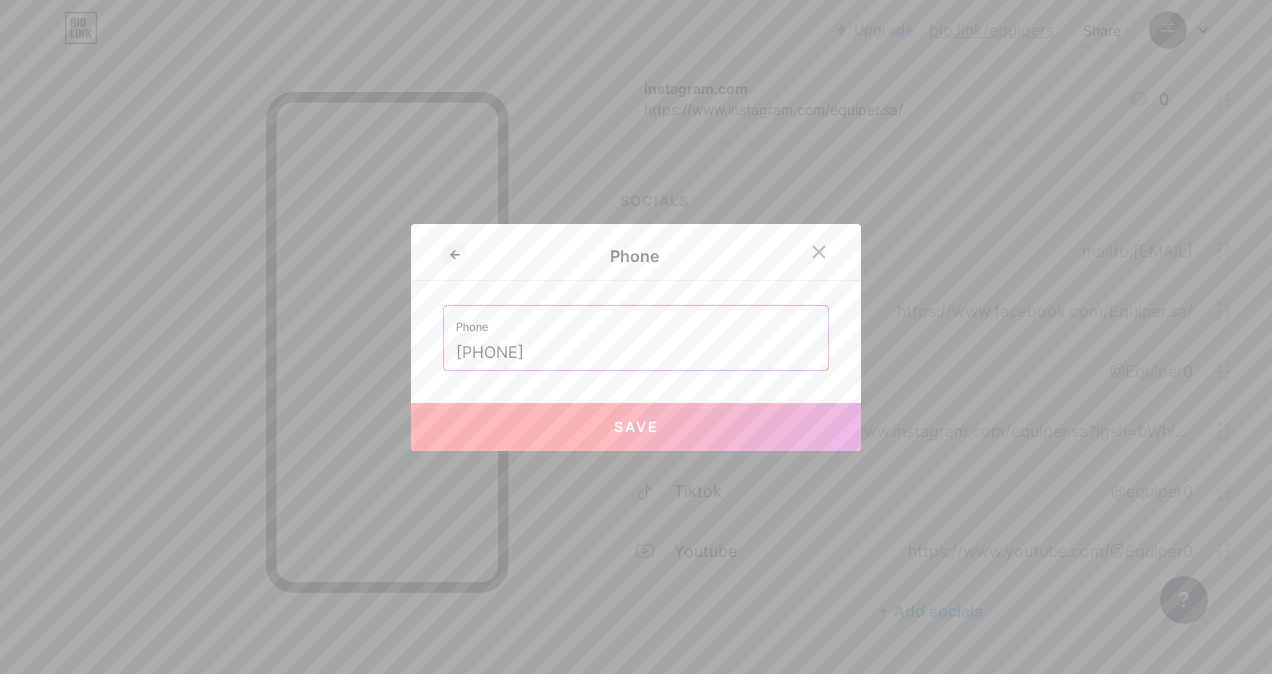 drag, startPoint x: 593, startPoint y: 356, endPoint x: 428, endPoint y: 339, distance: 165.87344 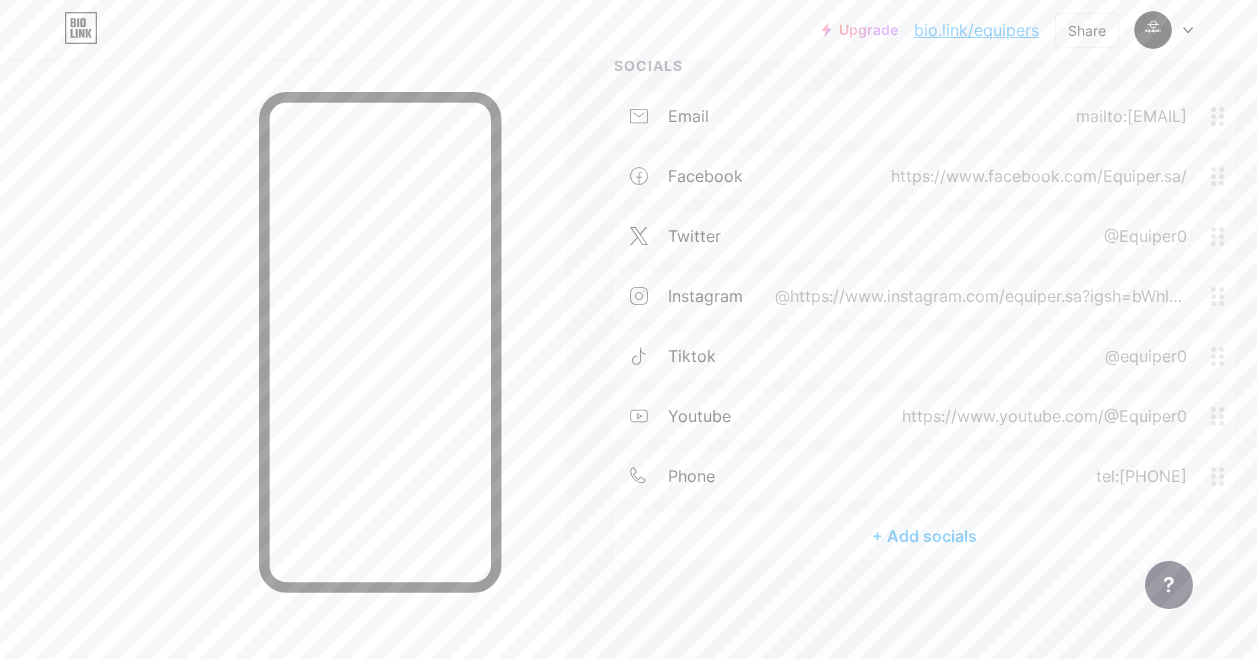 click on "+ Add socials" at bounding box center [924, 536] 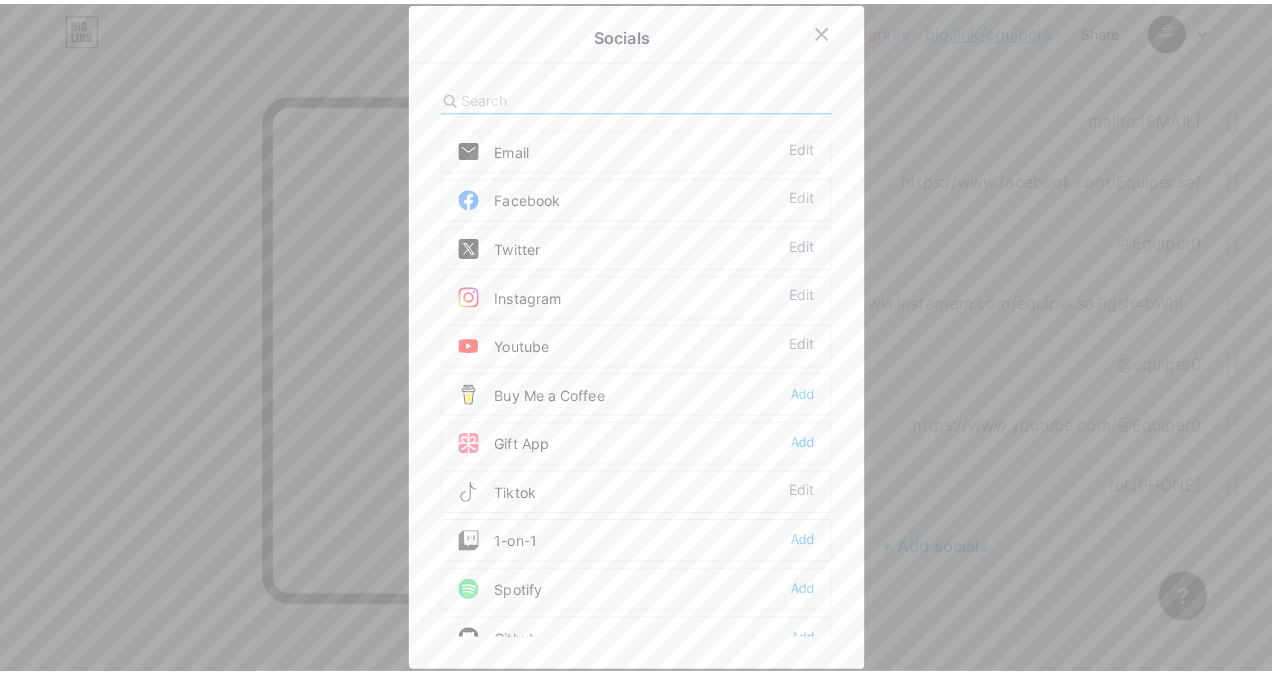 scroll, scrollTop: 379, scrollLeft: 0, axis: vertical 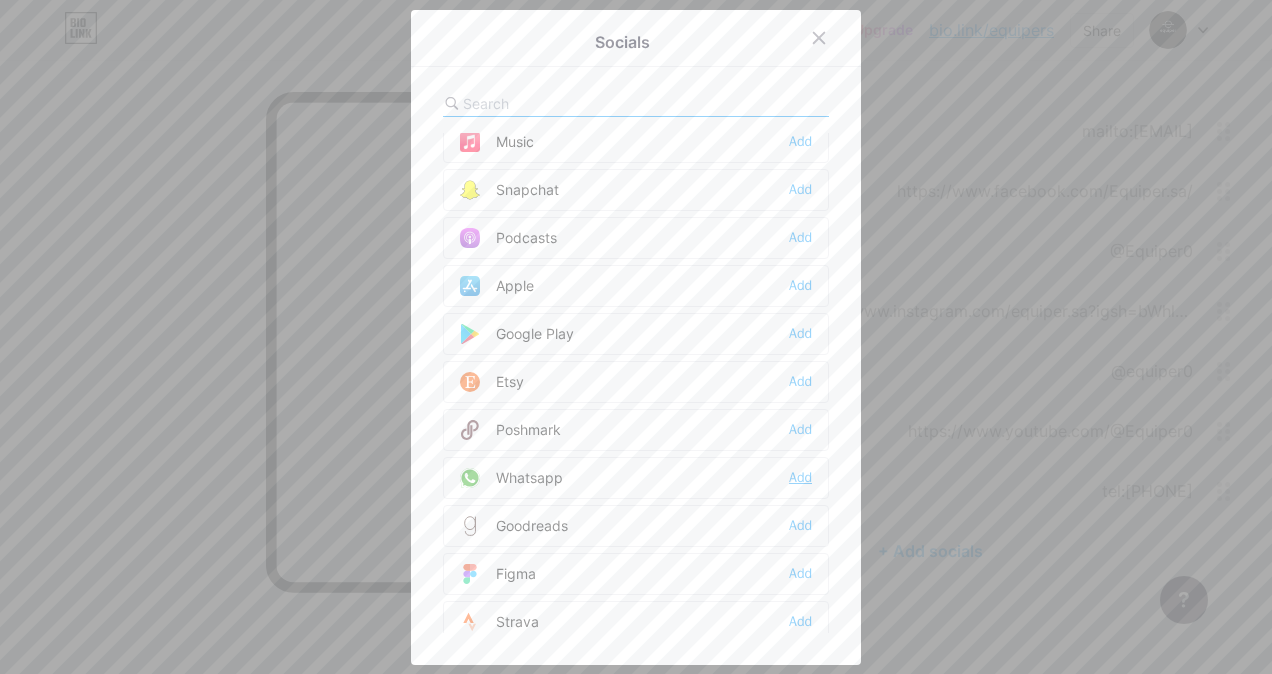 click on "Add" at bounding box center (800, 478) 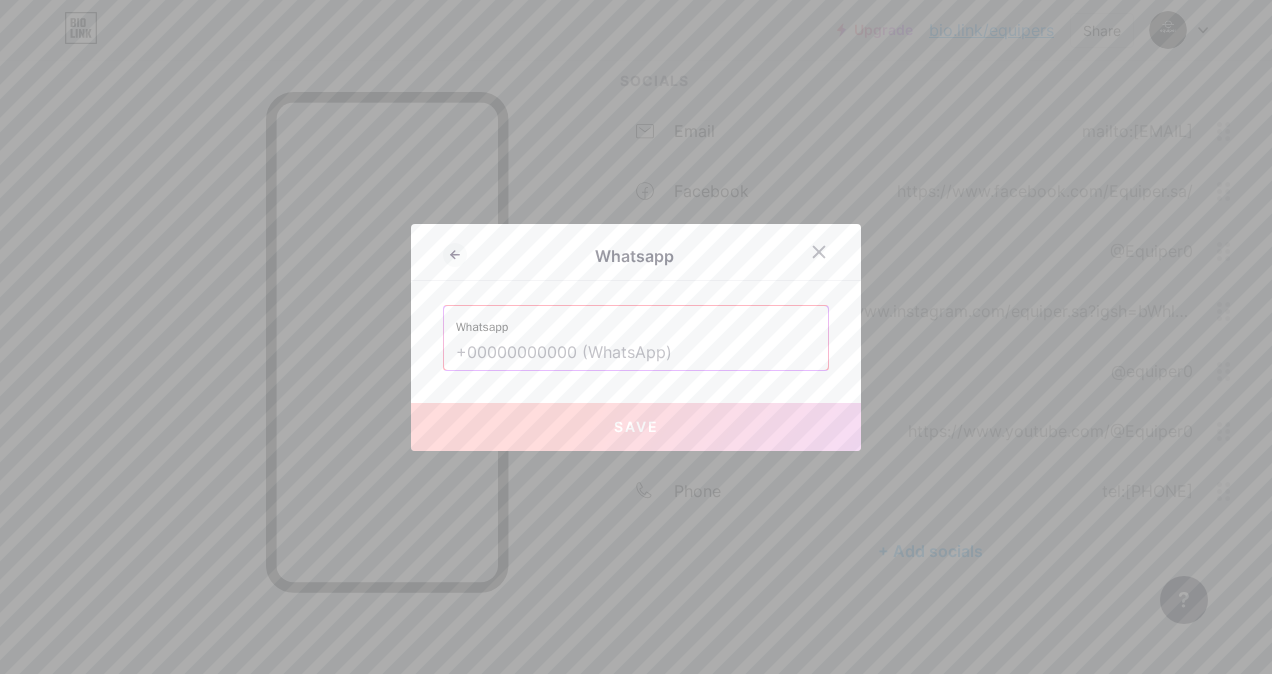 click at bounding box center (636, 353) 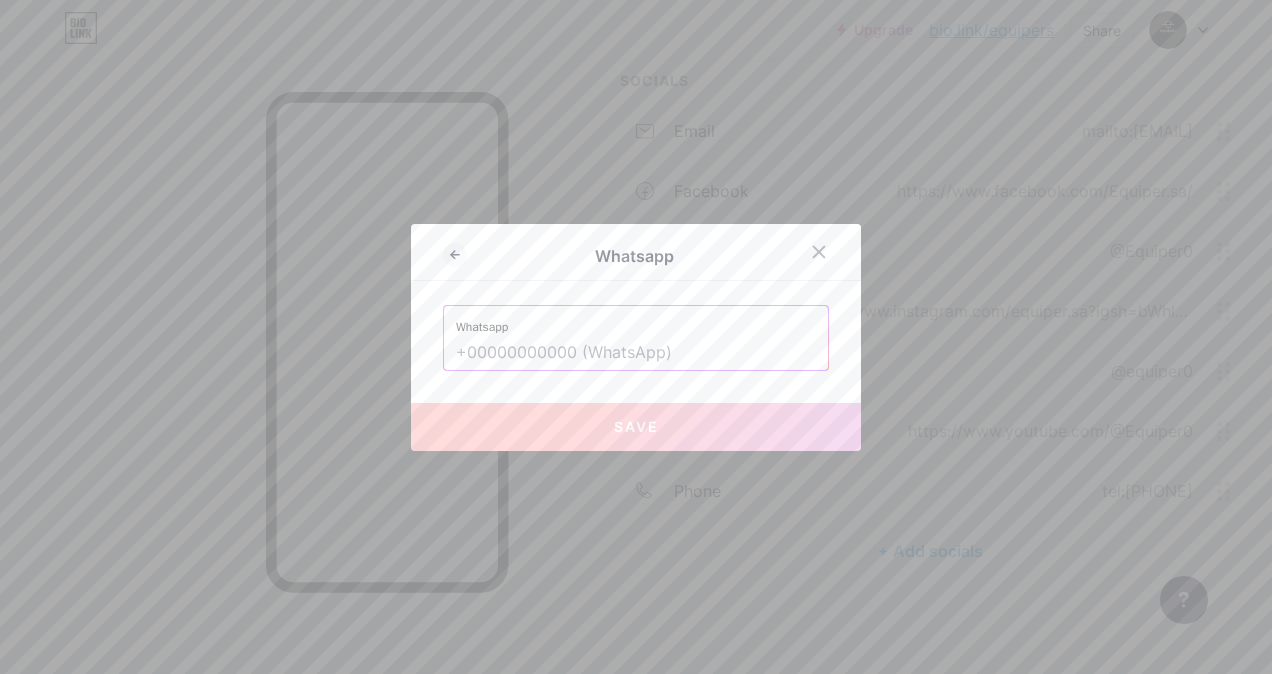 paste on "[PHONE]" 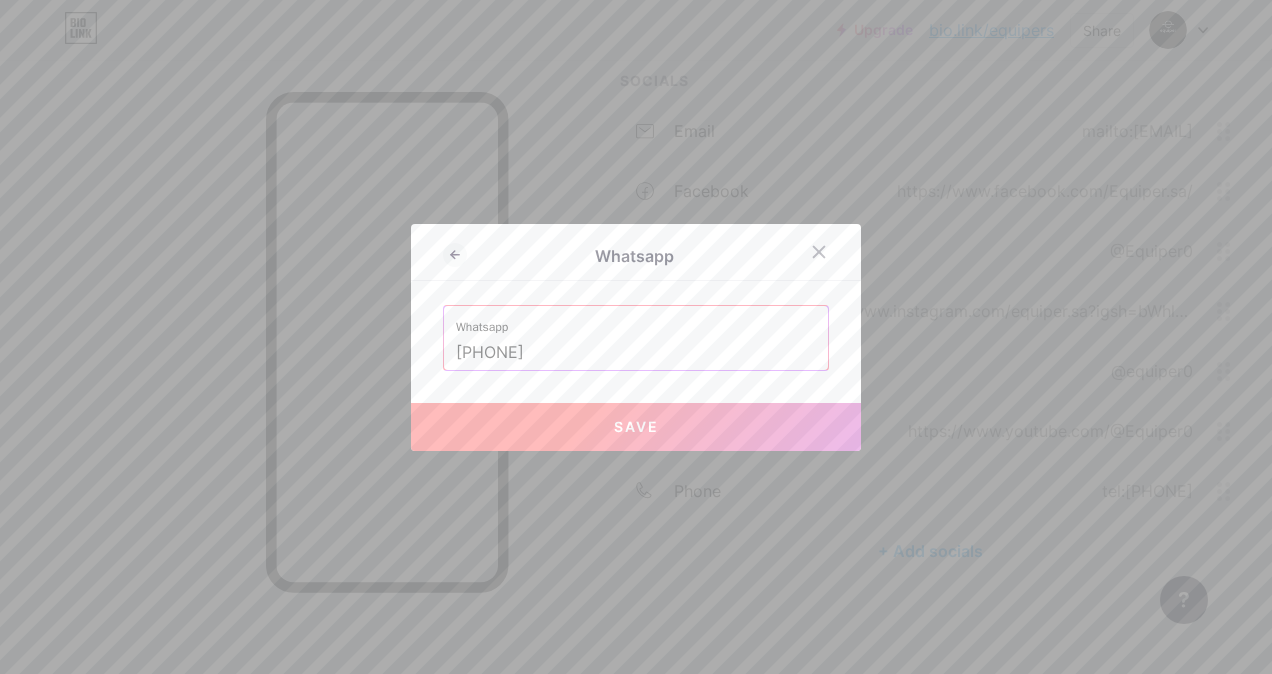 click on "Save" at bounding box center (636, 427) 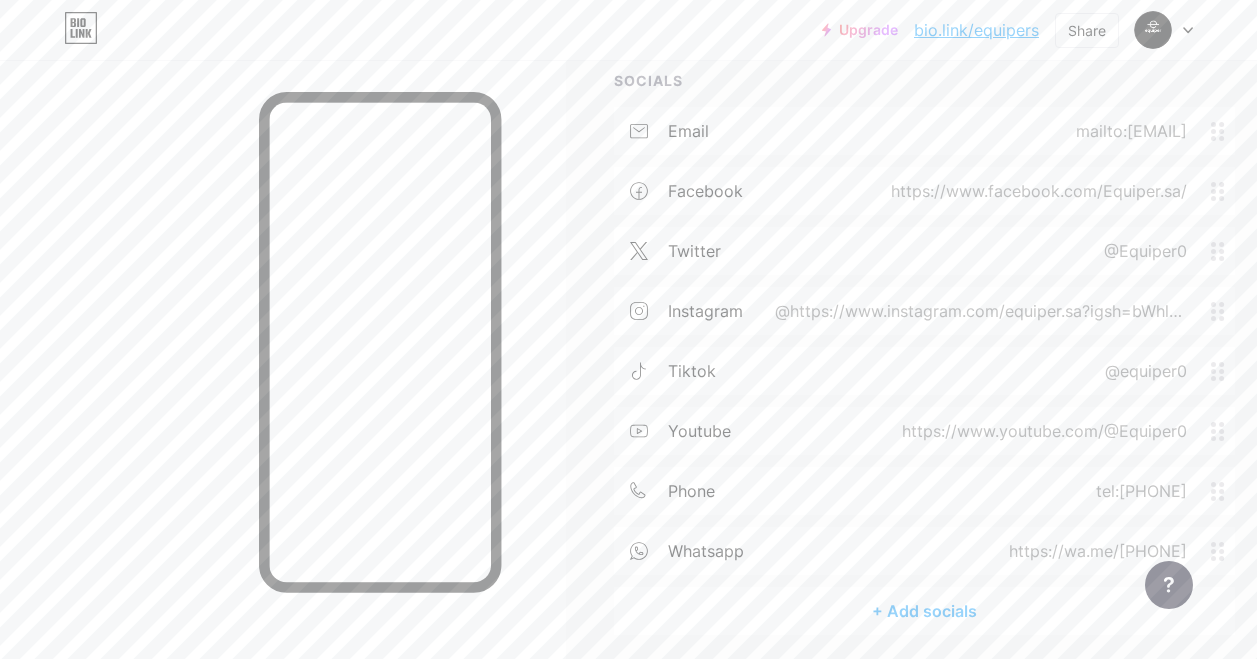 click on "+ Add socials" at bounding box center (924, 611) 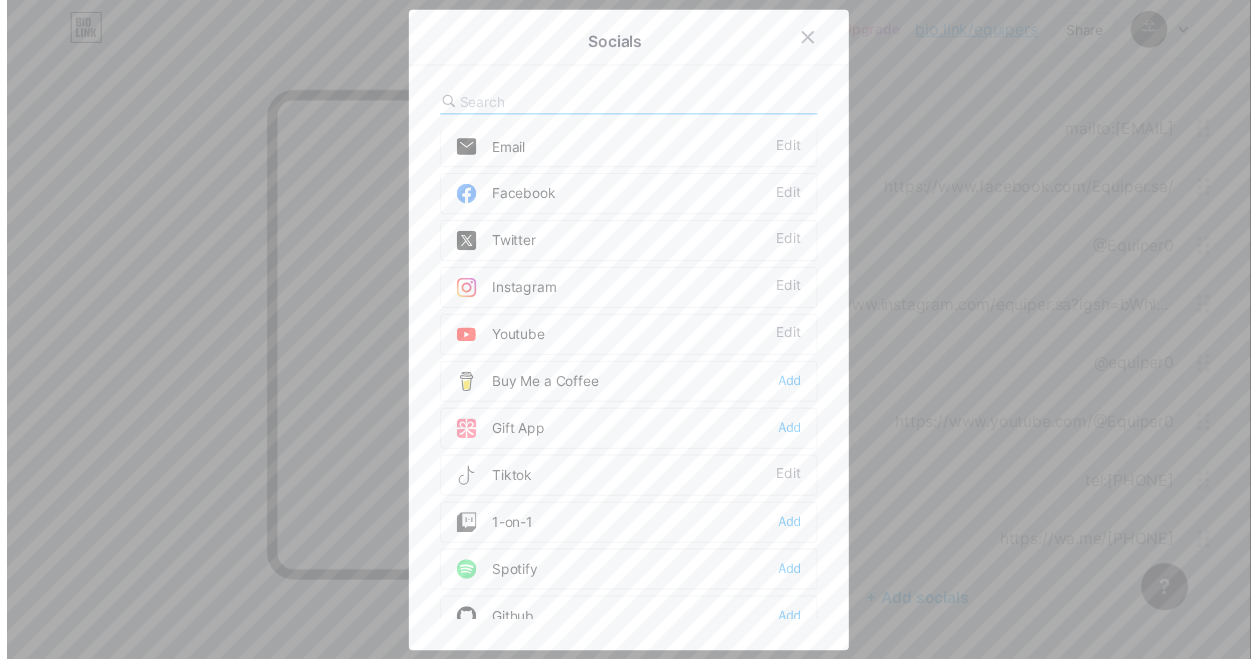 scroll, scrollTop: 0, scrollLeft: 0, axis: both 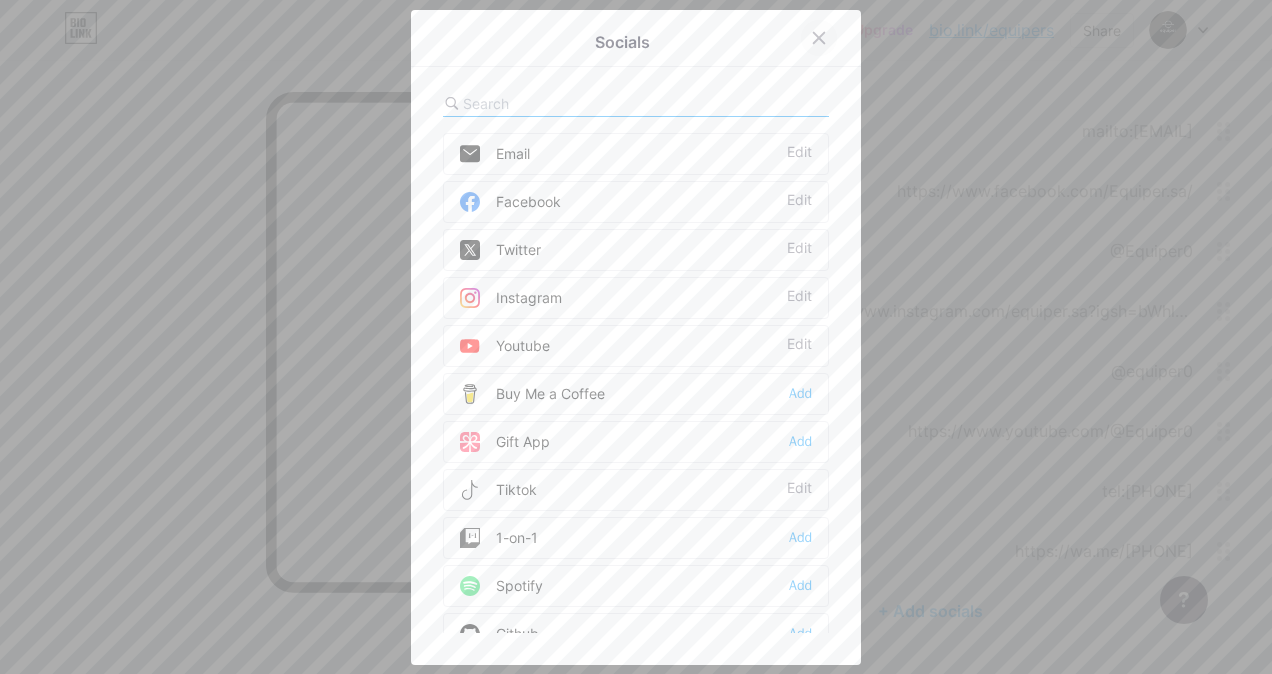 click at bounding box center [819, 38] 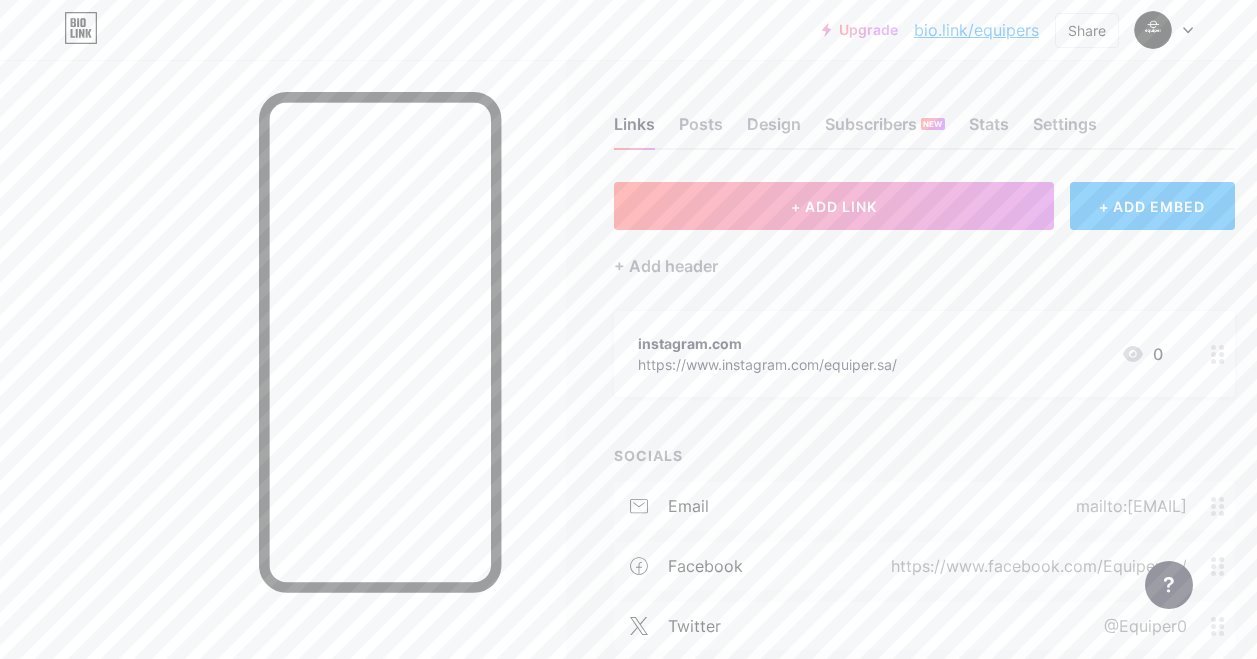 scroll, scrollTop: 0, scrollLeft: 0, axis: both 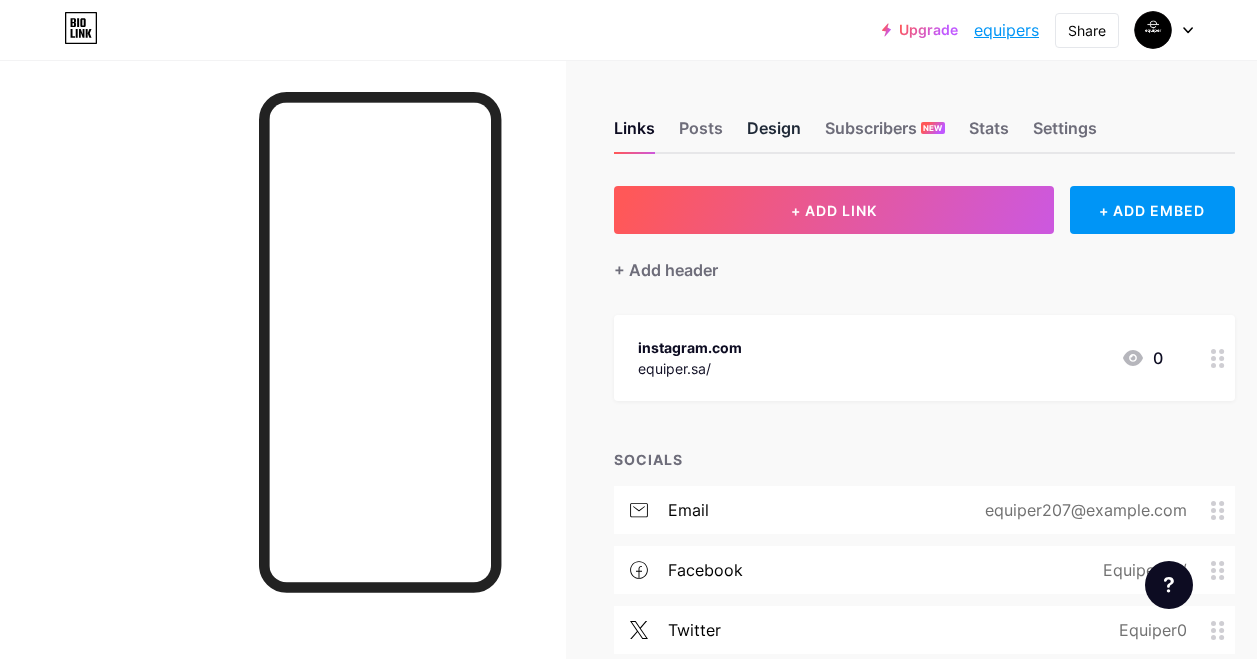 click on "Design" at bounding box center [774, 134] 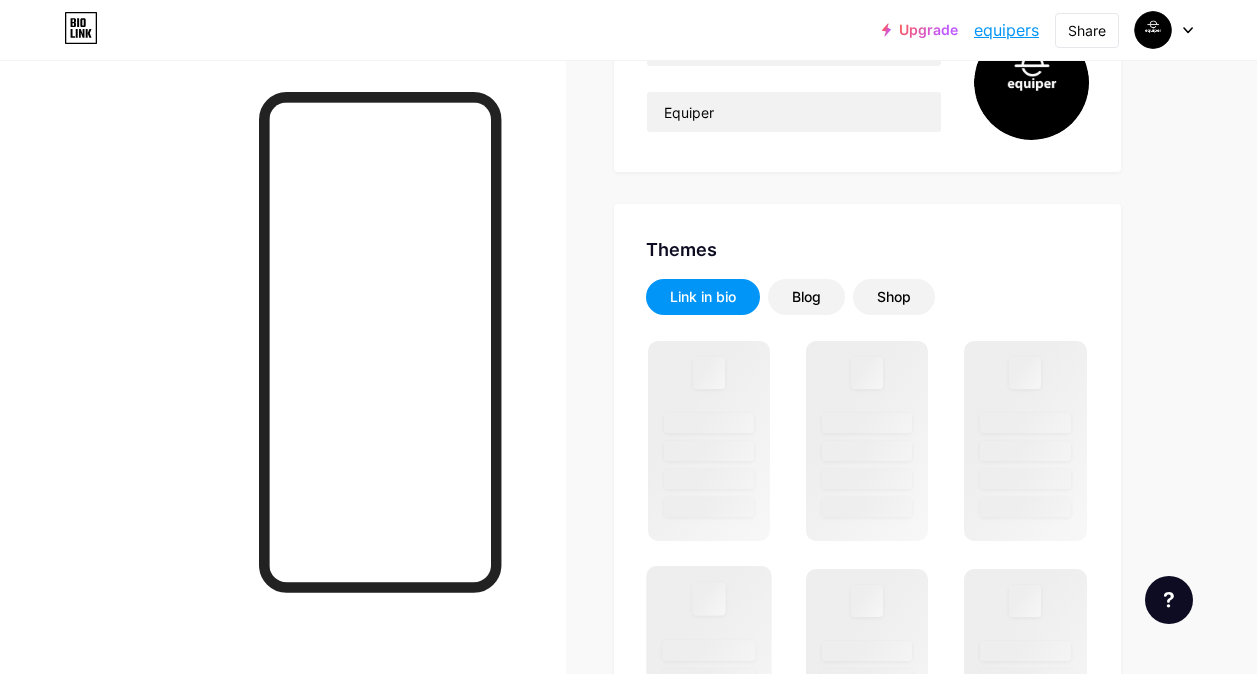 scroll, scrollTop: 500, scrollLeft: 0, axis: vertical 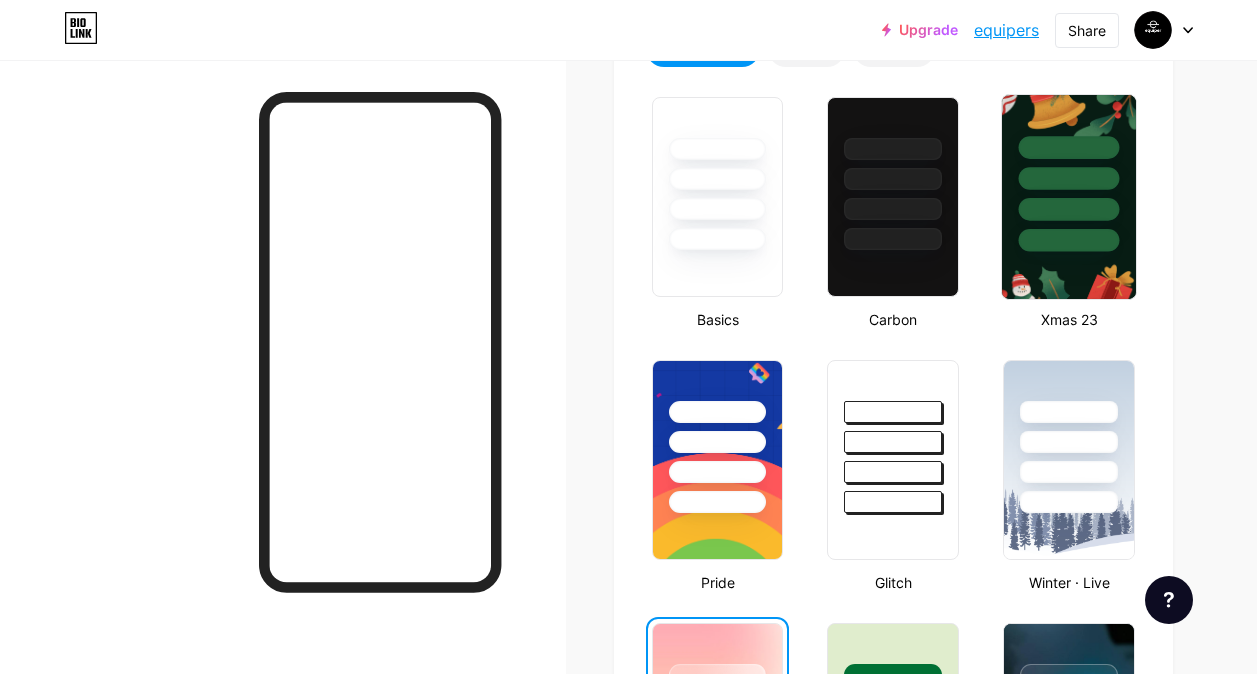 click at bounding box center [1069, 209] 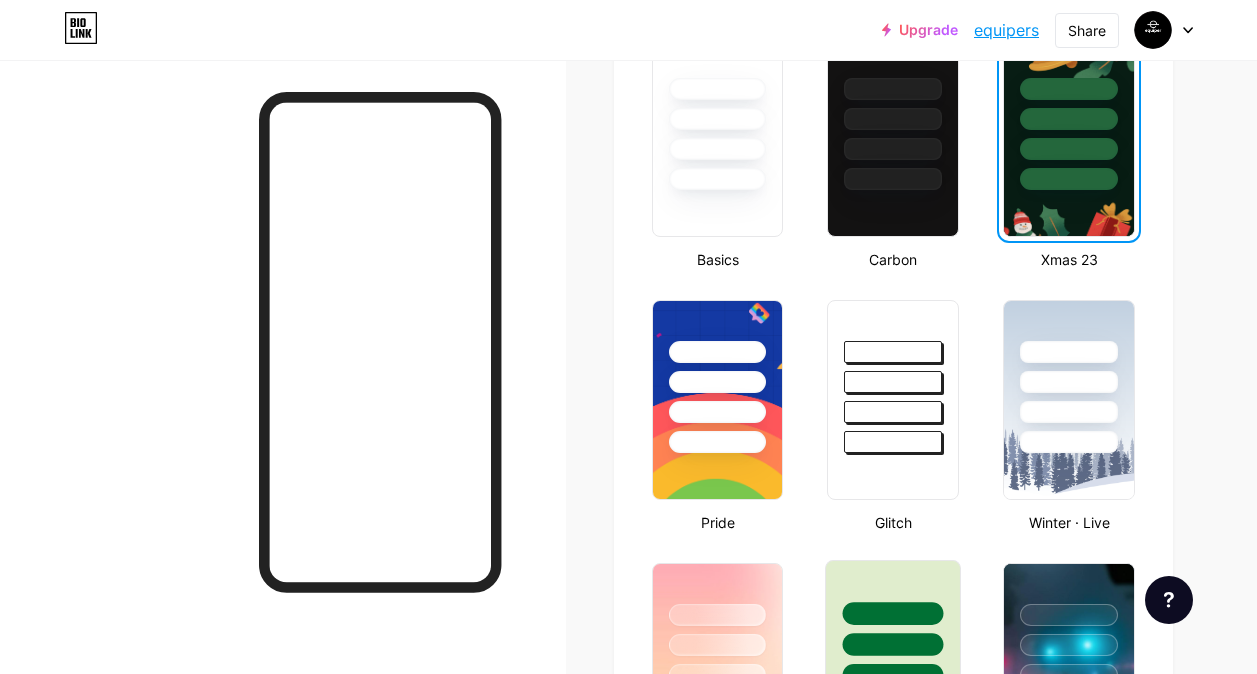 scroll, scrollTop: 700, scrollLeft: 0, axis: vertical 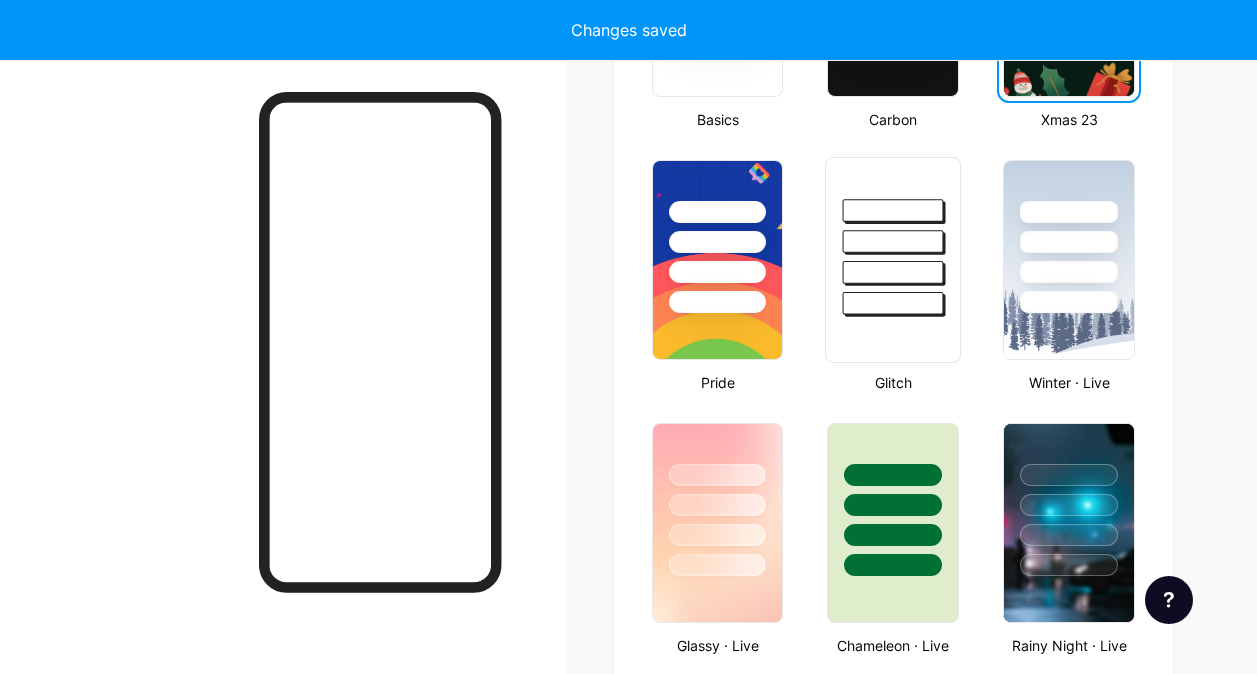 click at bounding box center (893, 303) 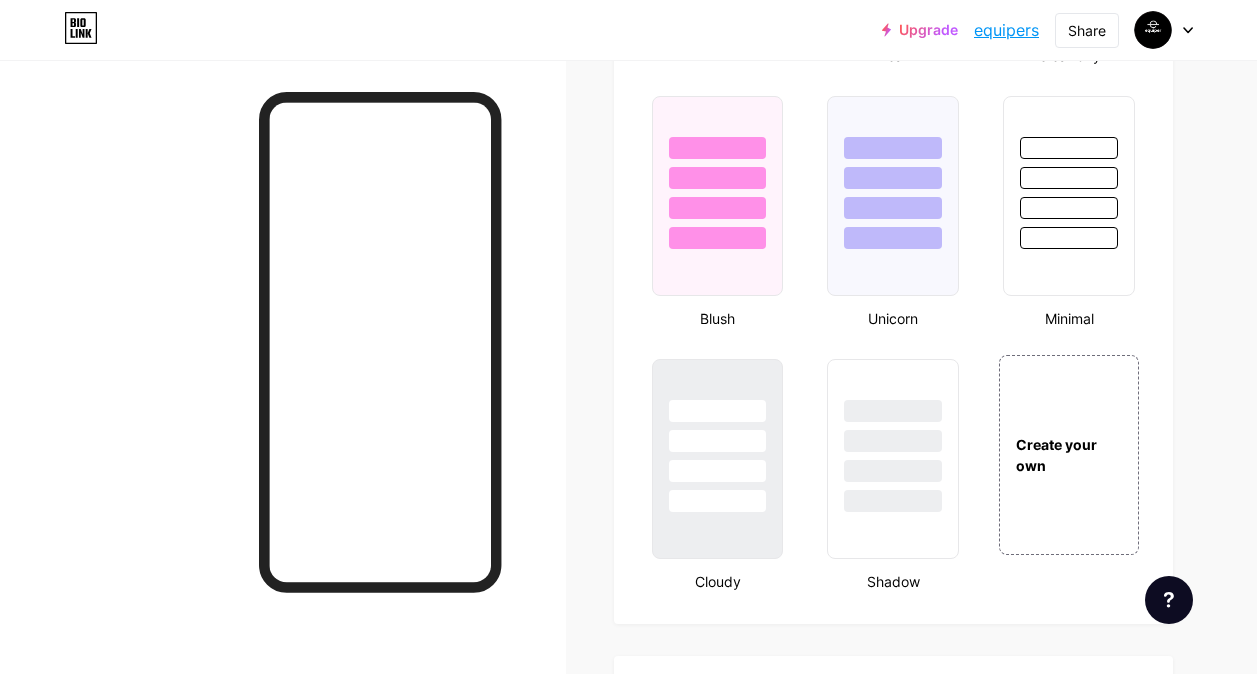 scroll, scrollTop: 2300, scrollLeft: 0, axis: vertical 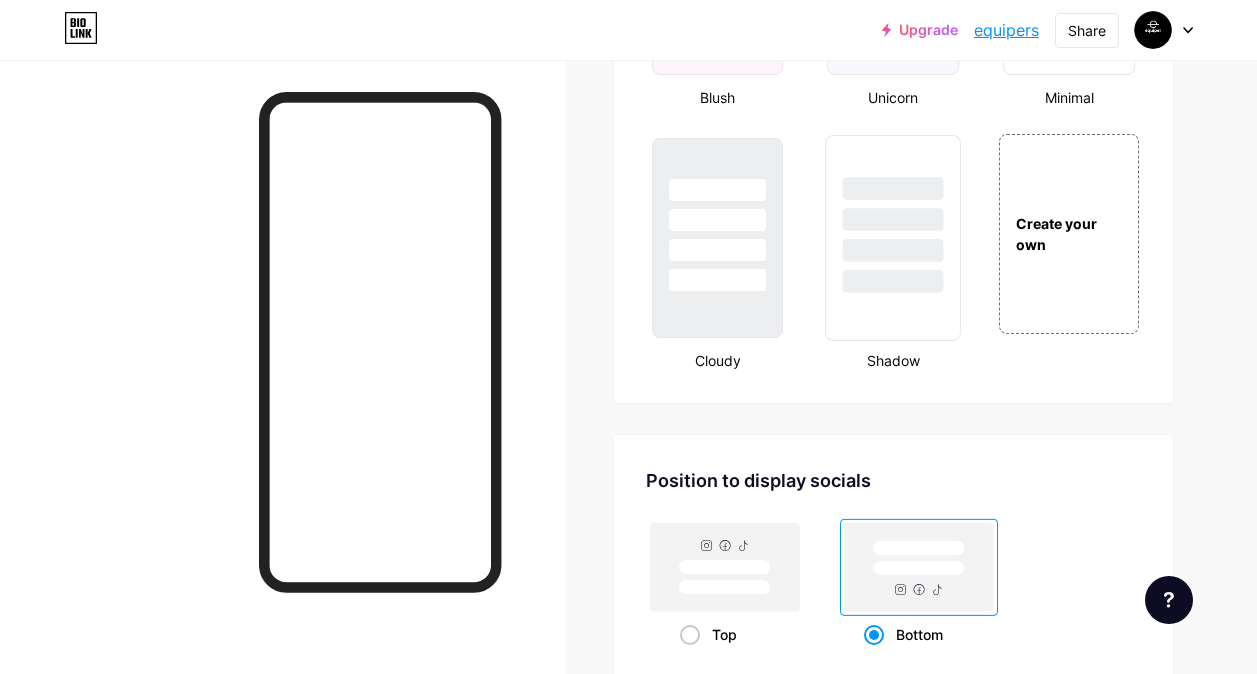click at bounding box center (893, 281) 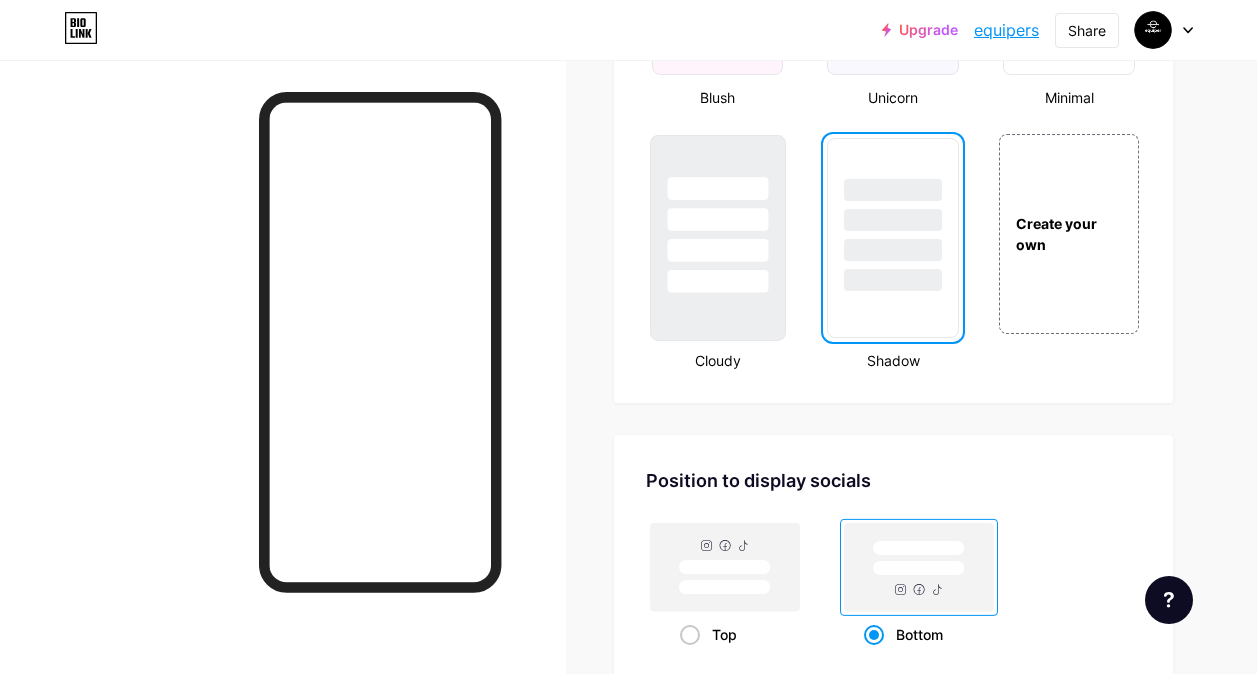 click at bounding box center (717, 281) 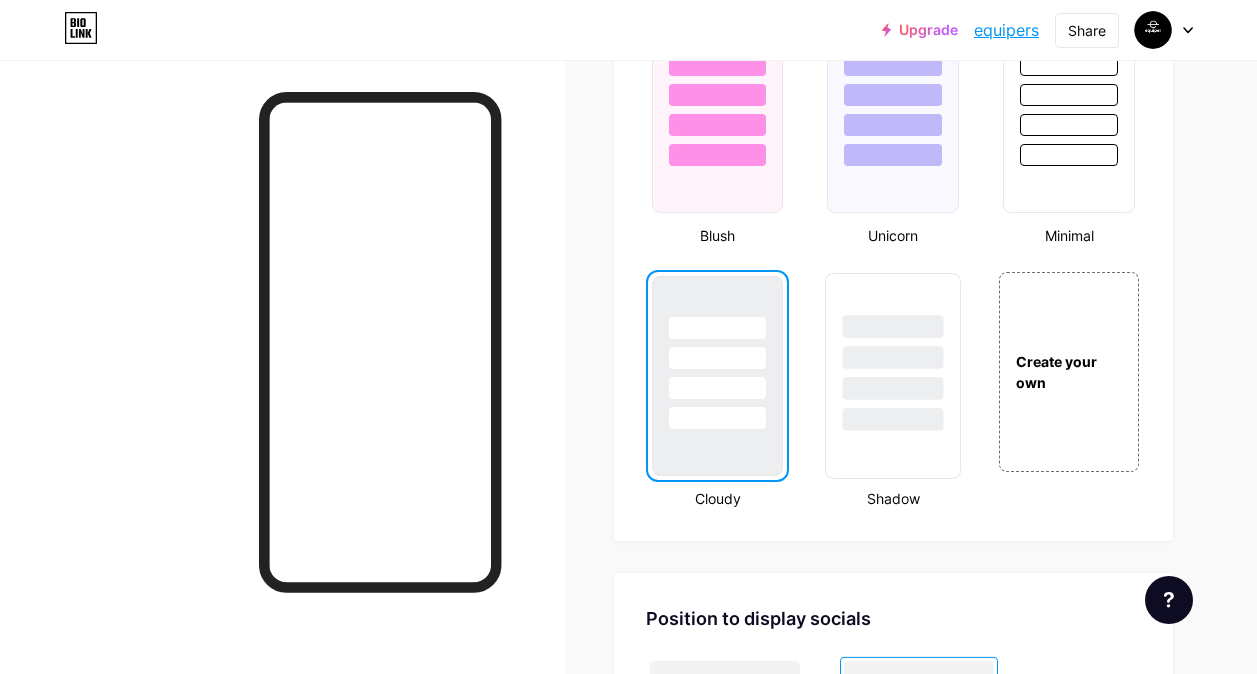 scroll, scrollTop: 2200, scrollLeft: 0, axis: vertical 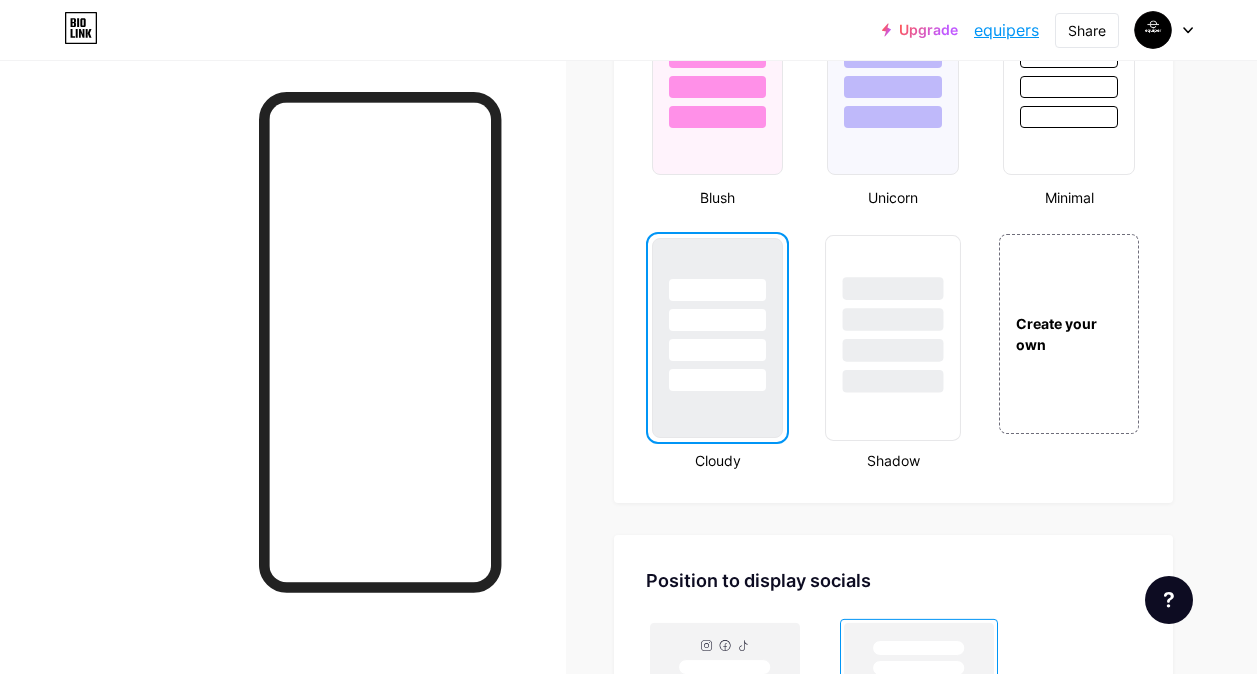 click at bounding box center [893, 314] 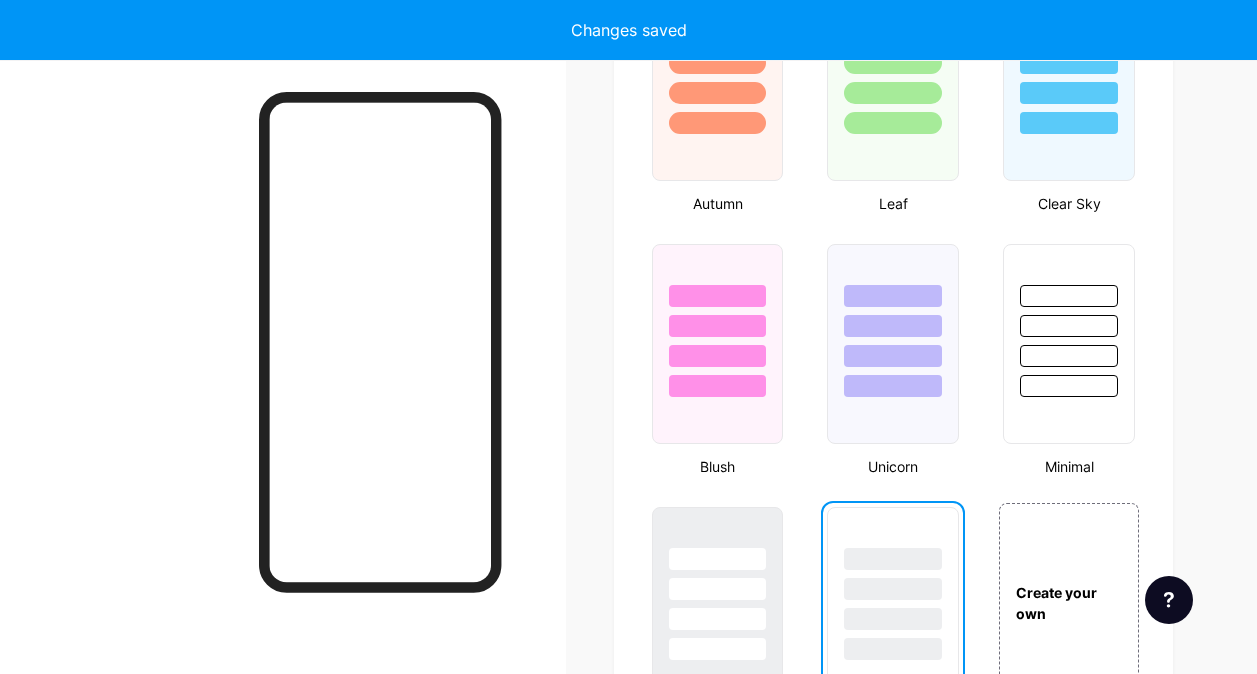 scroll, scrollTop: 1800, scrollLeft: 0, axis: vertical 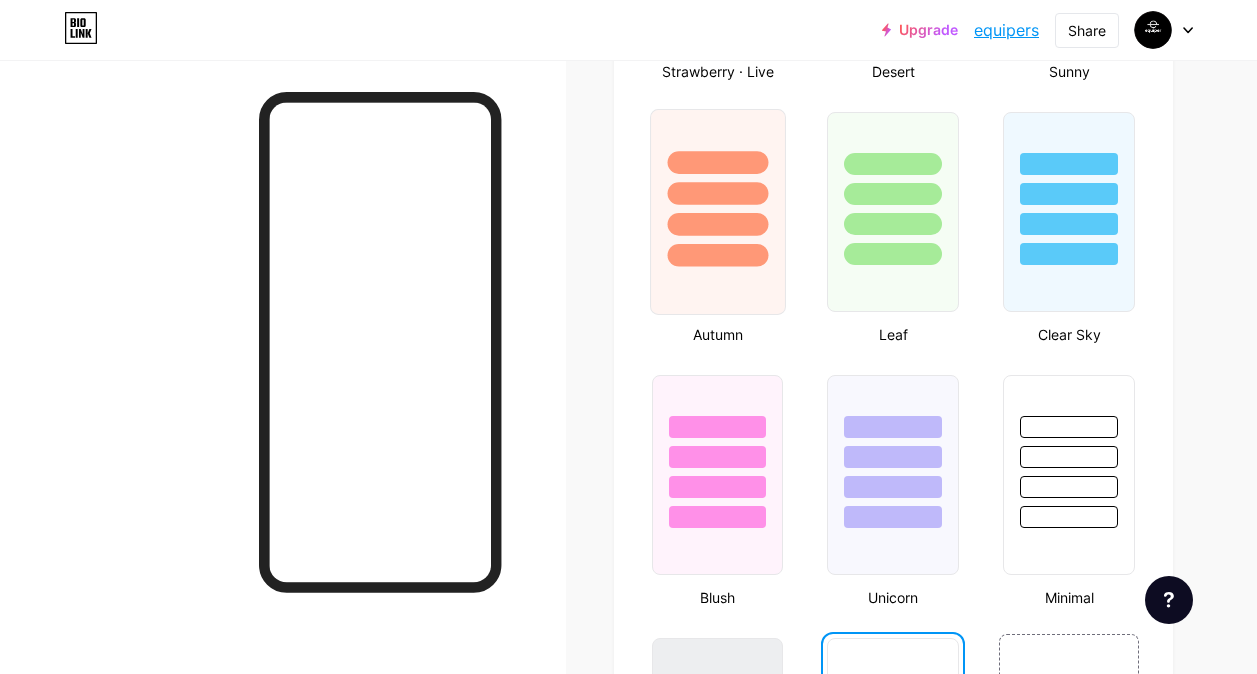 click at bounding box center [718, 212] 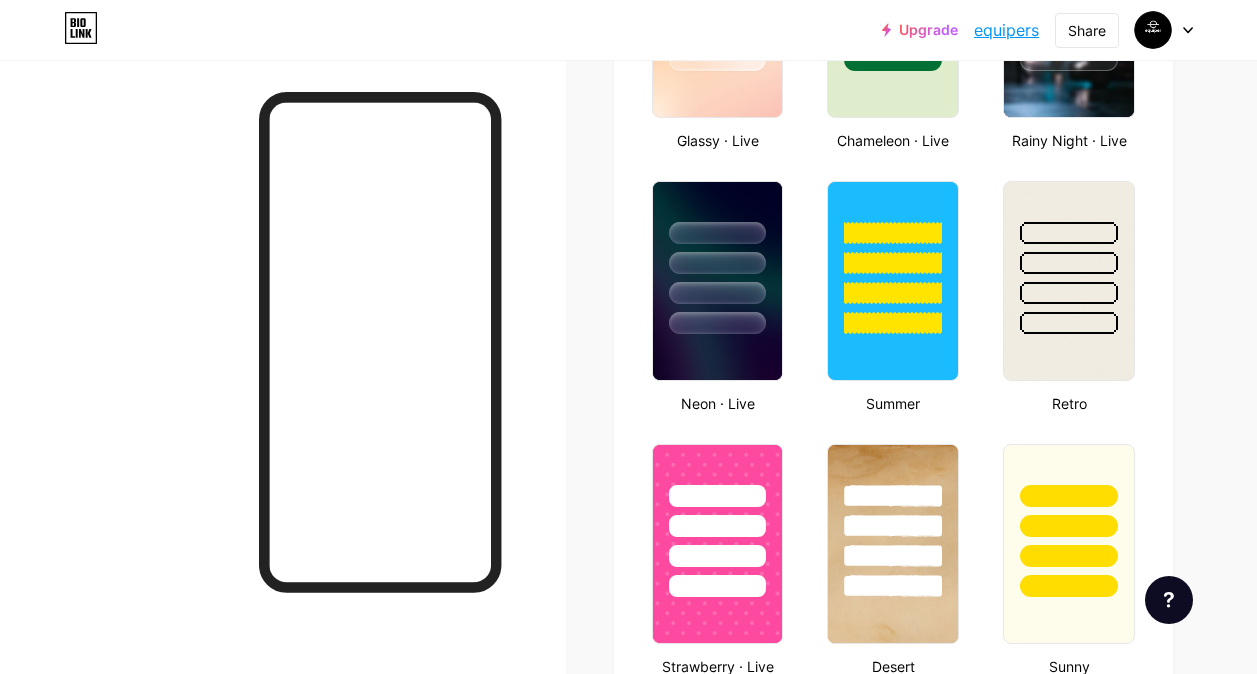 scroll, scrollTop: 1200, scrollLeft: 0, axis: vertical 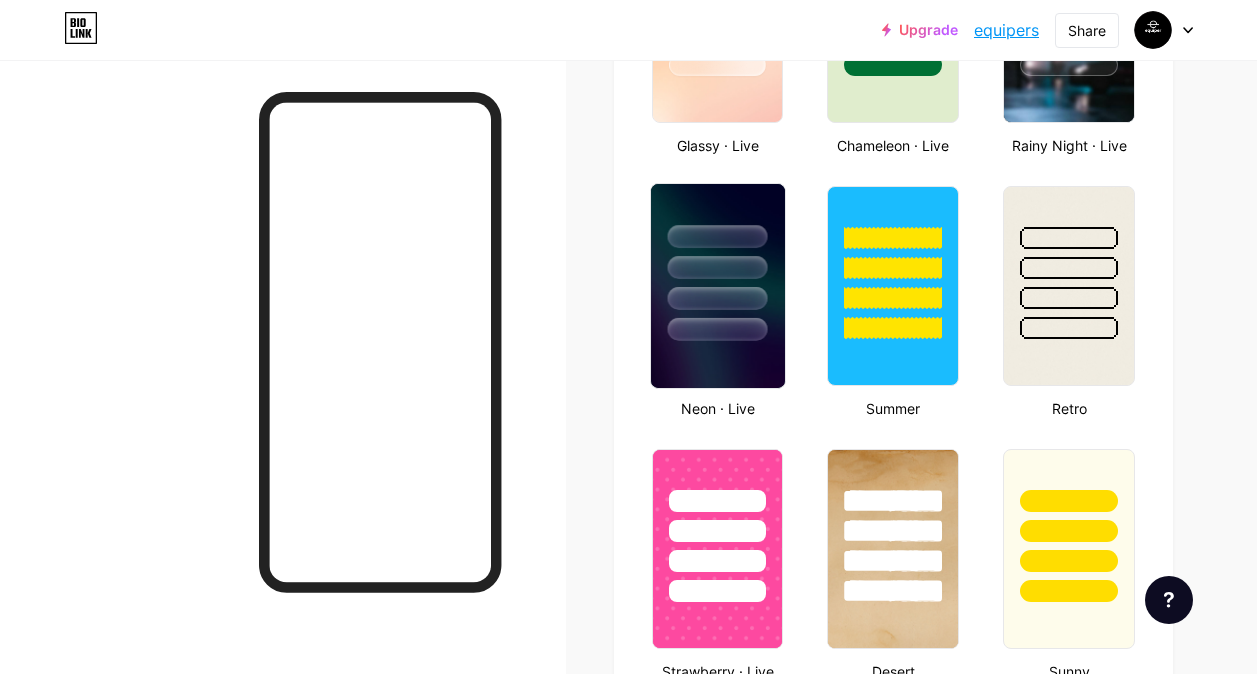click at bounding box center (718, 262) 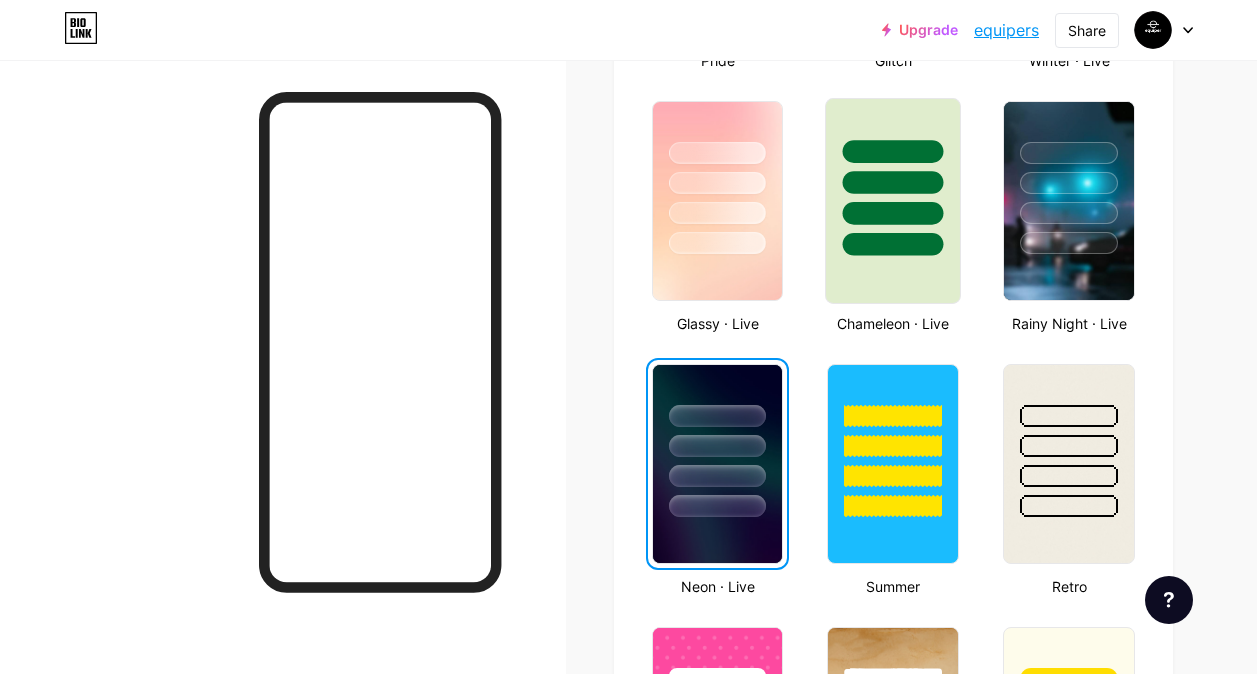 scroll, scrollTop: 900, scrollLeft: 0, axis: vertical 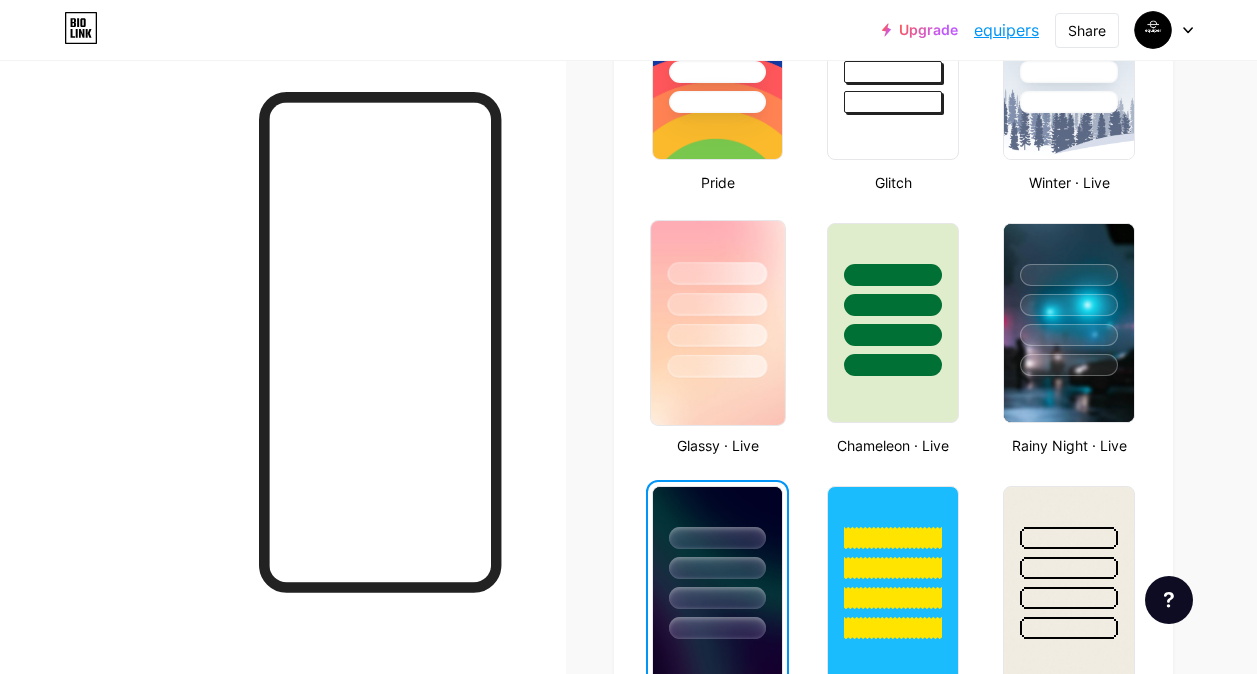 click at bounding box center (717, 304) 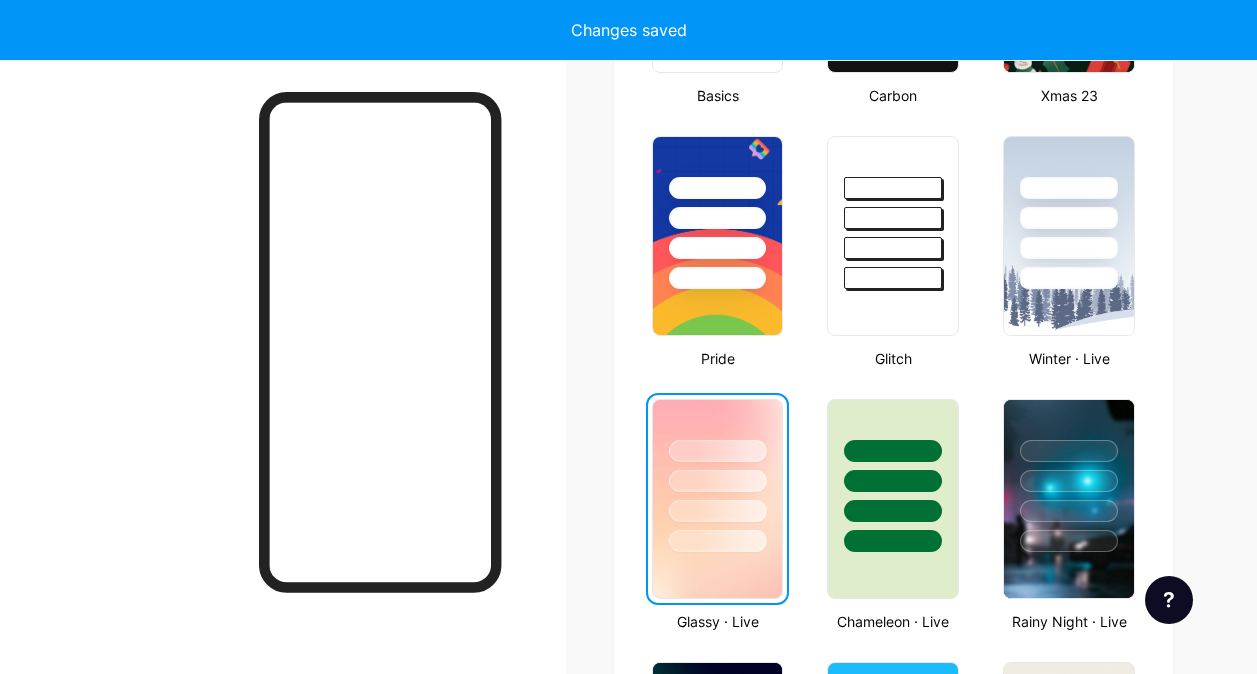 scroll, scrollTop: 700, scrollLeft: 0, axis: vertical 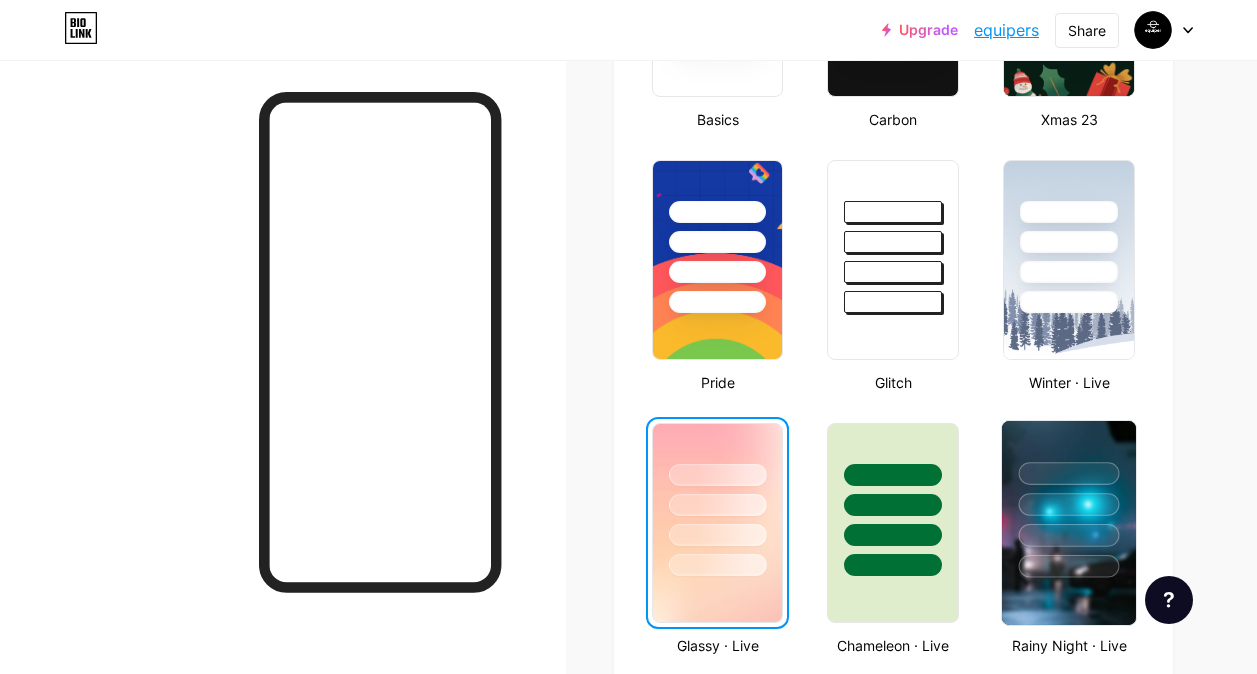 click at bounding box center [1069, 499] 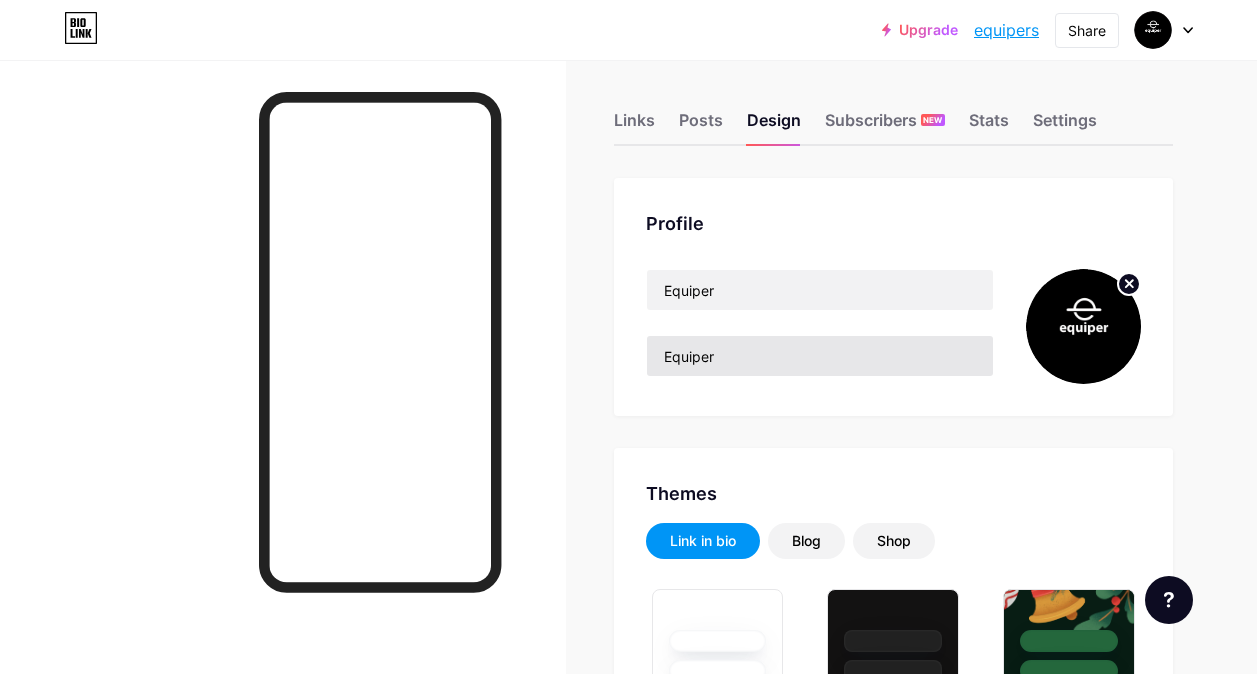 scroll, scrollTop: 0, scrollLeft: 0, axis: both 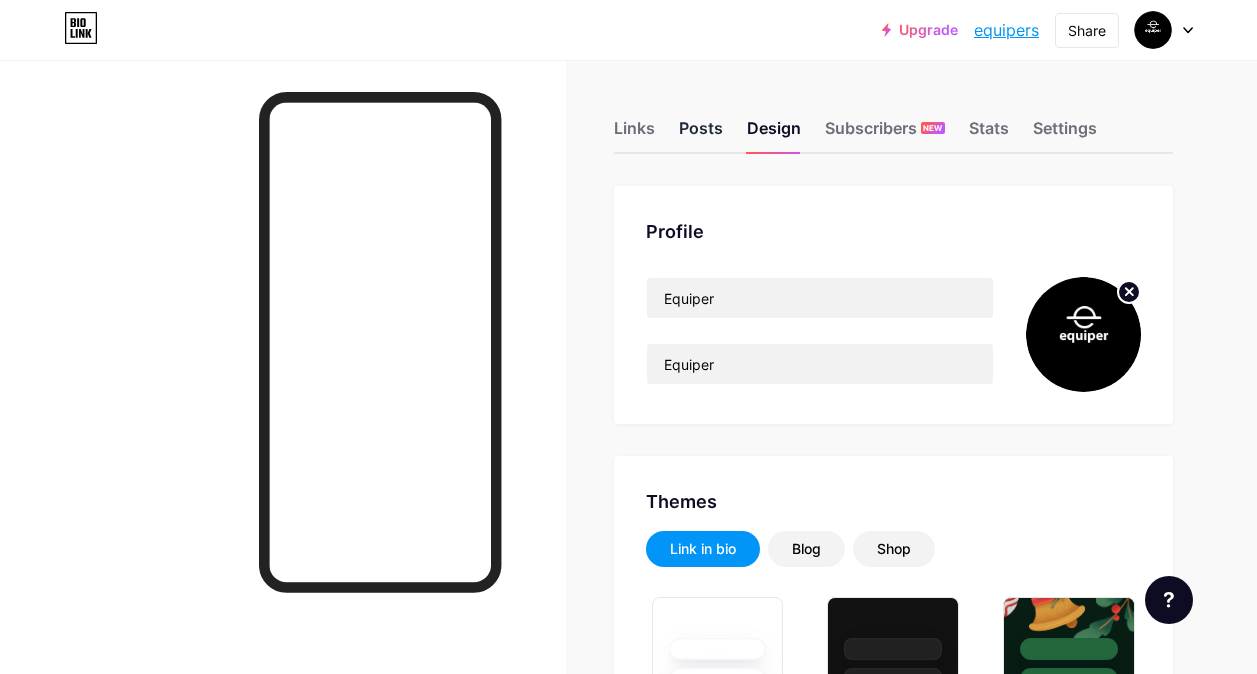 click on "Posts" at bounding box center [701, 134] 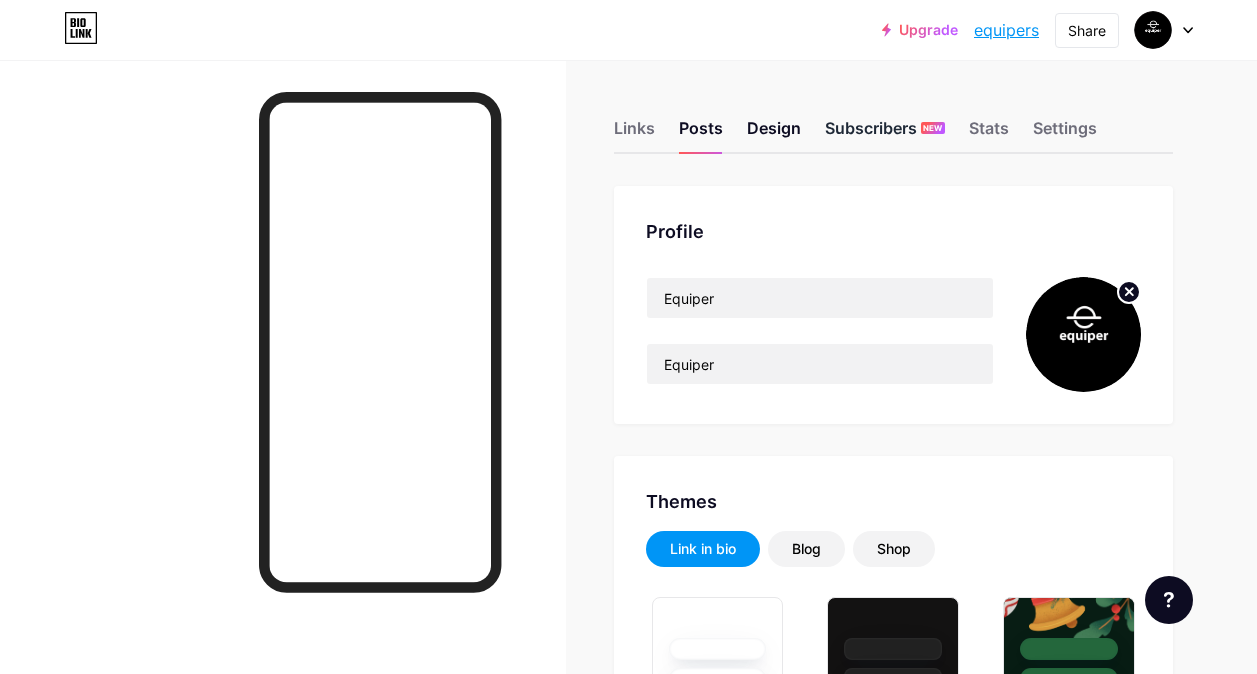 click on "Subscribers
NEW" at bounding box center (885, 134) 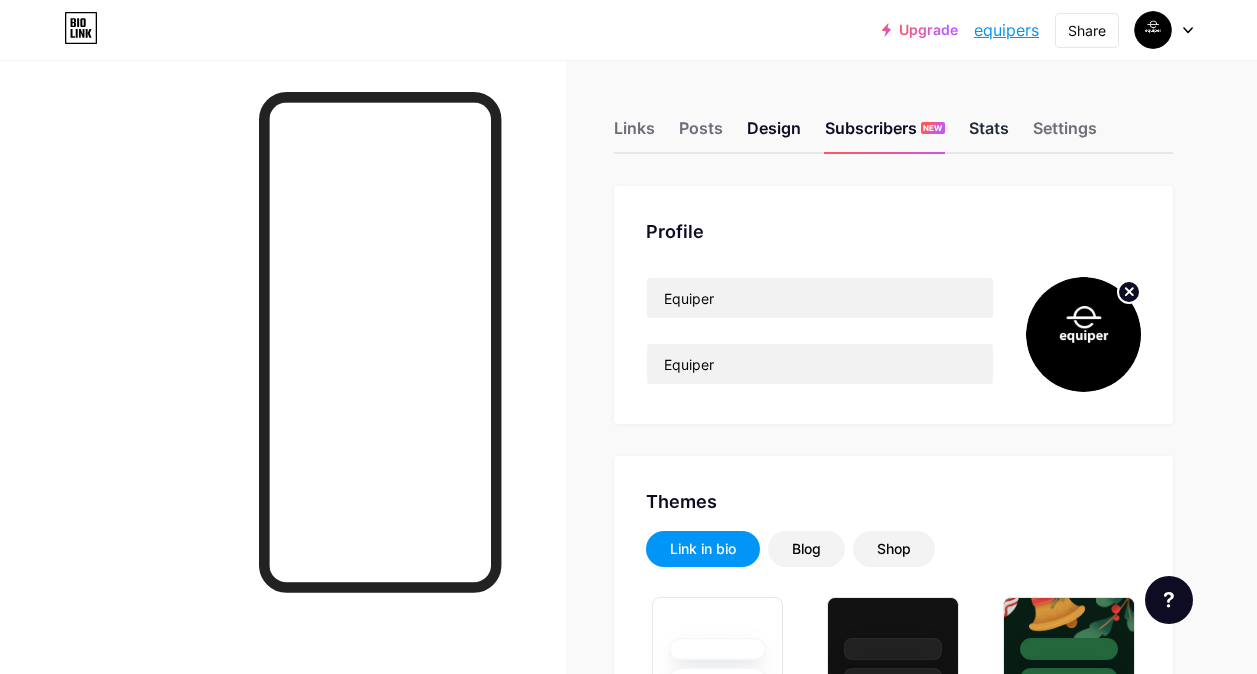 click on "Stats" at bounding box center [989, 134] 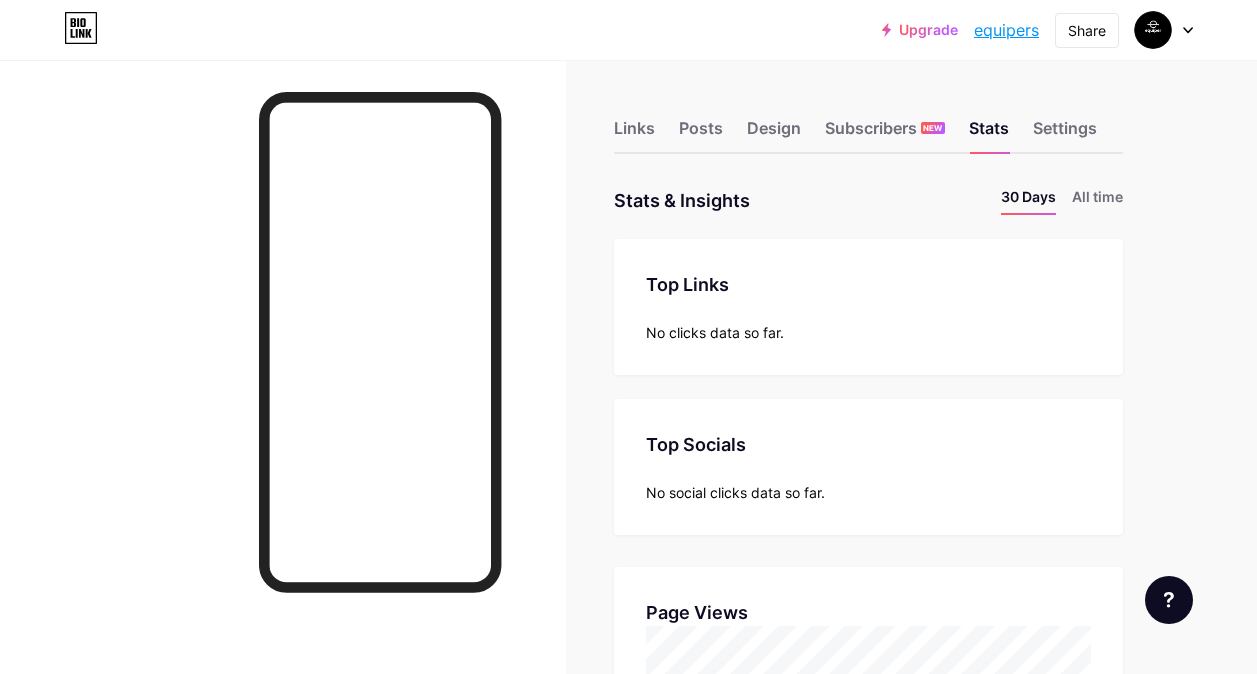 scroll, scrollTop: 999326, scrollLeft: 998743, axis: both 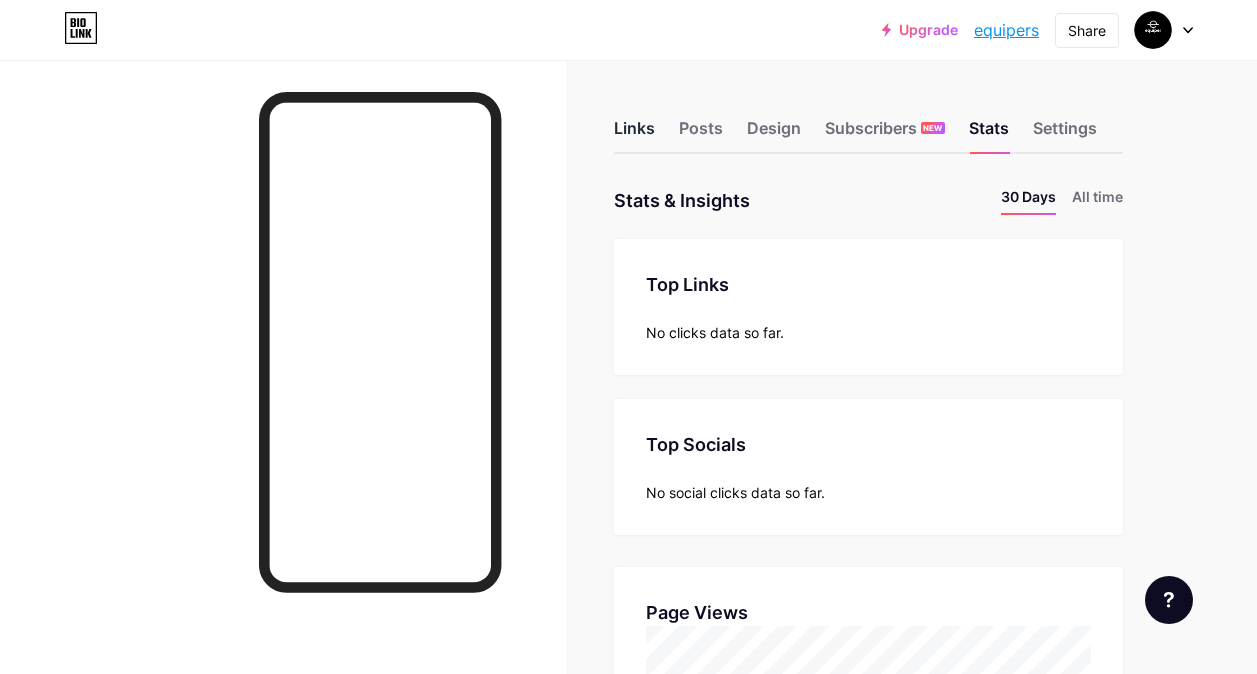 click on "Links" at bounding box center (634, 134) 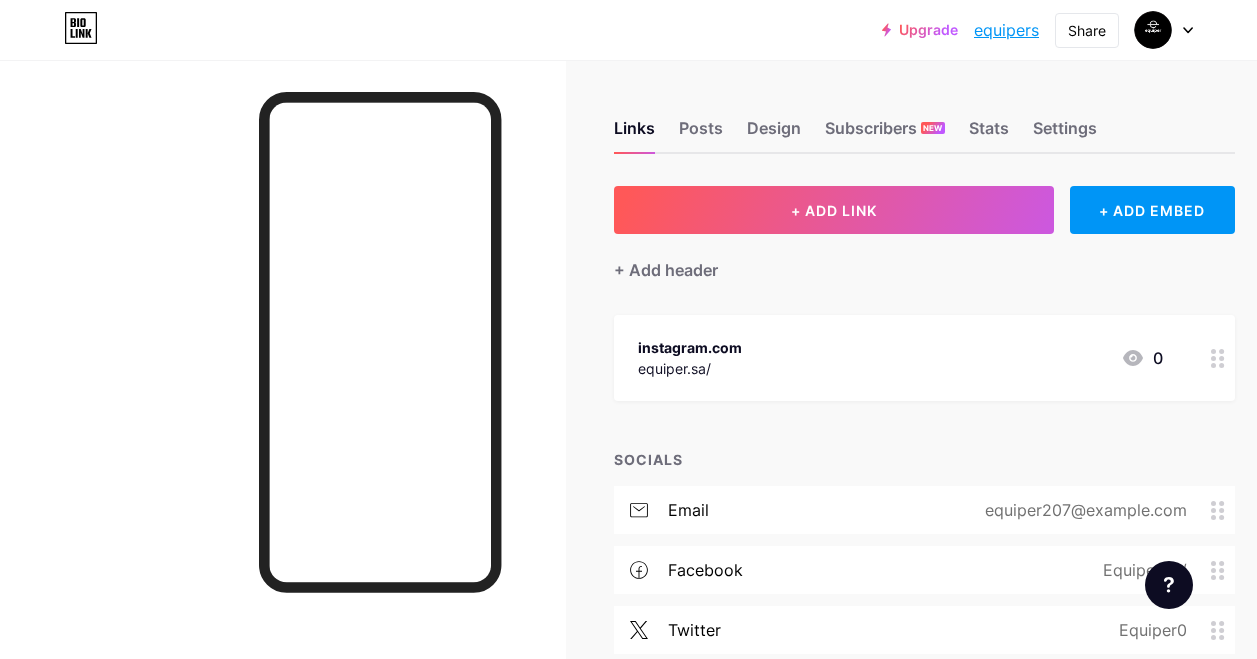 click at bounding box center (1218, 358) 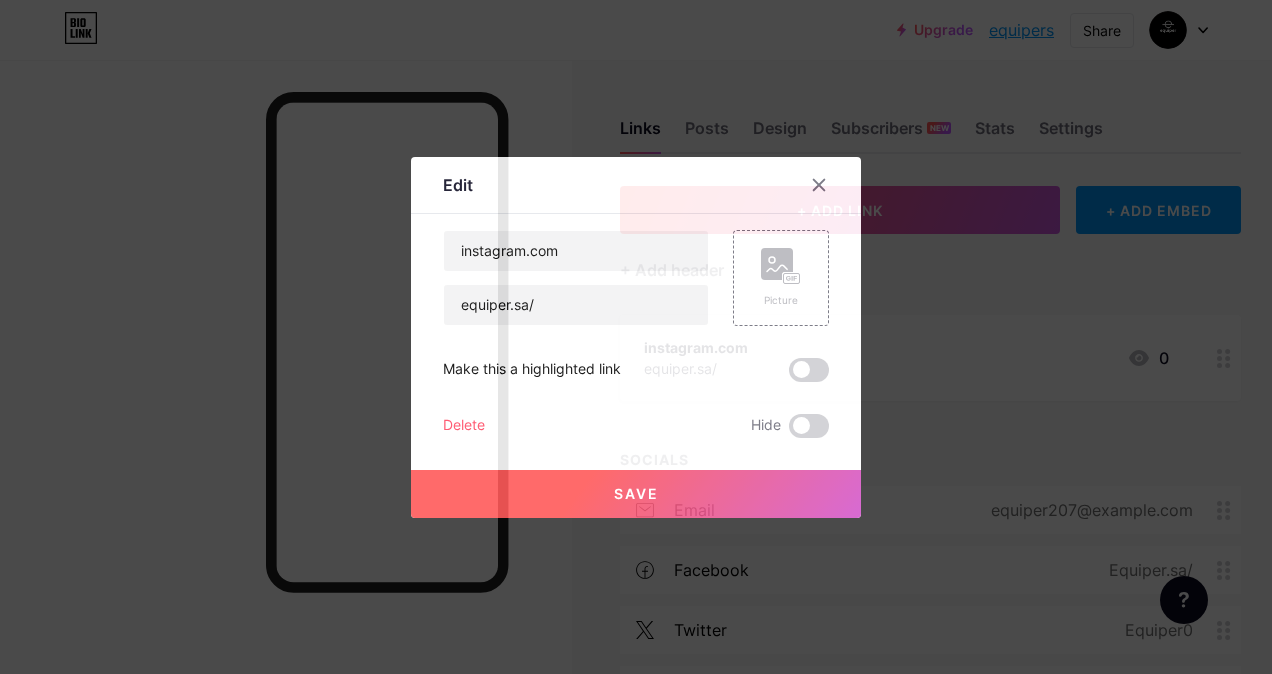 click on "Delete" at bounding box center [464, 426] 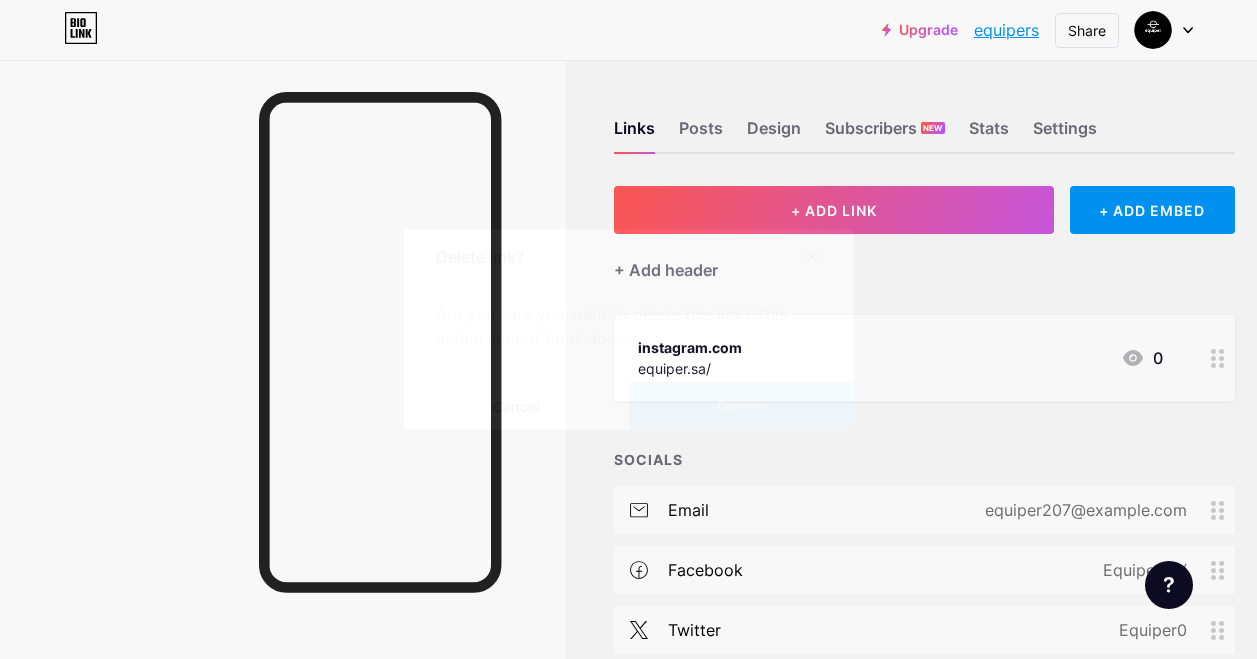 click on "Confirm" at bounding box center (741, 406) 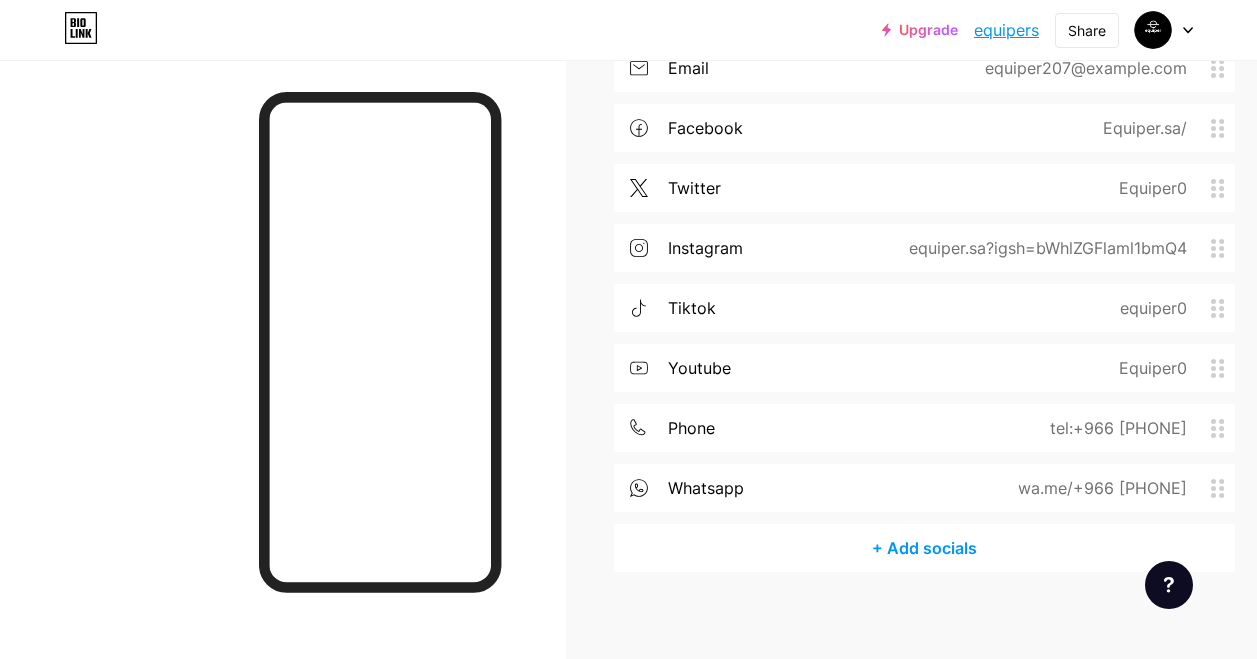 scroll, scrollTop: 336, scrollLeft: 0, axis: vertical 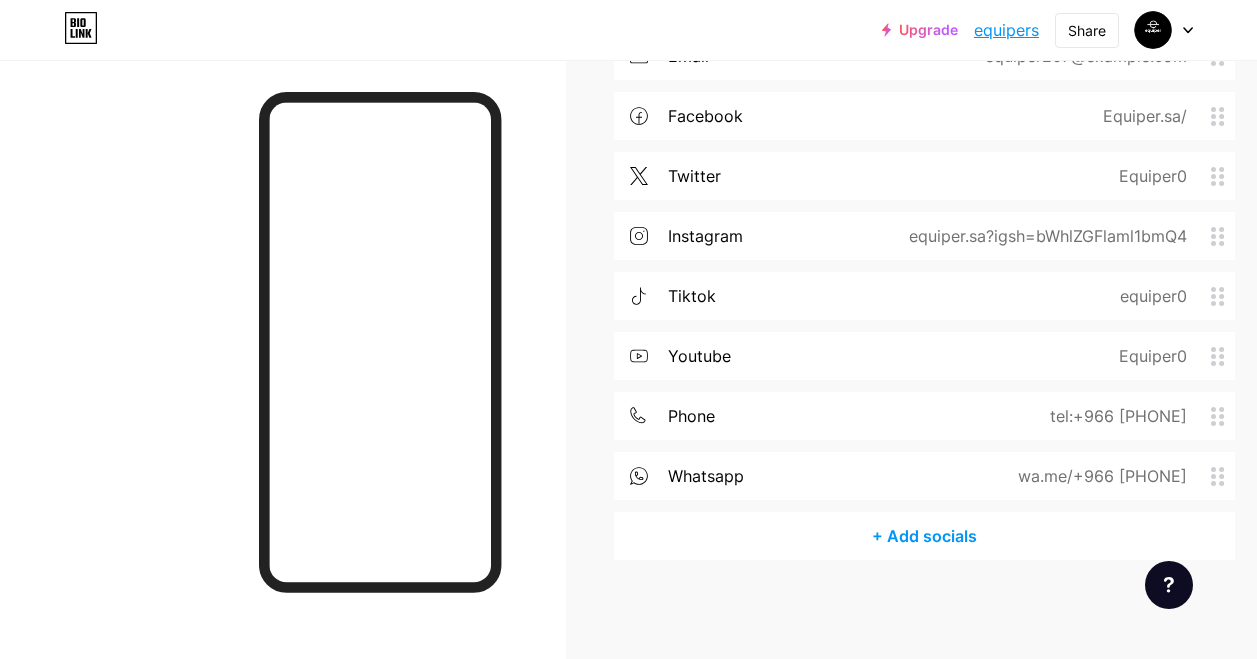 click on "+ Add socials" at bounding box center (924, 536) 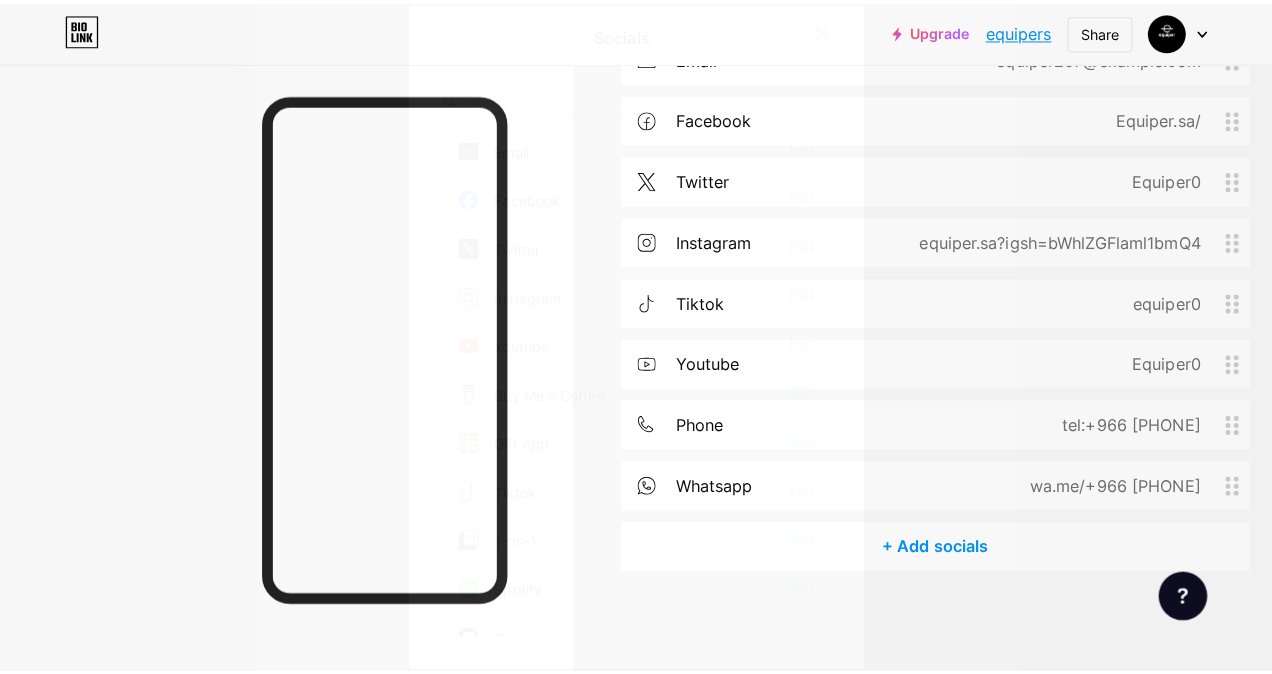 scroll, scrollTop: 321, scrollLeft: 0, axis: vertical 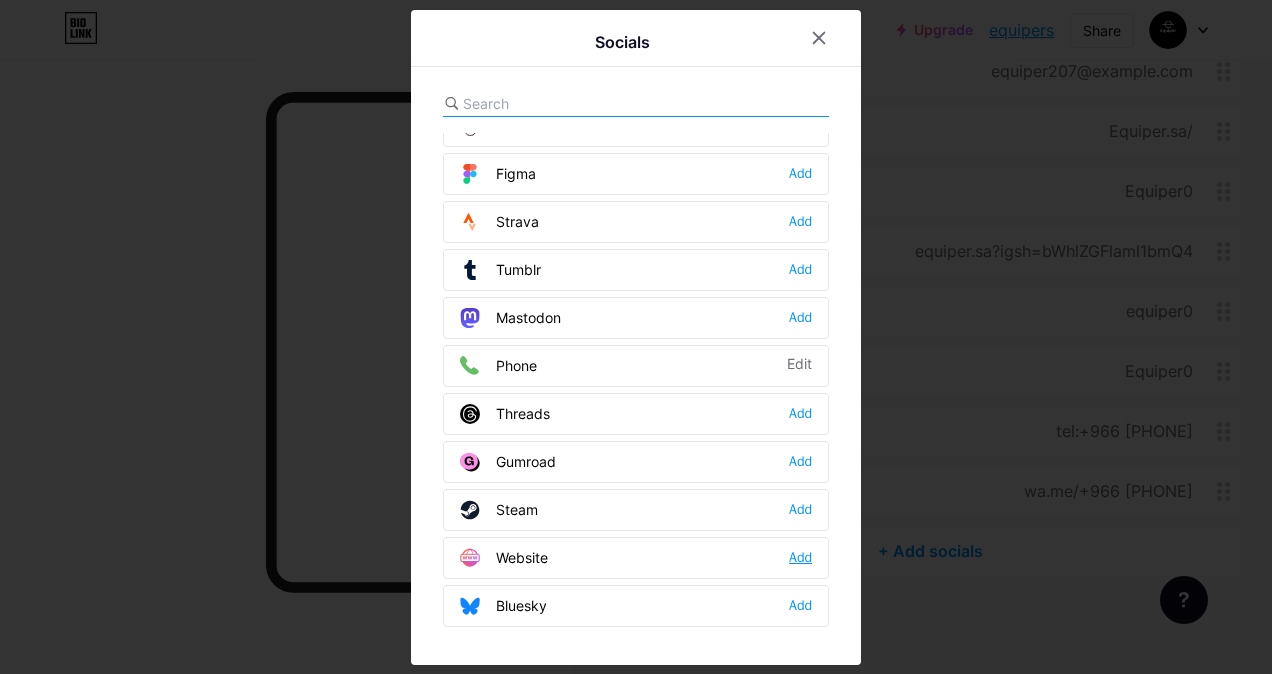 click on "Add" at bounding box center [800, 558] 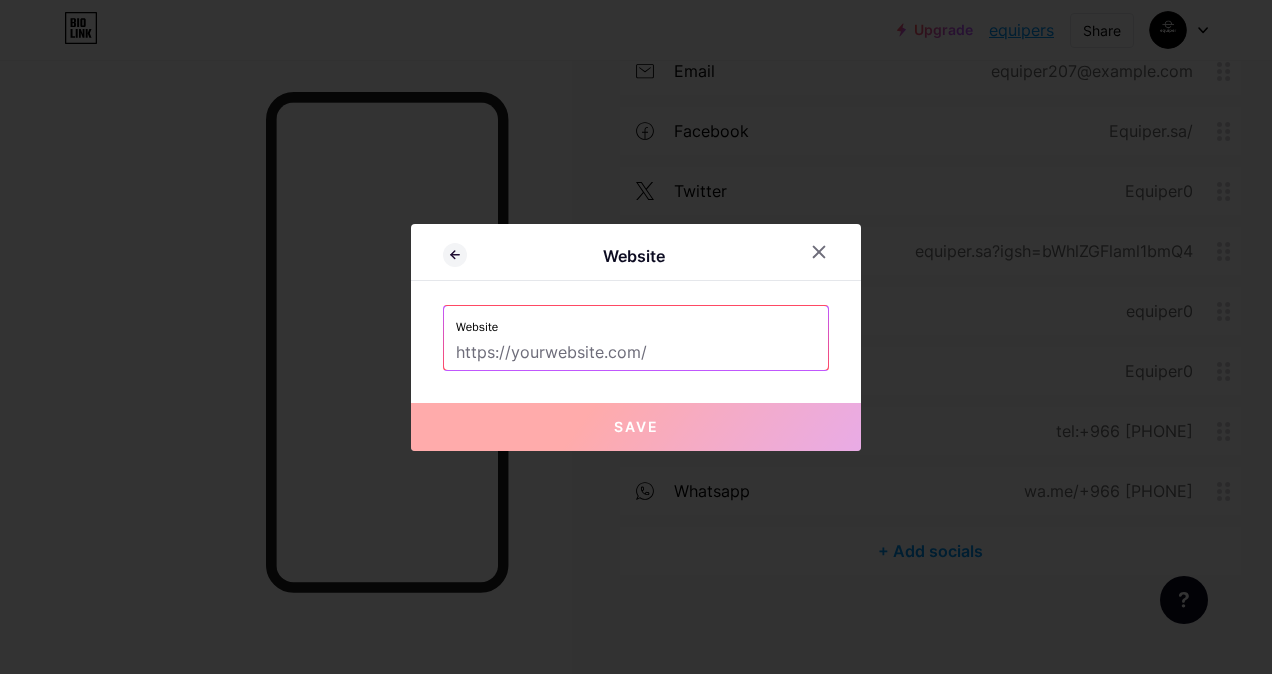 click at bounding box center [636, 353] 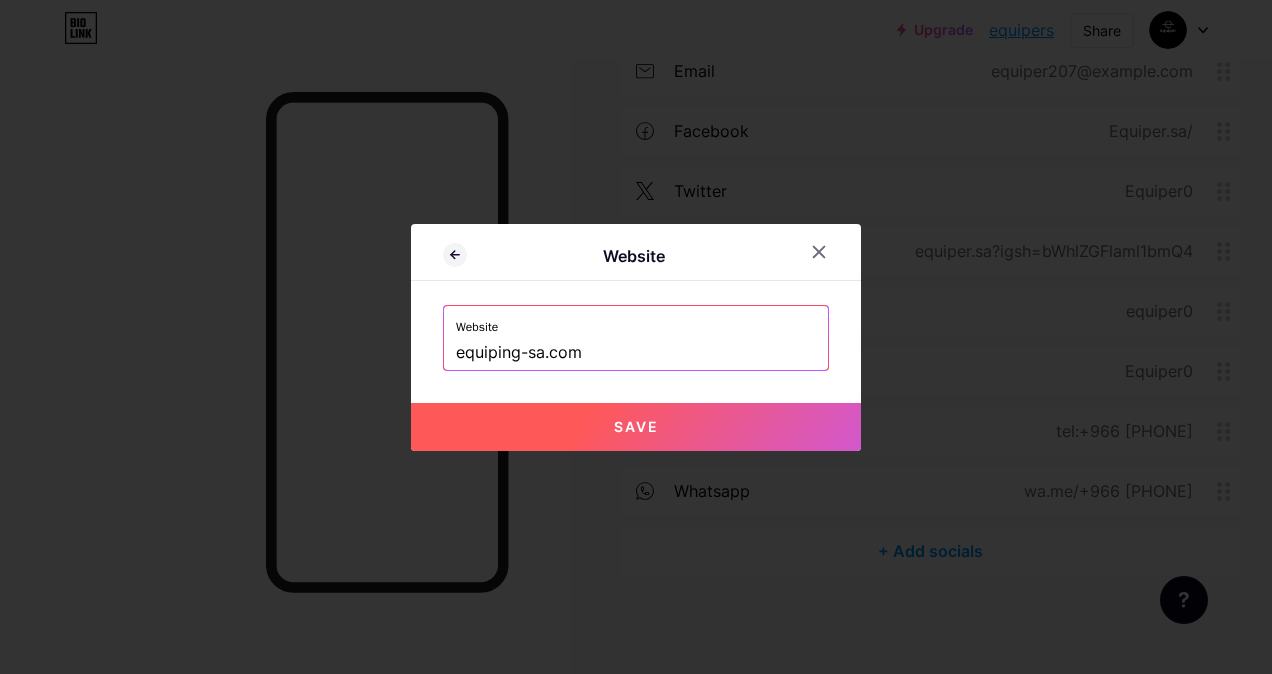 type on "https://equiping-sa.com" 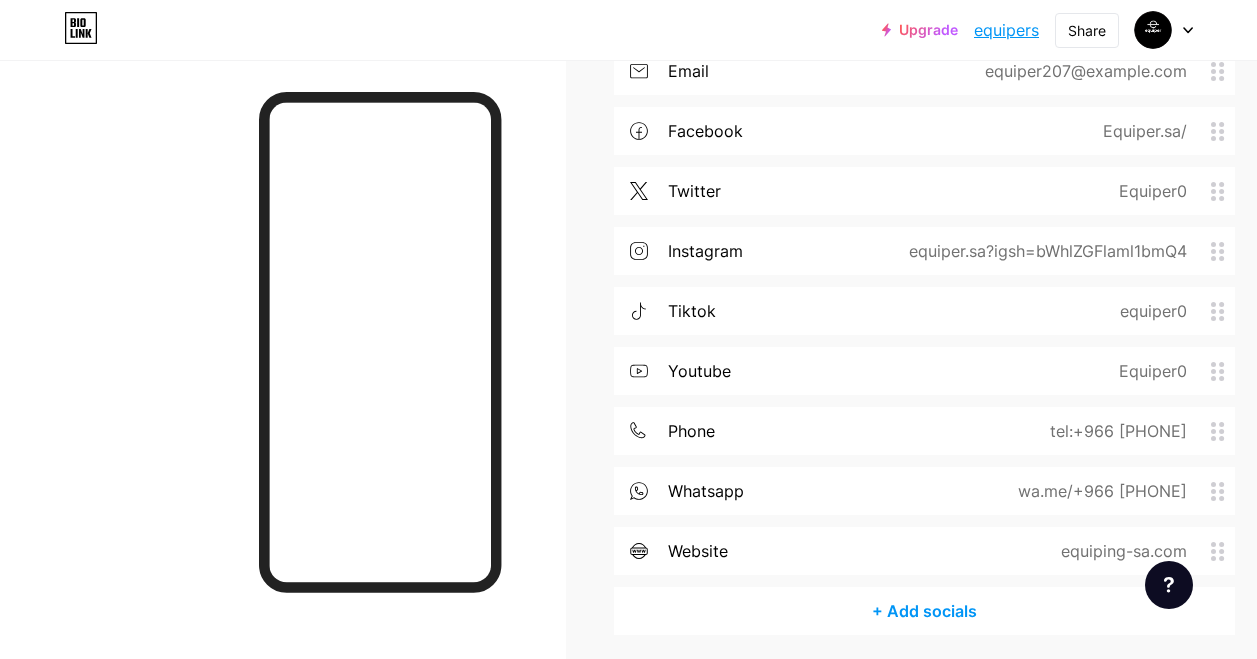 click on "+ Add socials" at bounding box center [924, 611] 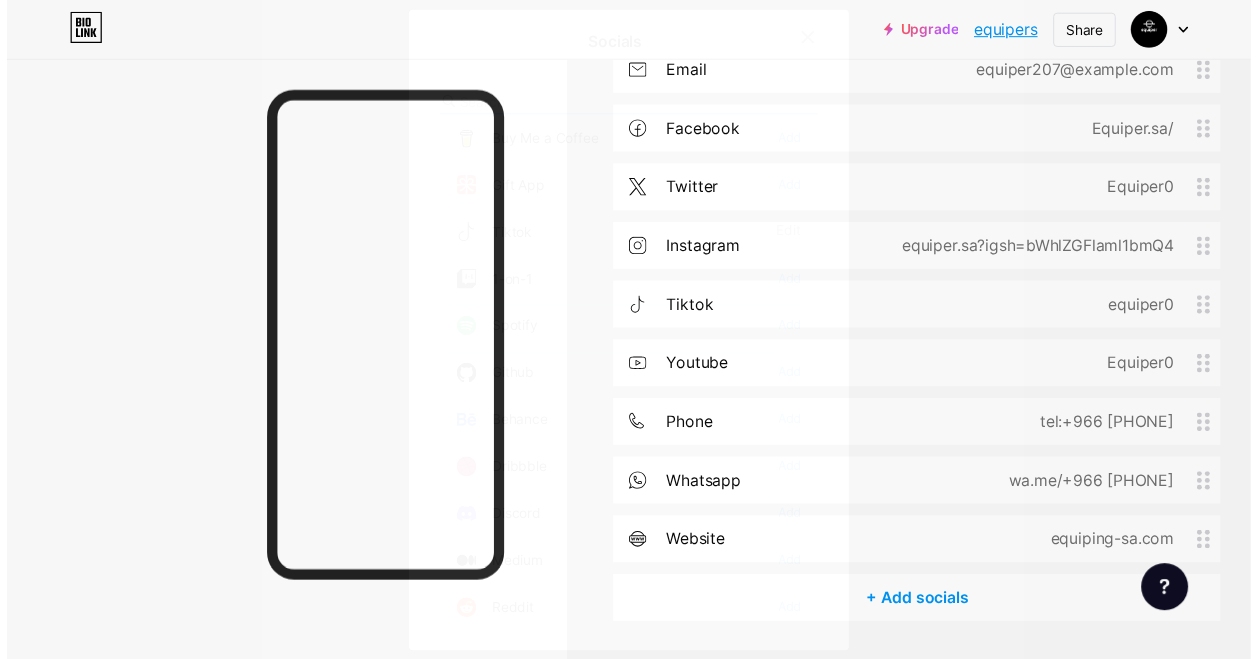 scroll, scrollTop: 500, scrollLeft: 0, axis: vertical 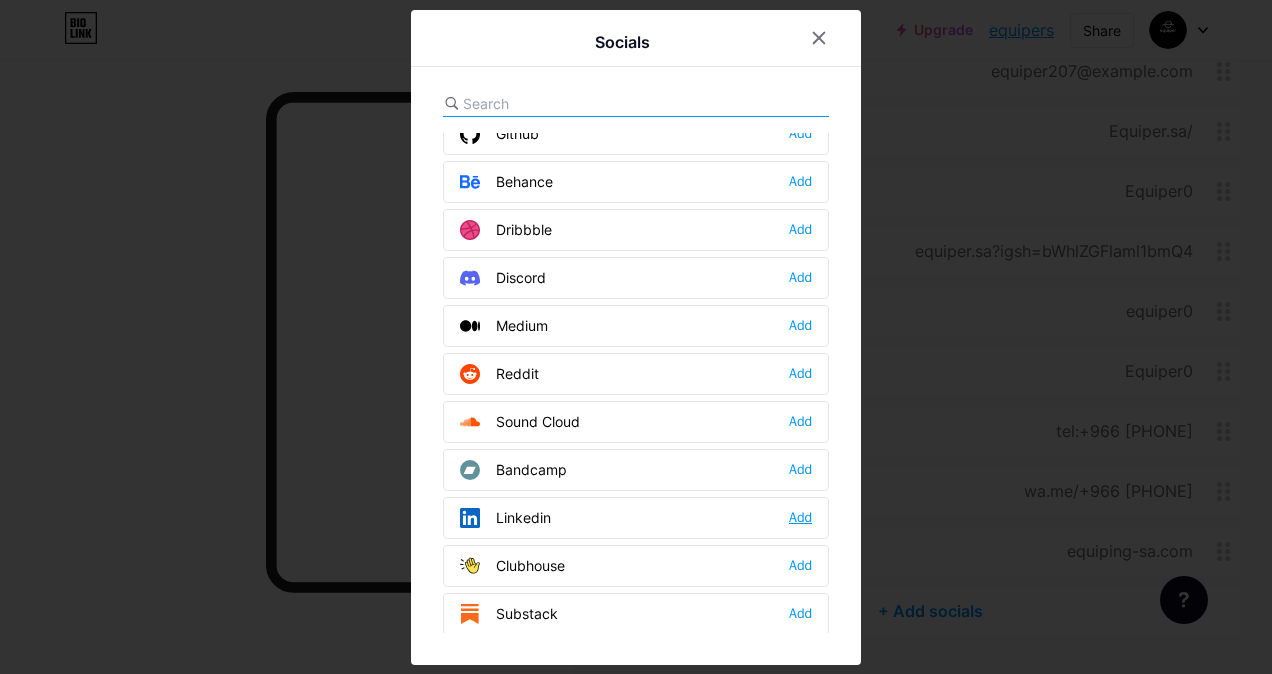 click on "Add" at bounding box center (800, 518) 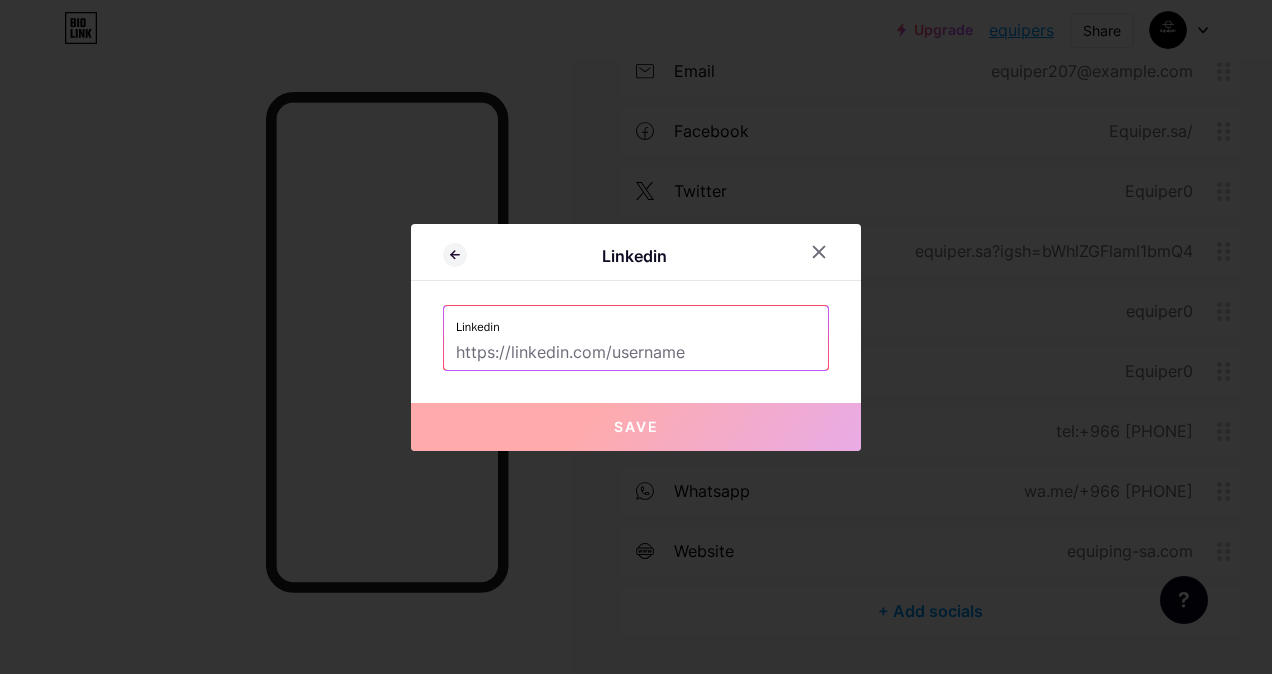 click on "Linkedin" at bounding box center (636, 321) 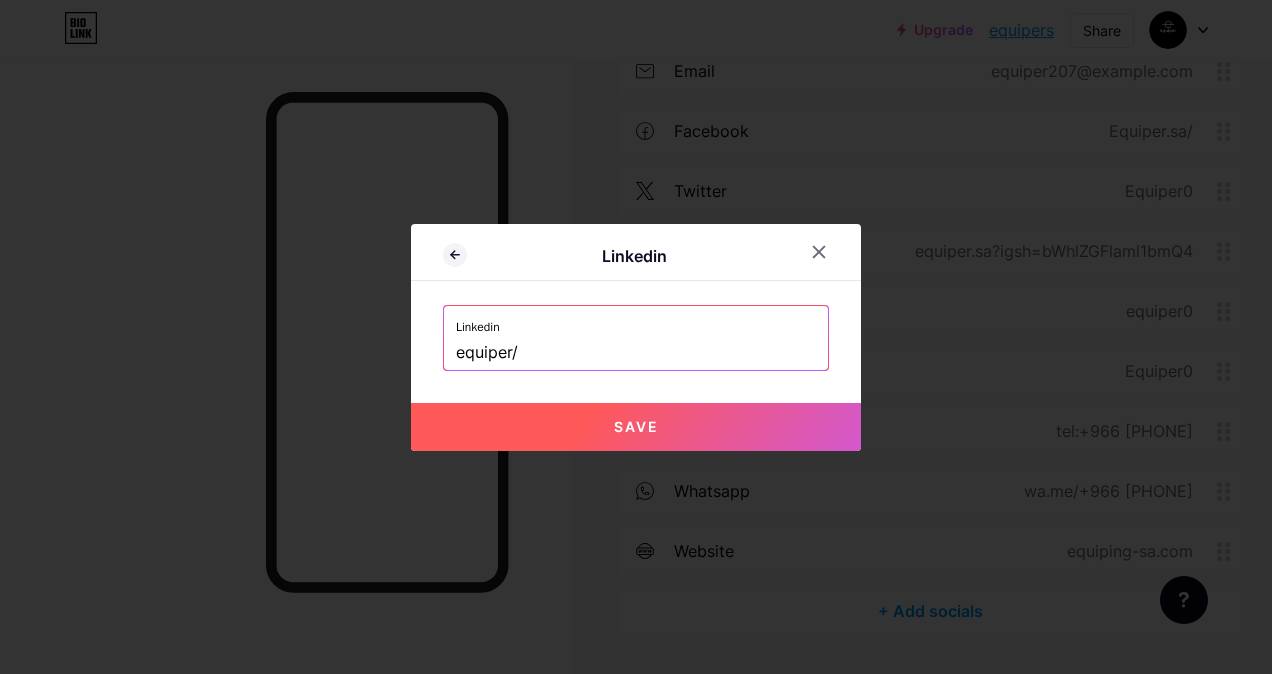 type on "https://www.linkedin.com/company/equiper/" 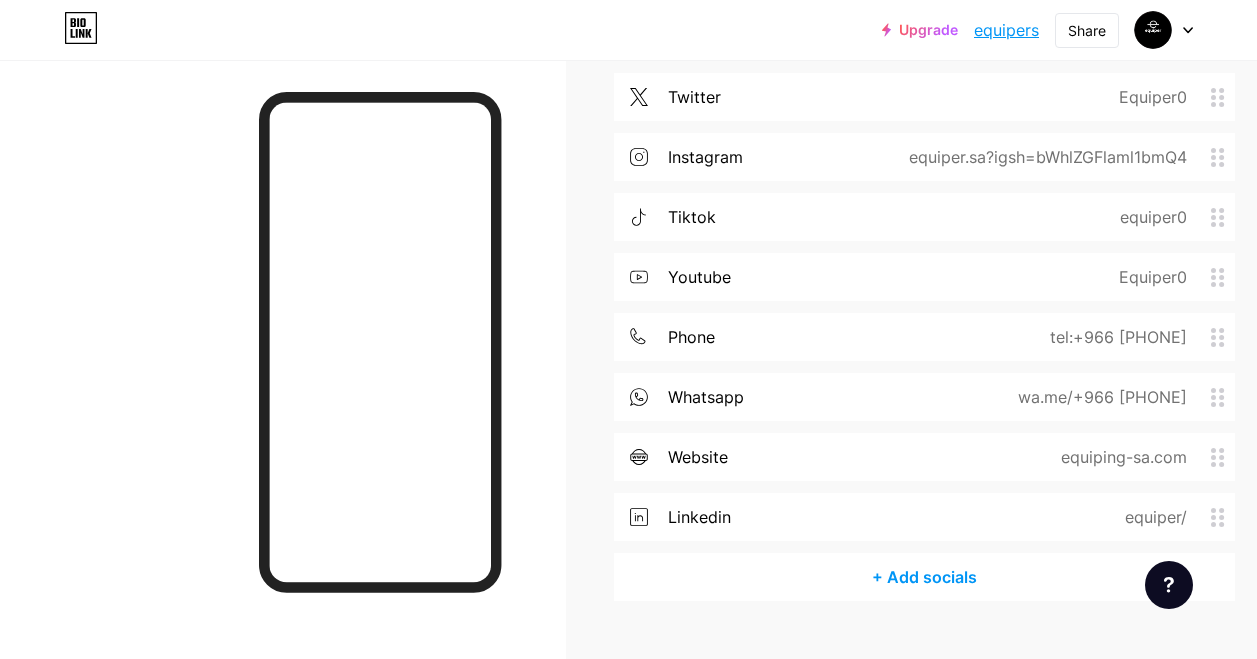 scroll, scrollTop: 456, scrollLeft: 0, axis: vertical 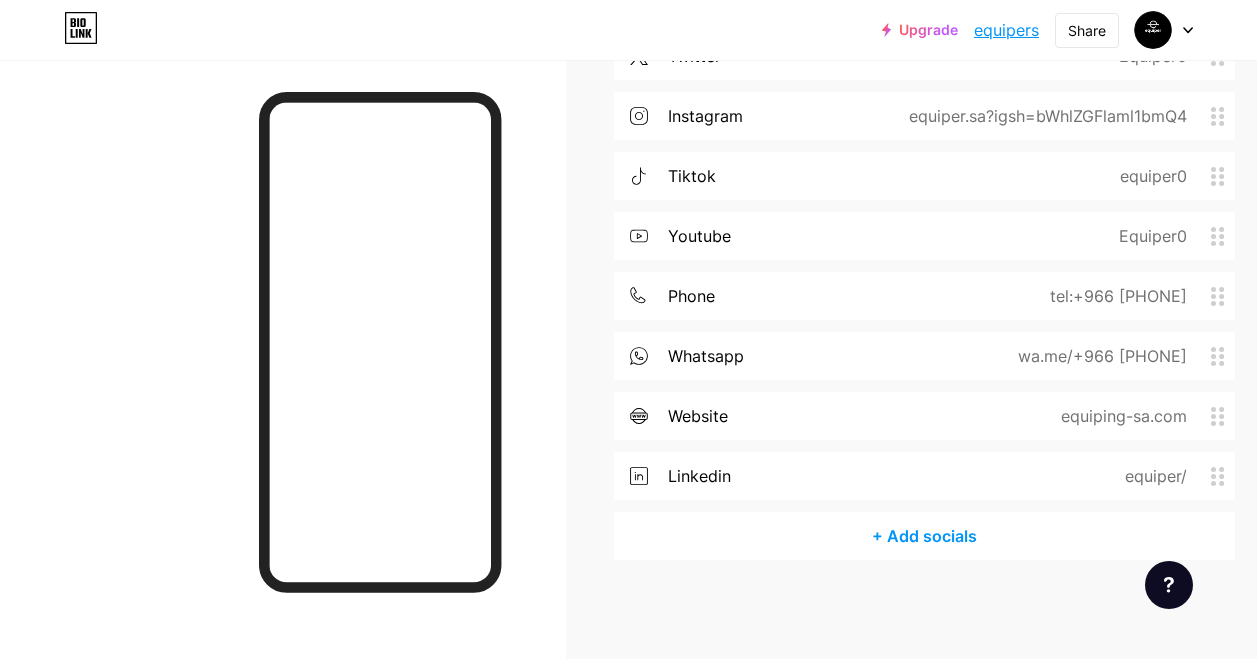 click on "linkedin
https://www.linkedin.com/company/equiper/" at bounding box center (924, 476) 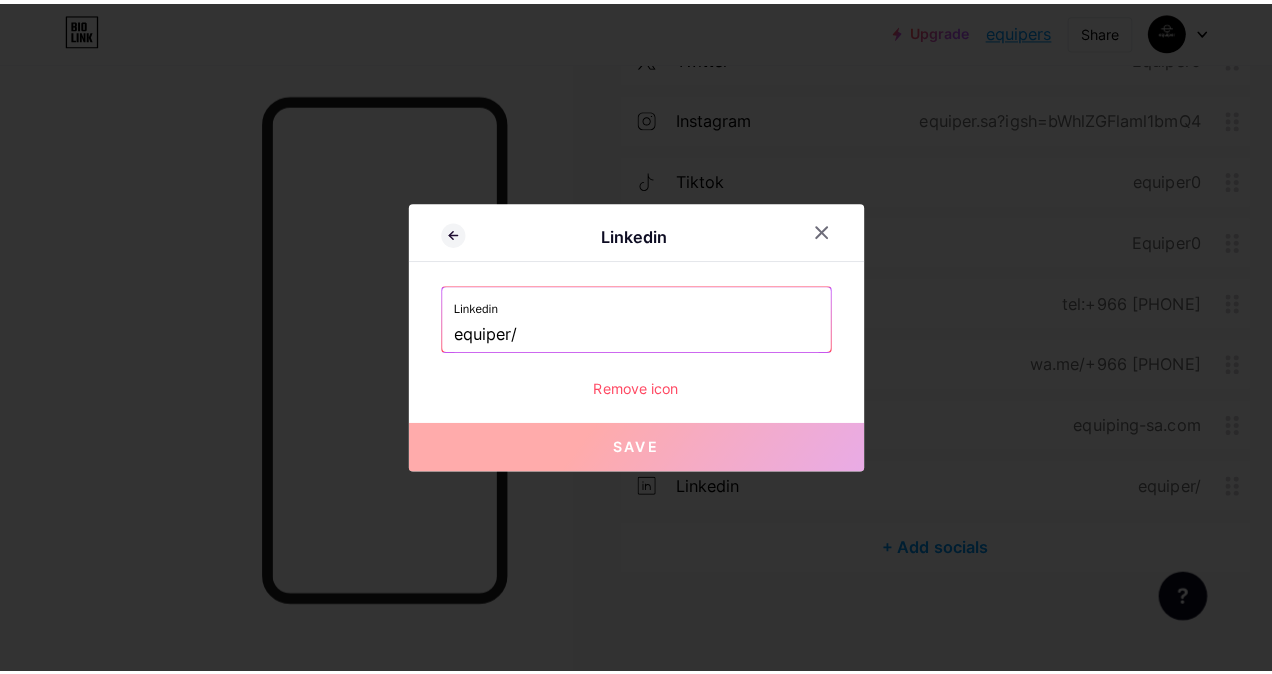scroll, scrollTop: 441, scrollLeft: 0, axis: vertical 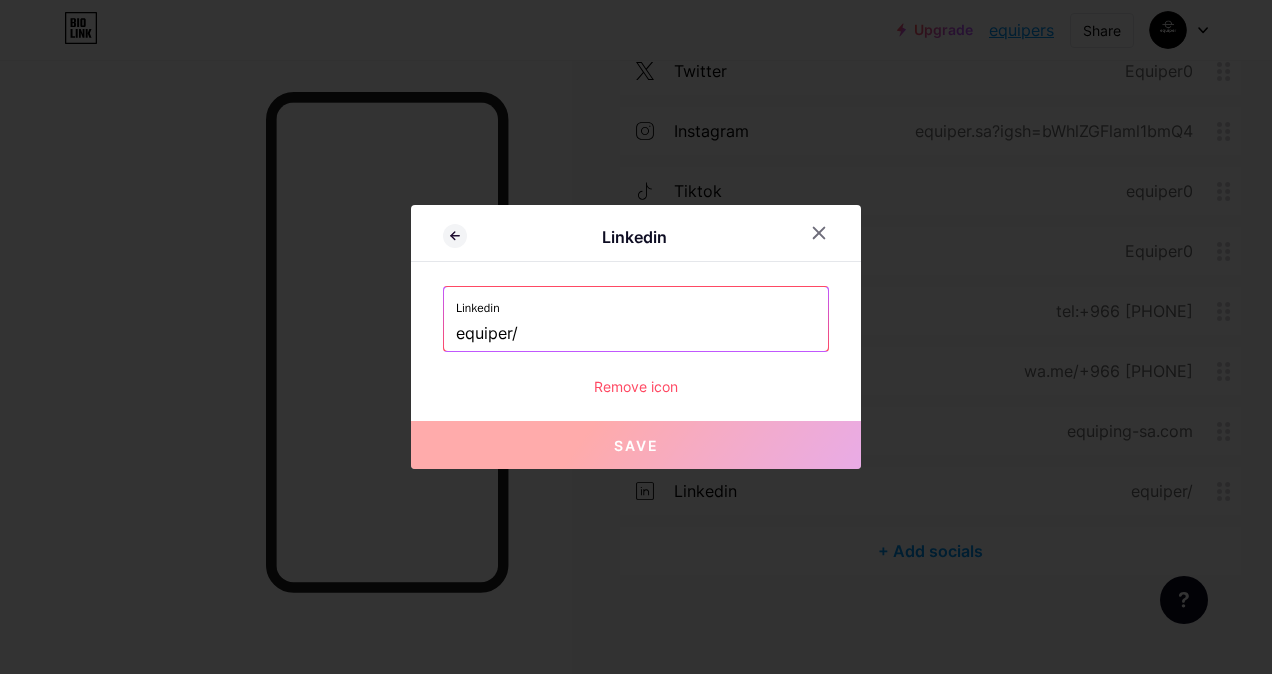 drag, startPoint x: 793, startPoint y: 333, endPoint x: 427, endPoint y: 347, distance: 366.26767 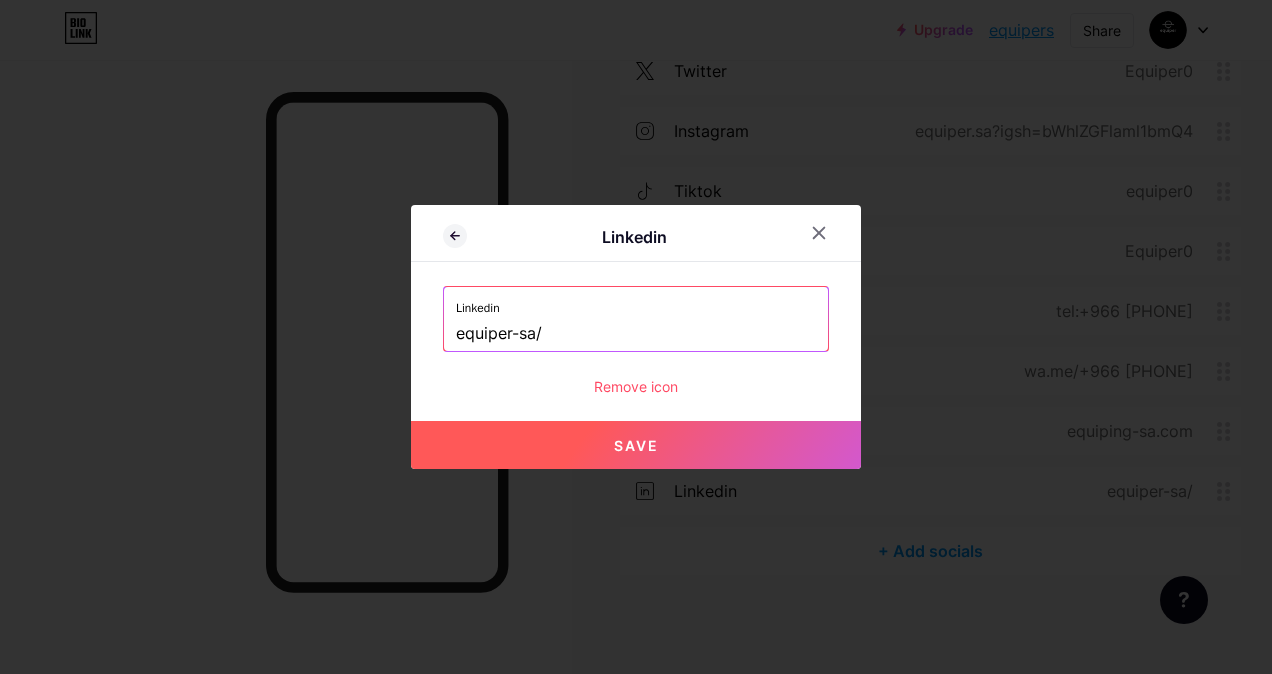 scroll, scrollTop: 0, scrollLeft: 2, axis: horizontal 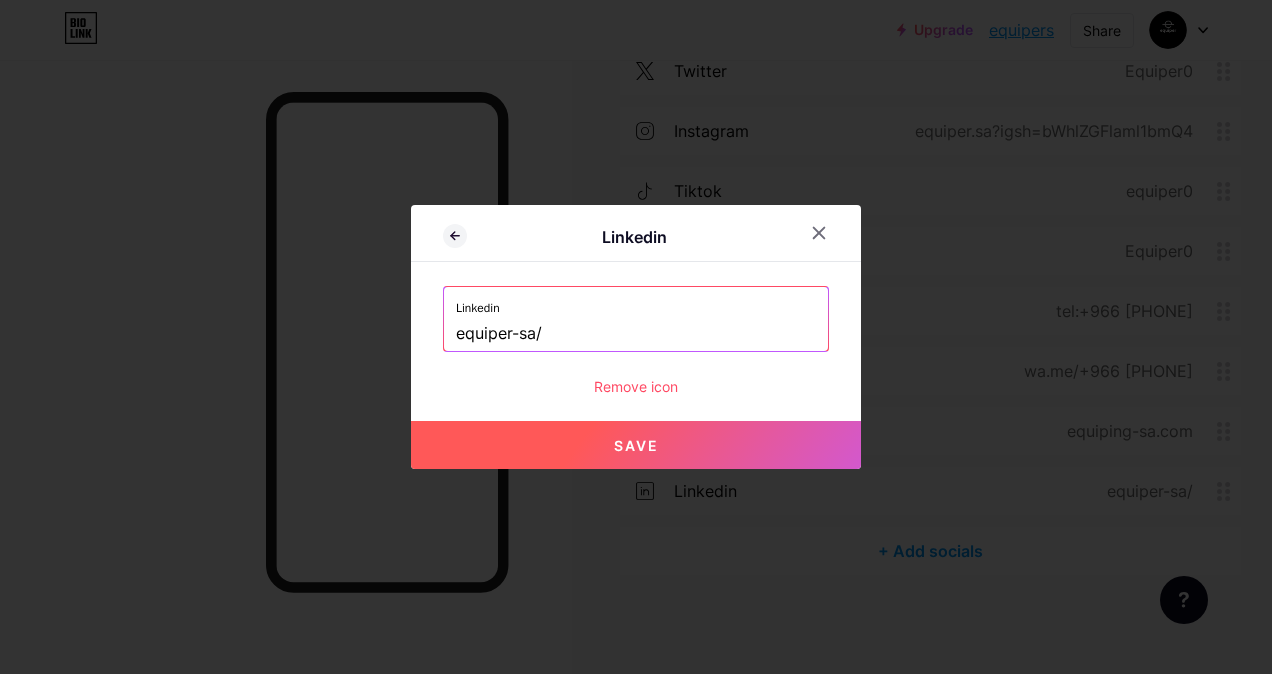 type on "https://www.linkedin.com/company/equiper-sa/" 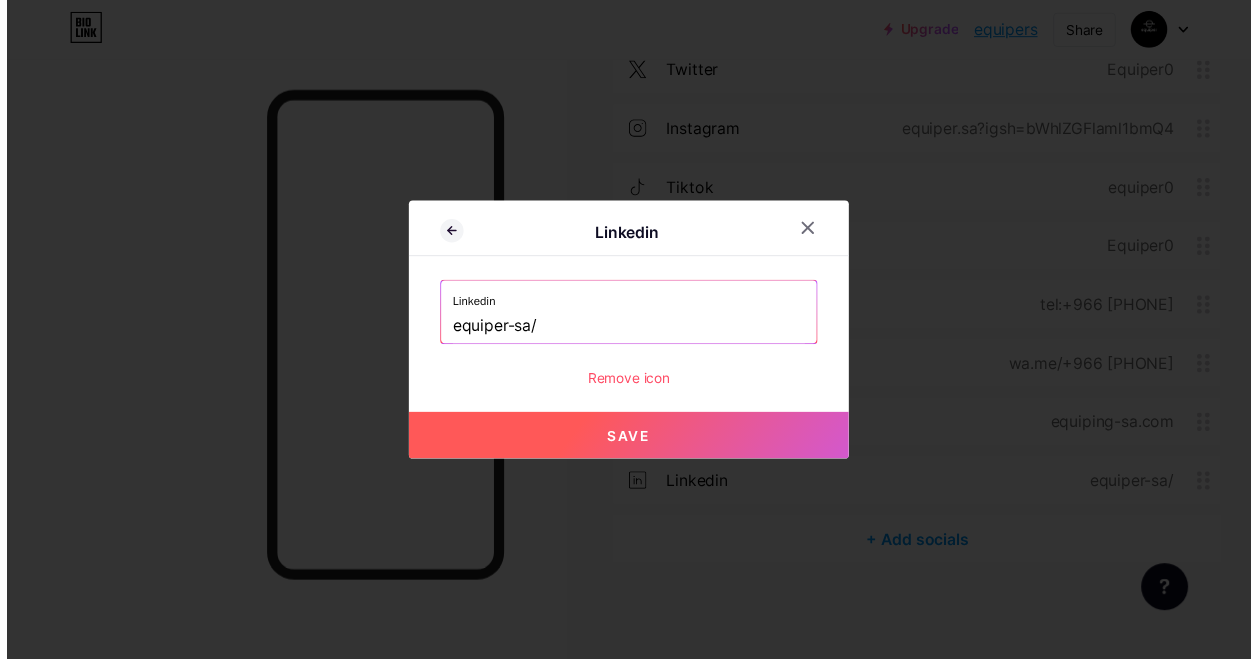 scroll, scrollTop: 0, scrollLeft: 0, axis: both 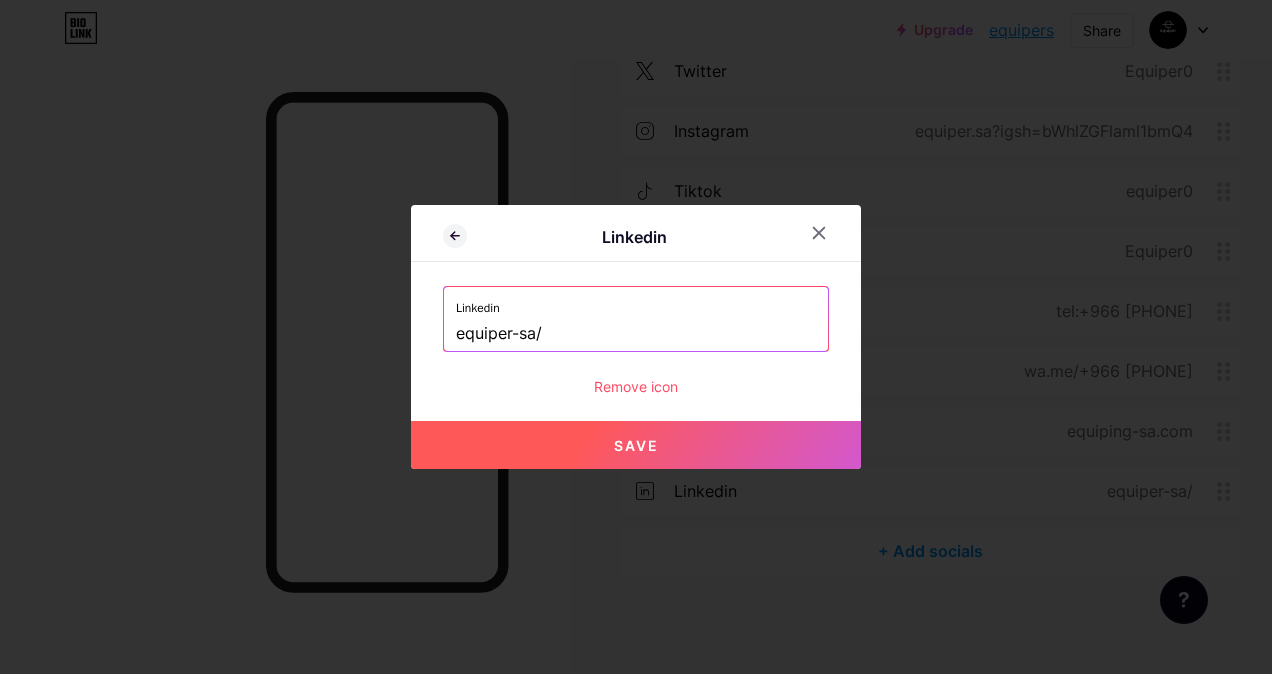 click on "Save" at bounding box center [636, 445] 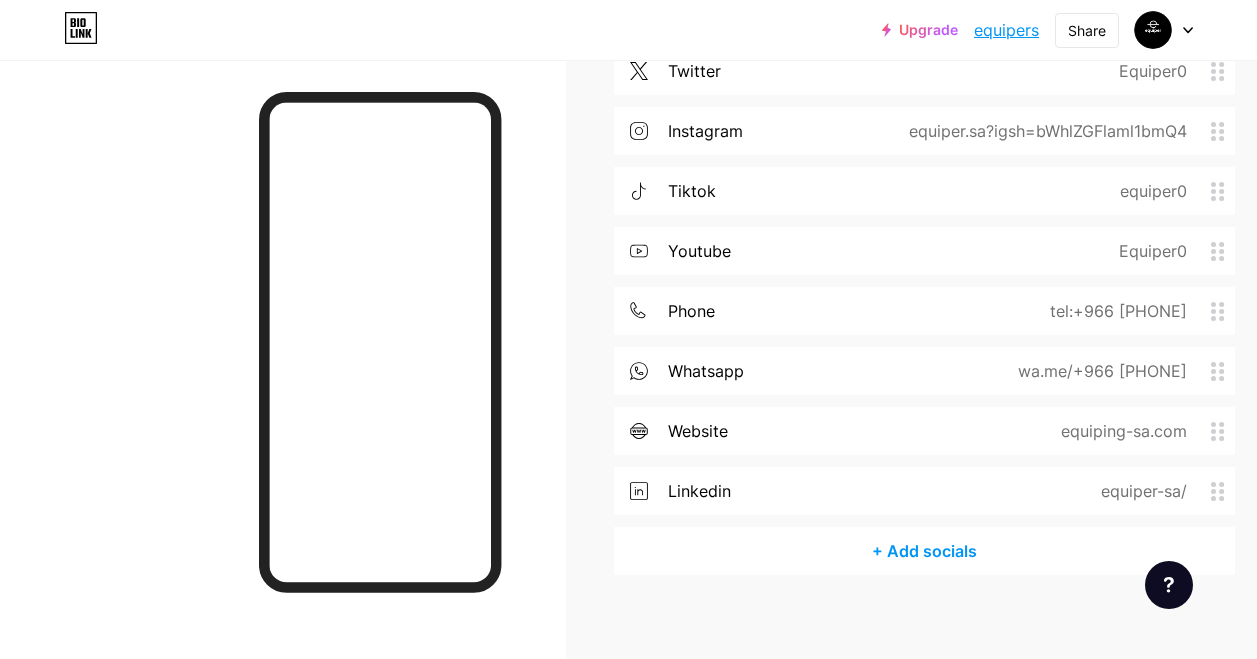 drag, startPoint x: 1012, startPoint y: 24, endPoint x: 1007, endPoint y: 33, distance: 10.29563 